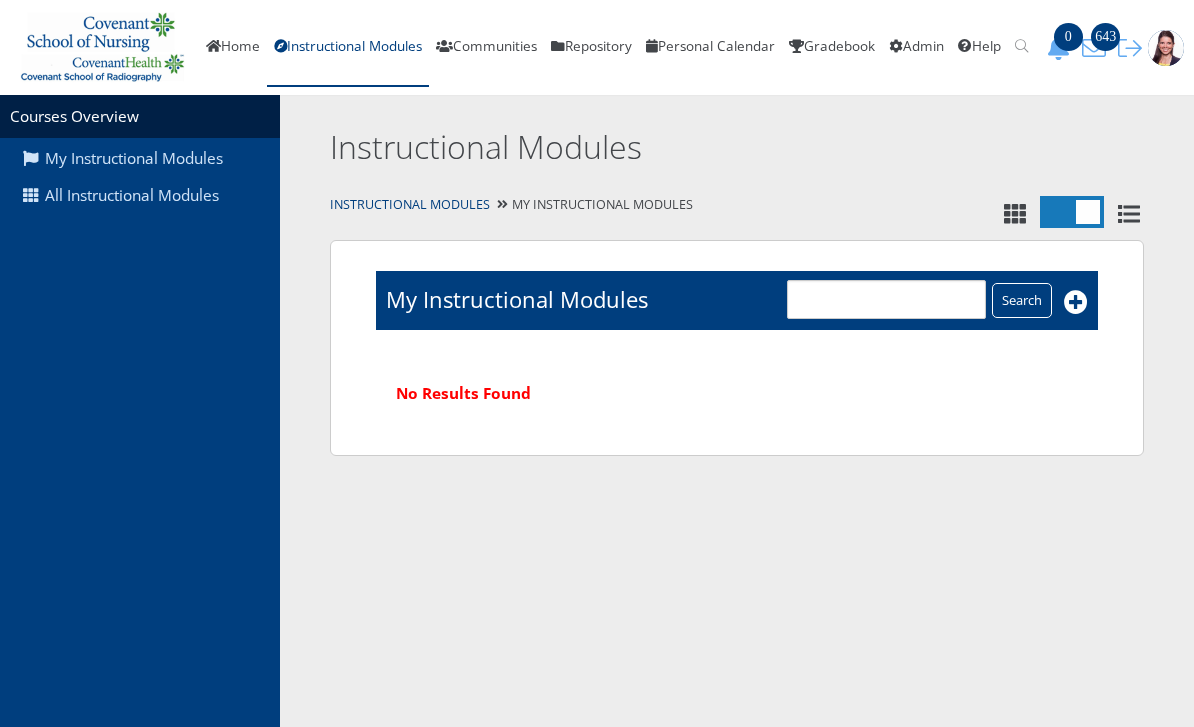 scroll, scrollTop: 0, scrollLeft: 0, axis: both 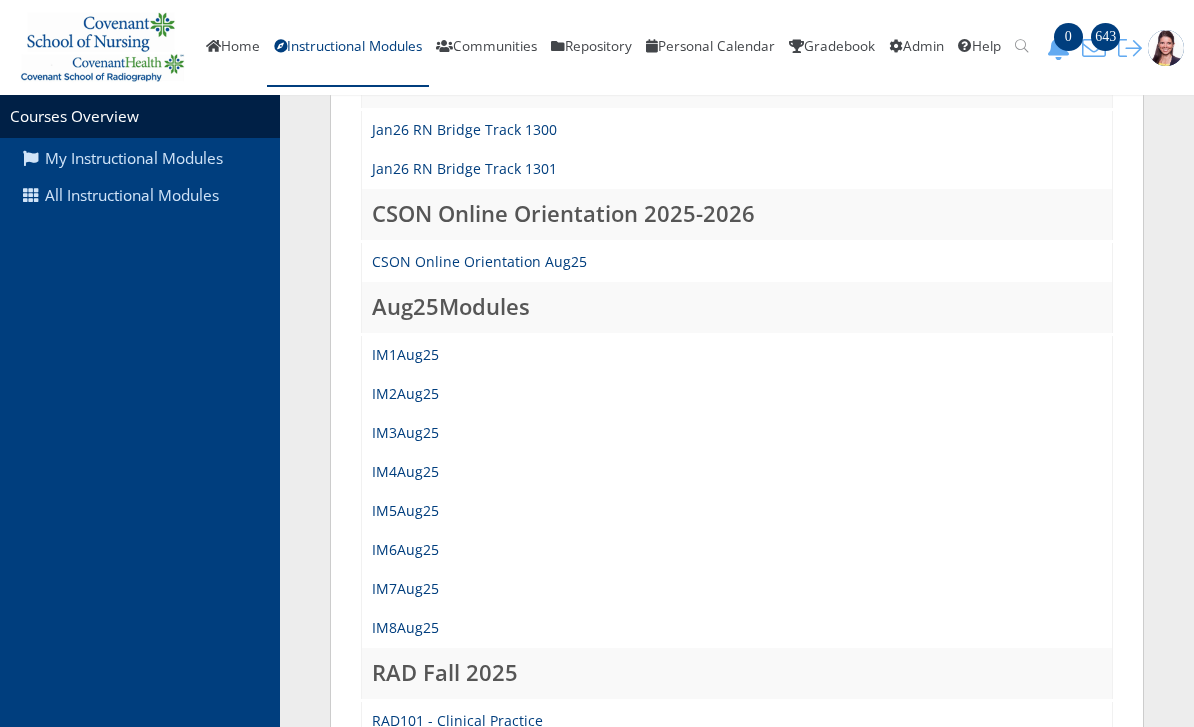 click on "IM1Aug25" at bounding box center (405, 354) 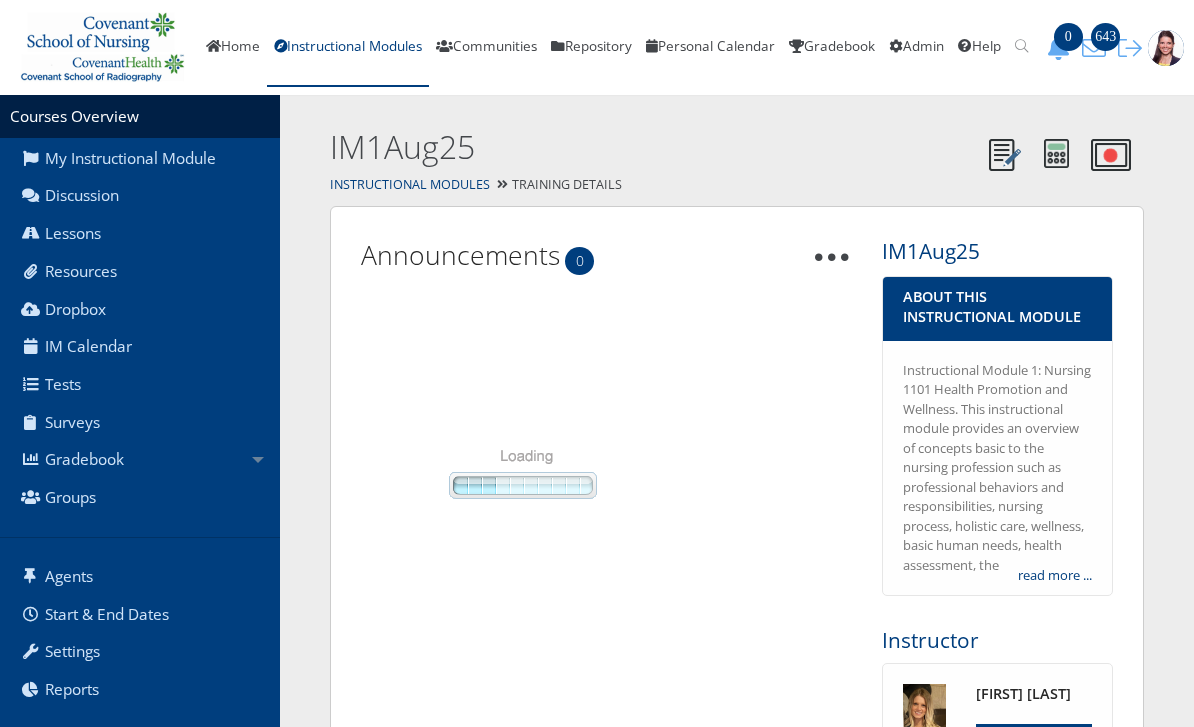 scroll, scrollTop: 0, scrollLeft: 0, axis: both 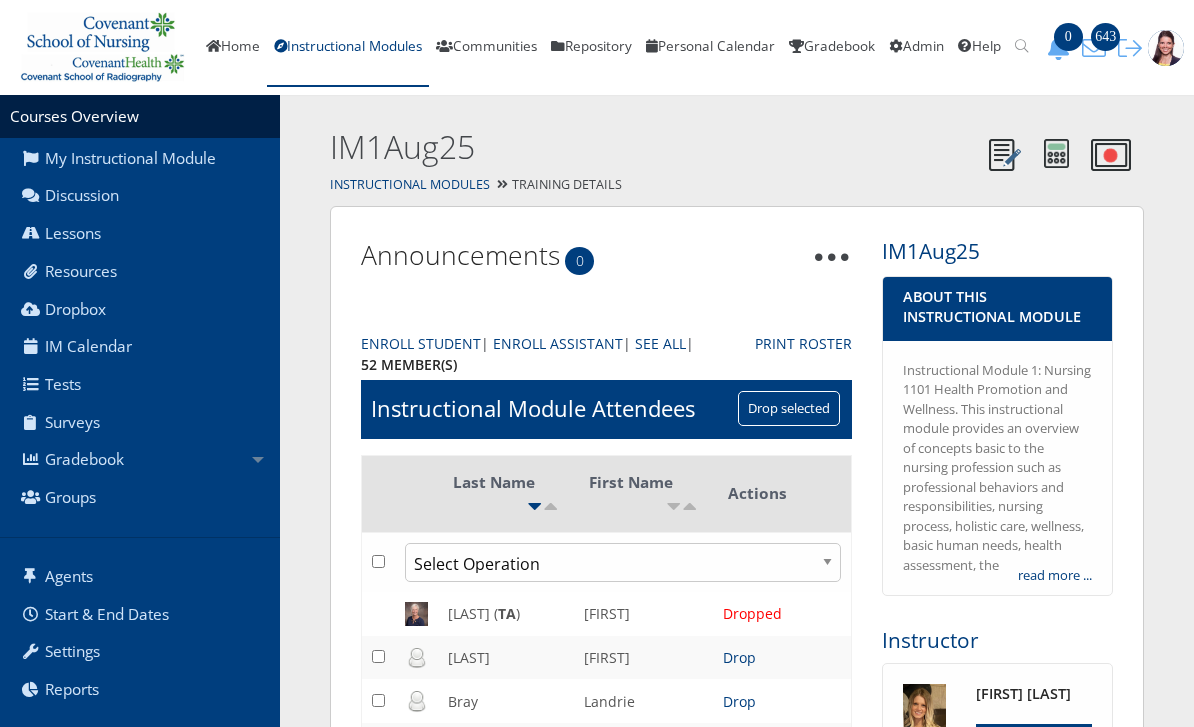 click on "Instructional Modules" at bounding box center [410, 184] 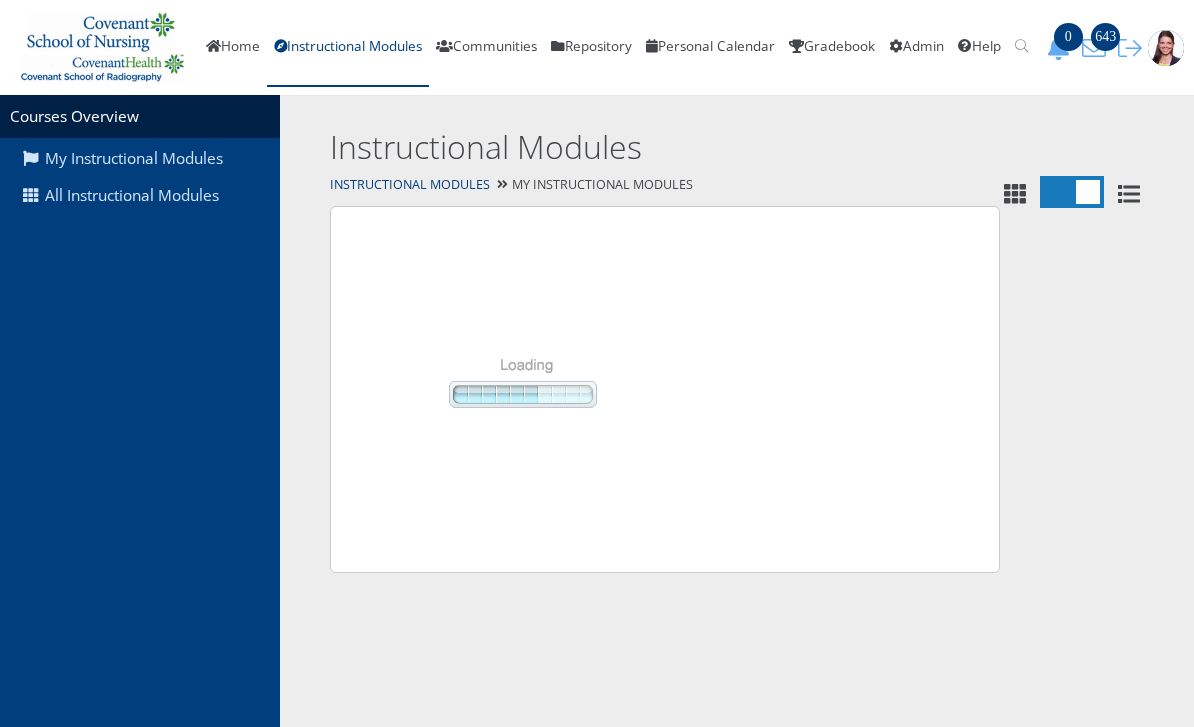 scroll, scrollTop: 0, scrollLeft: 0, axis: both 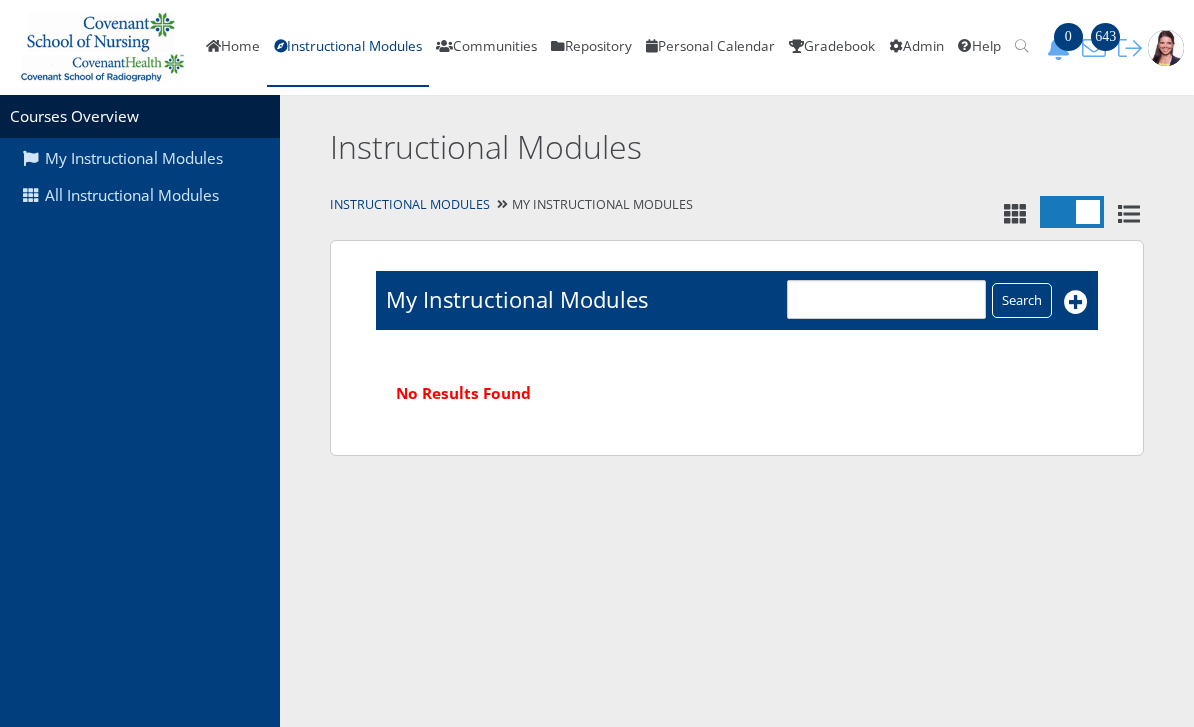 click on "All Instructional Modules" at bounding box center (140, 196) 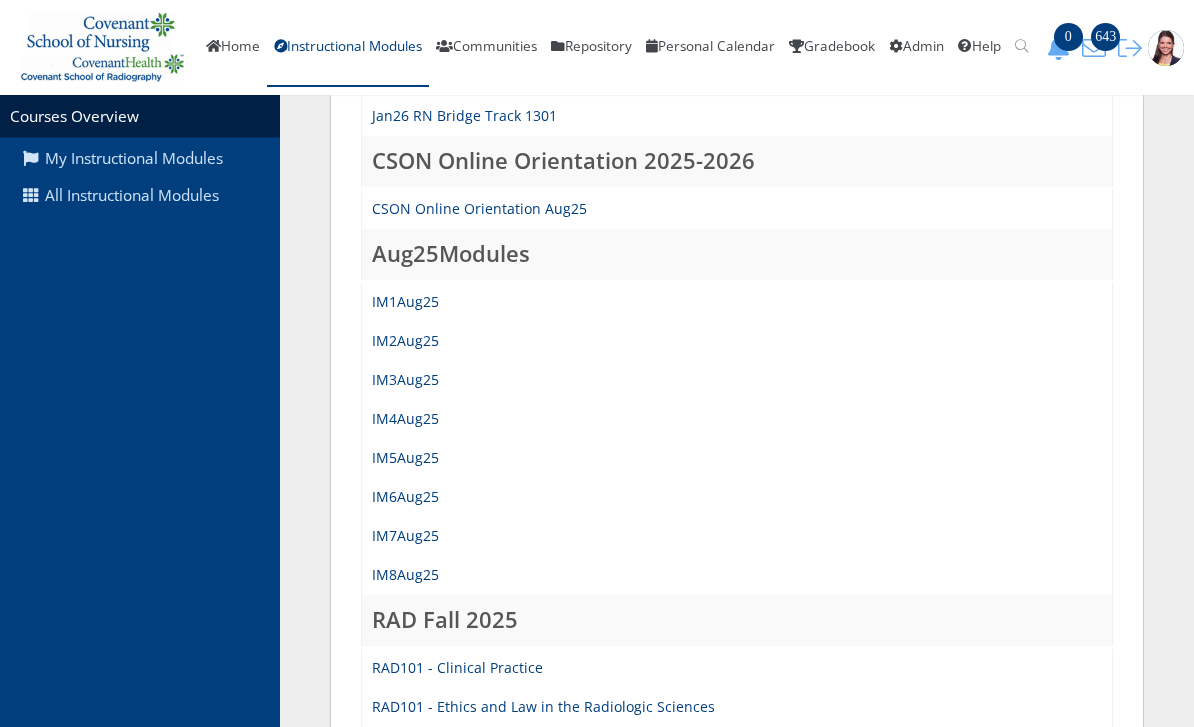 scroll, scrollTop: 380, scrollLeft: 0, axis: vertical 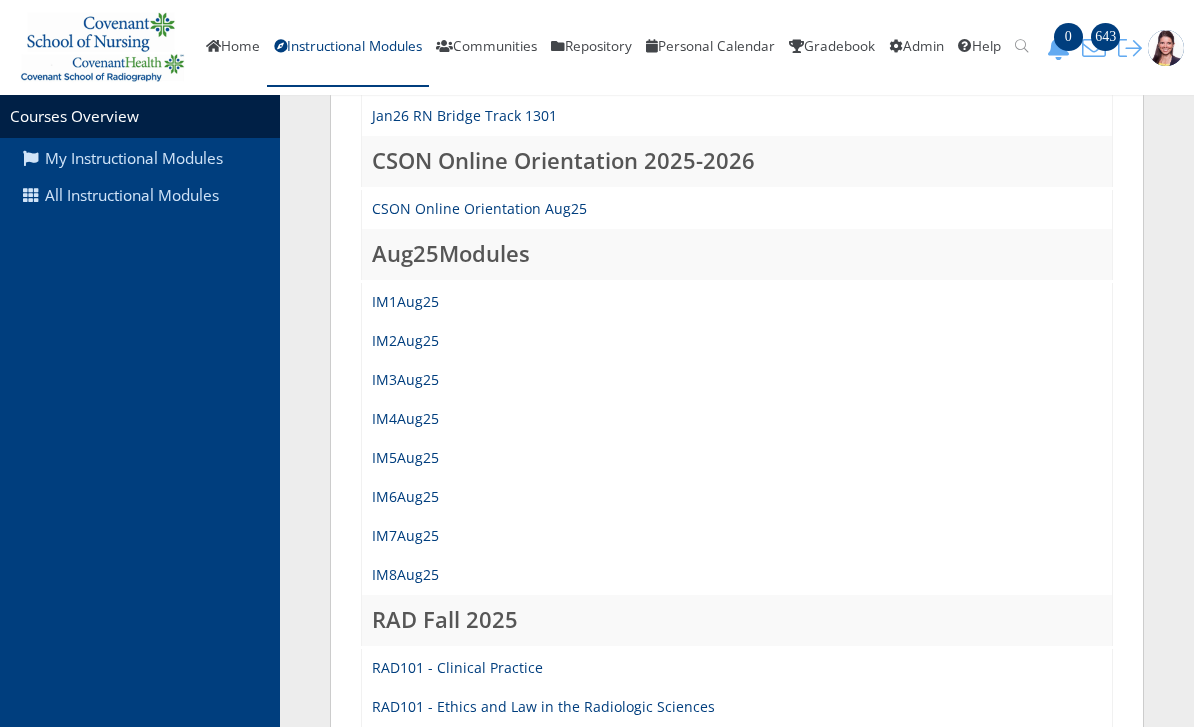 click on "IM8Aug25" at bounding box center (405, 574) 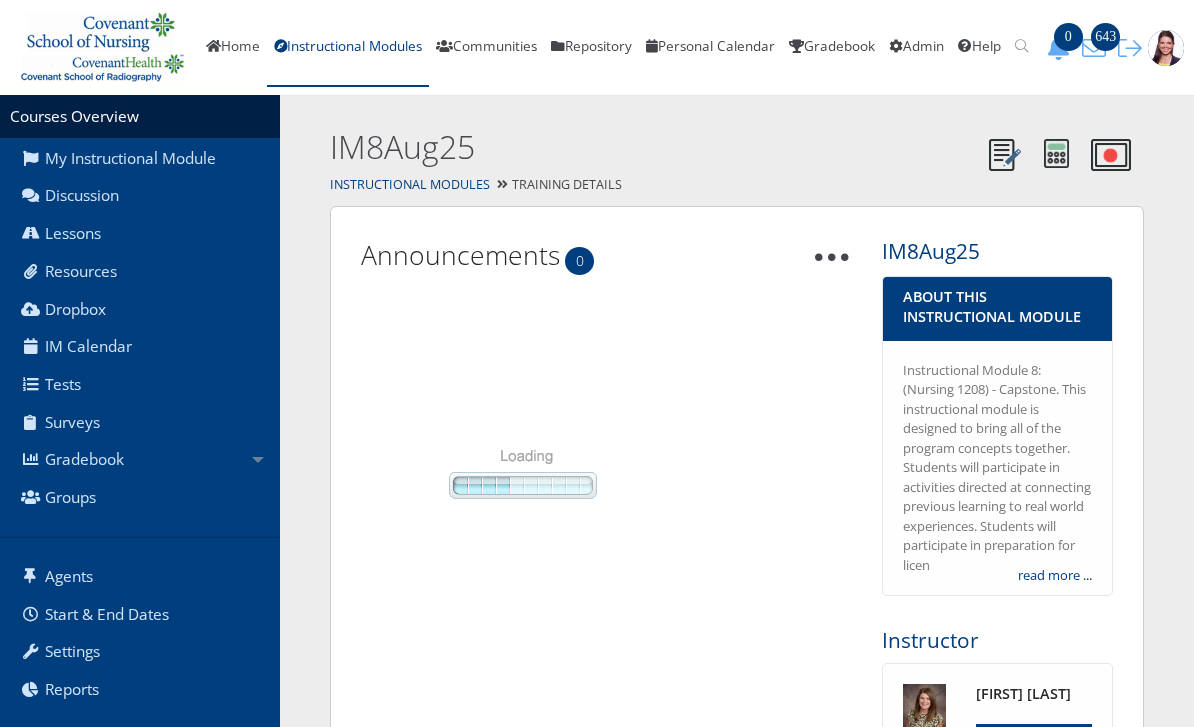 scroll, scrollTop: 0, scrollLeft: 0, axis: both 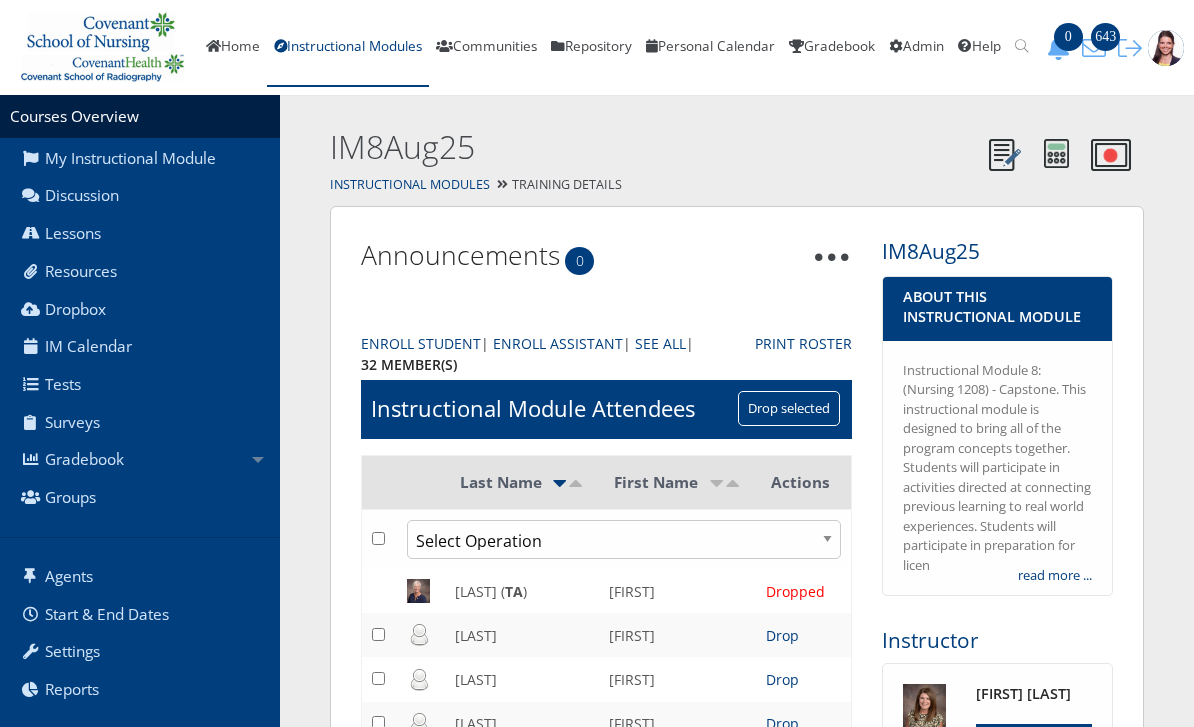 click on "Lessons" at bounding box center (140, 234) 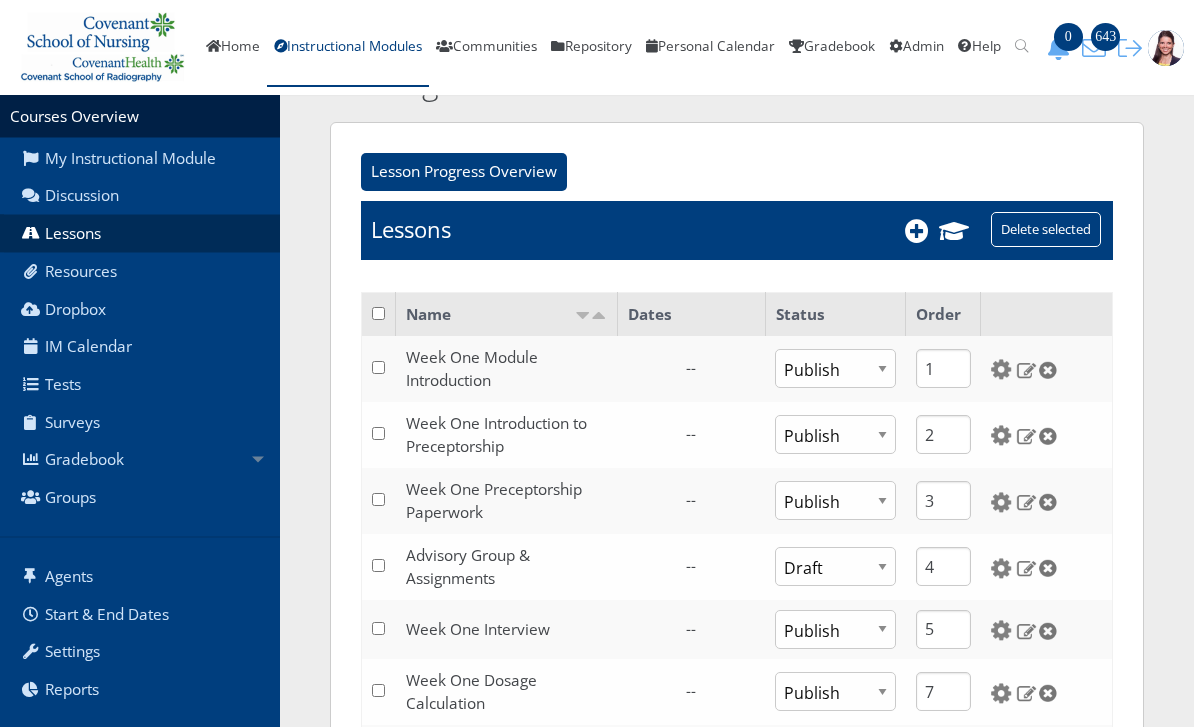 scroll, scrollTop: 0, scrollLeft: 0, axis: both 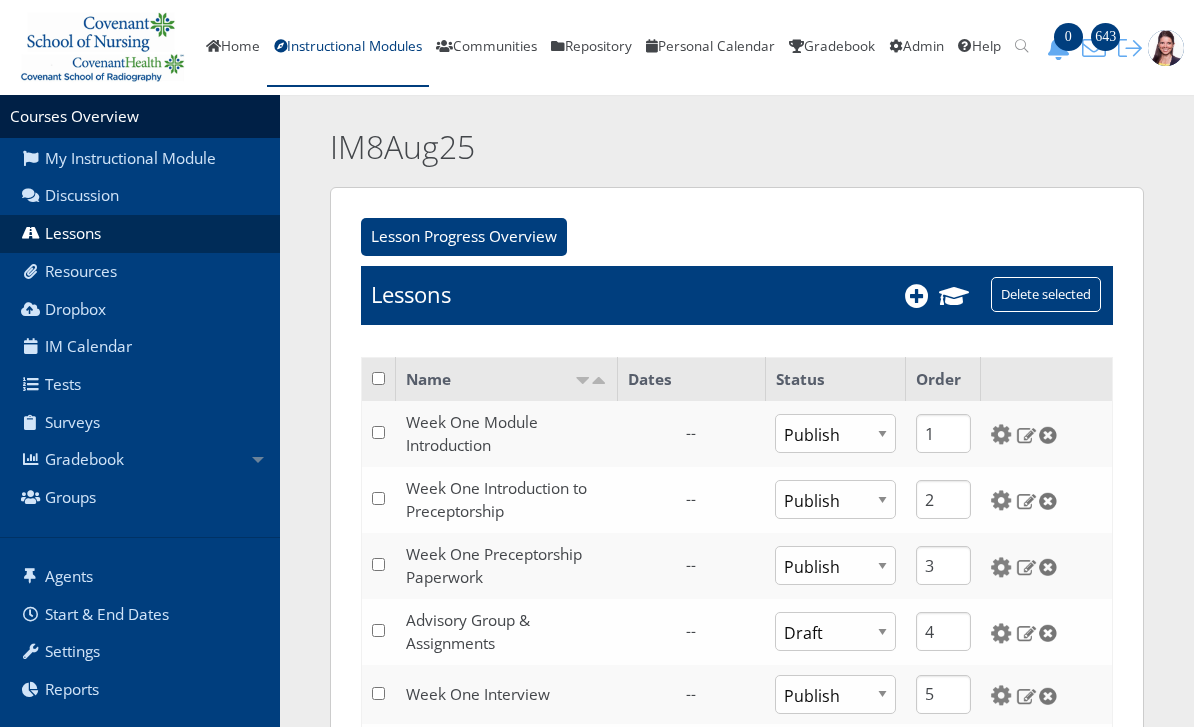 click on "Instructional Modules" at bounding box center [348, 48] 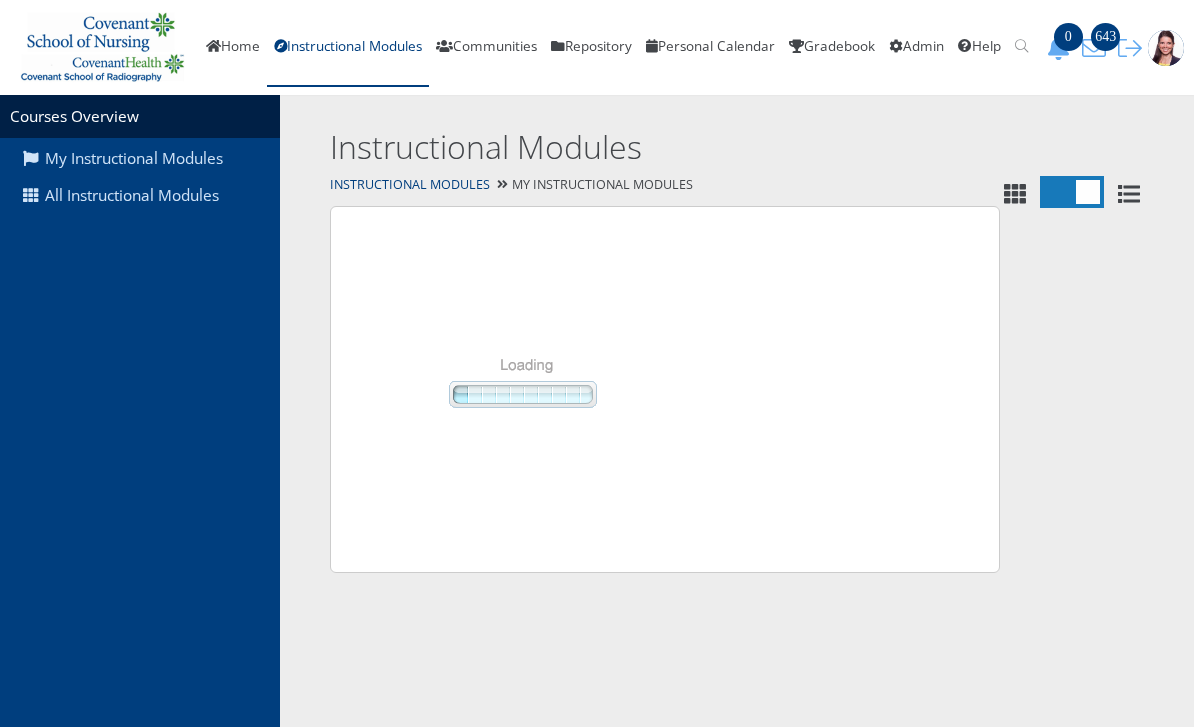 scroll, scrollTop: 0, scrollLeft: 0, axis: both 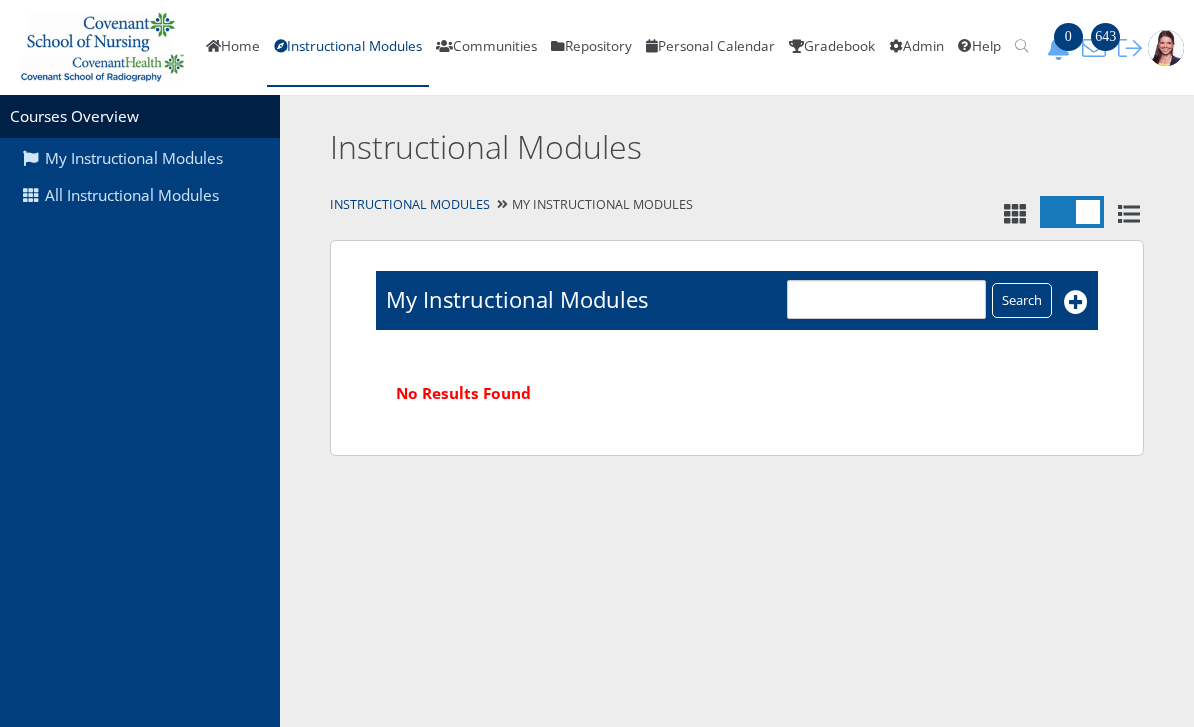click on "My Instructional Modules" at bounding box center [140, 158] 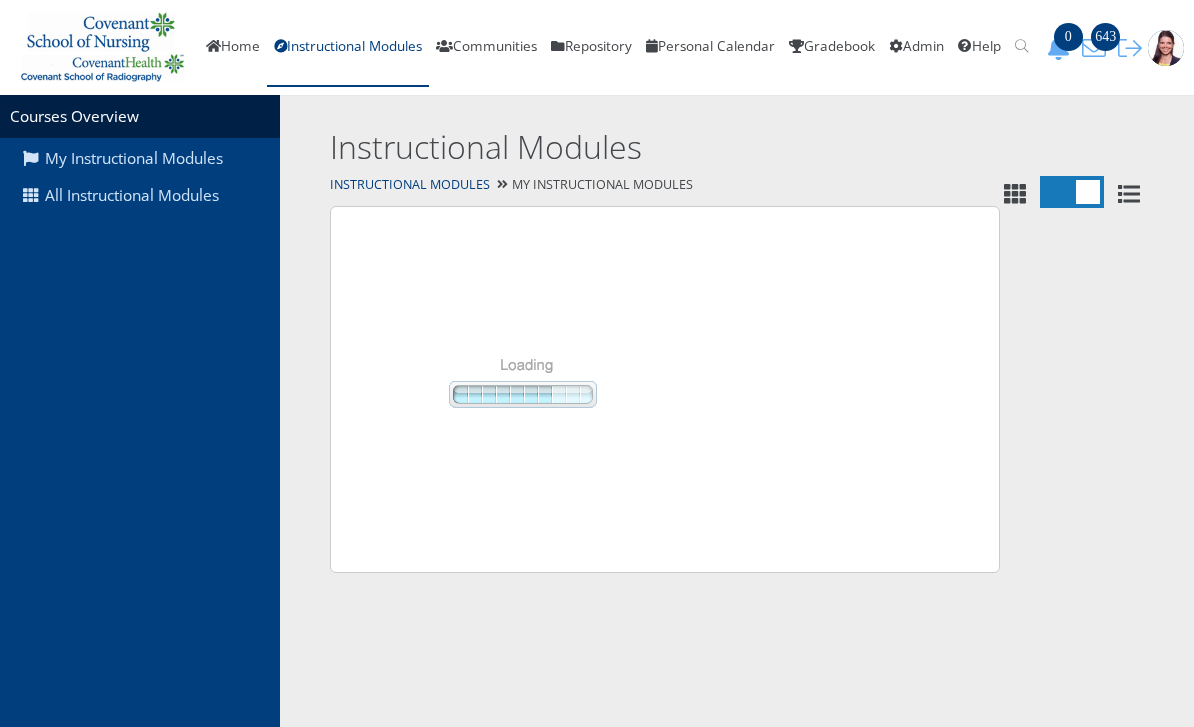 click on "All Instructional Modules" at bounding box center [140, 196] 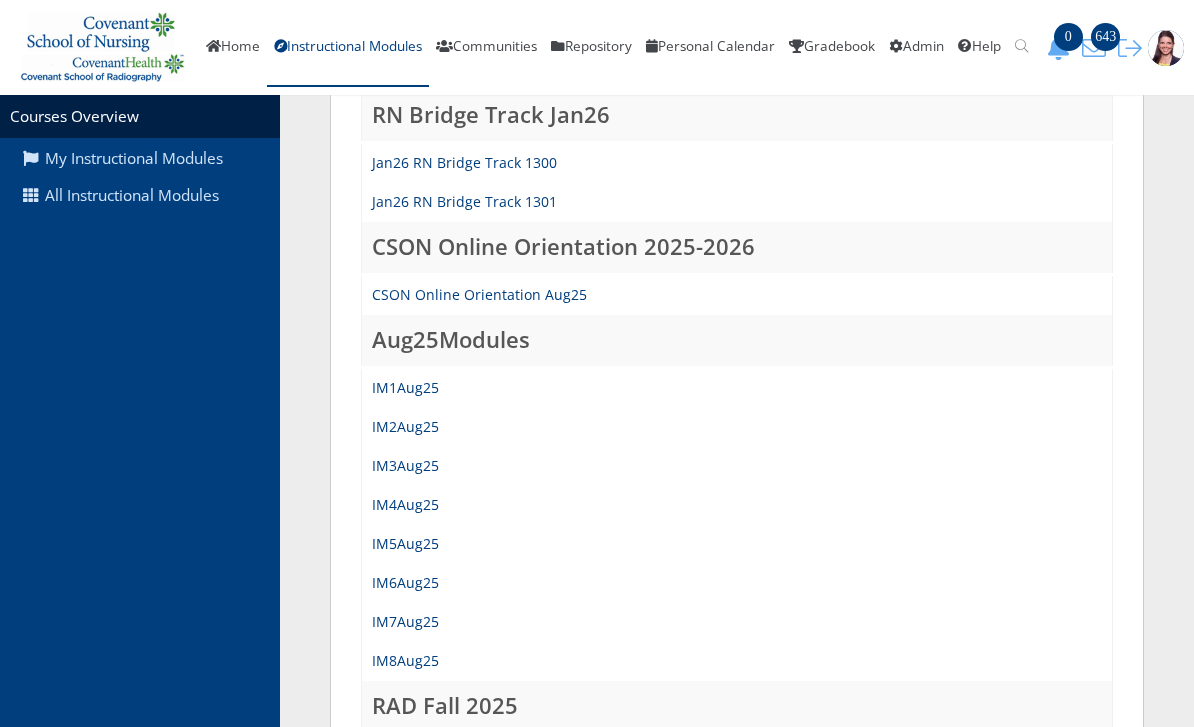 scroll, scrollTop: 326, scrollLeft: 0, axis: vertical 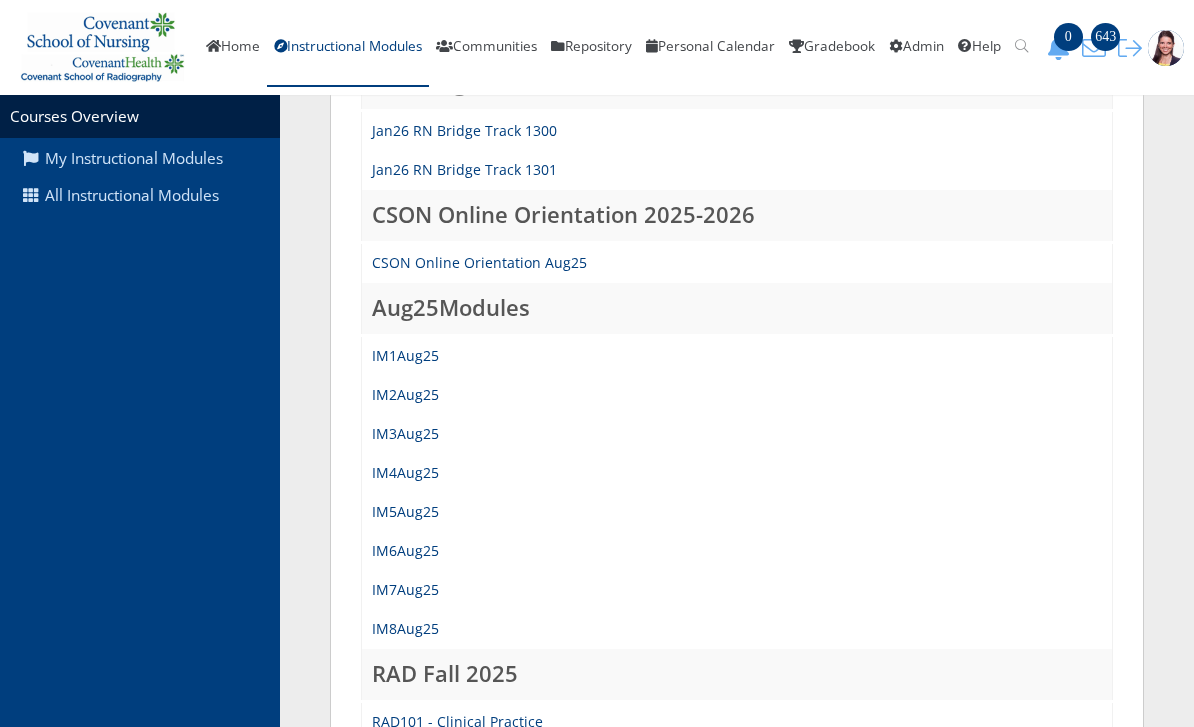 click on "IM7Aug25" at bounding box center (405, 589) 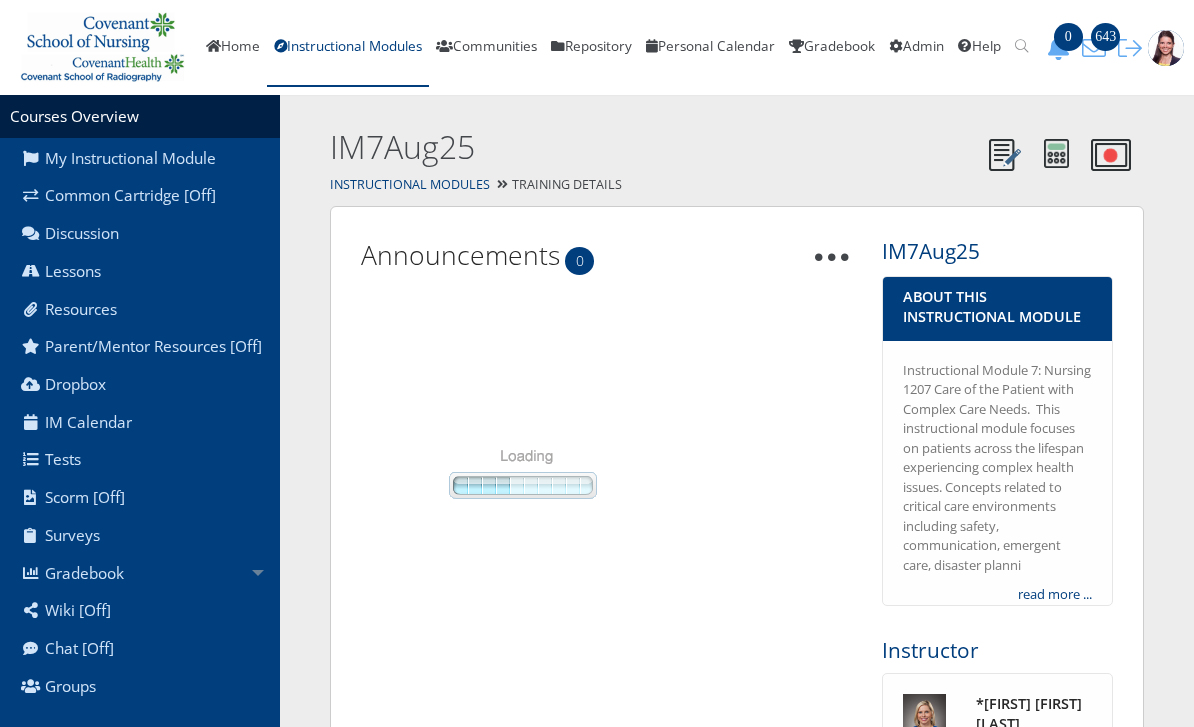 scroll, scrollTop: 0, scrollLeft: 0, axis: both 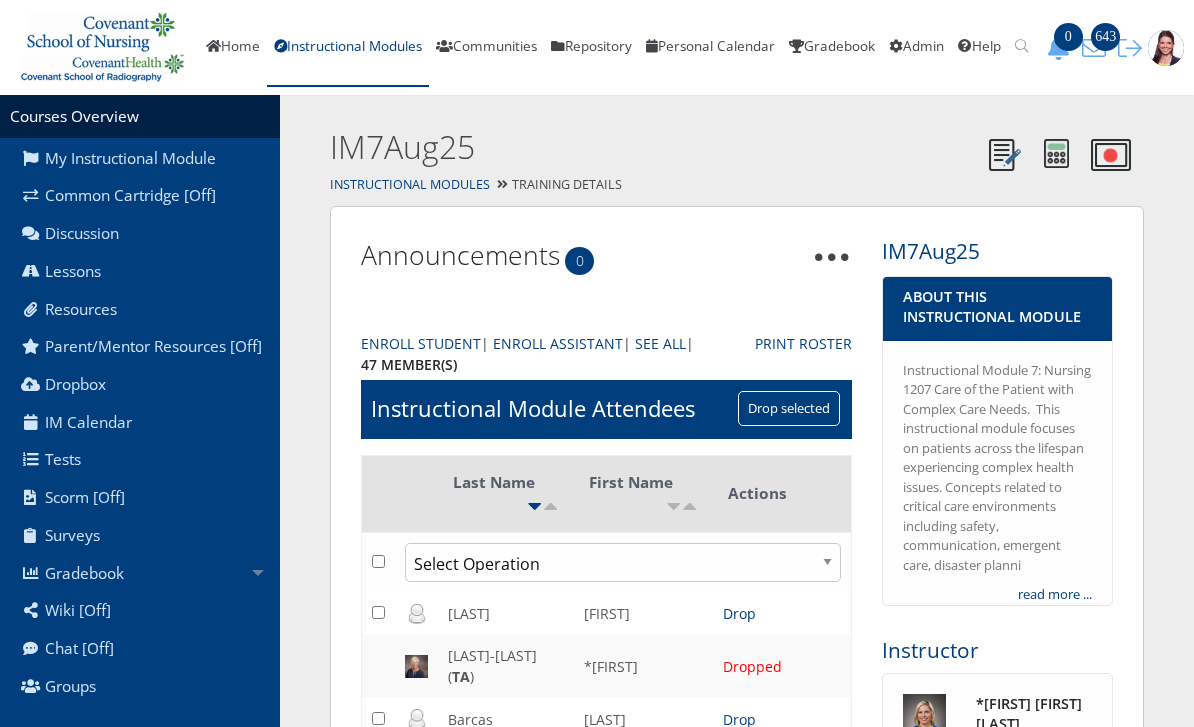 click on "Lessons" at bounding box center [140, 272] 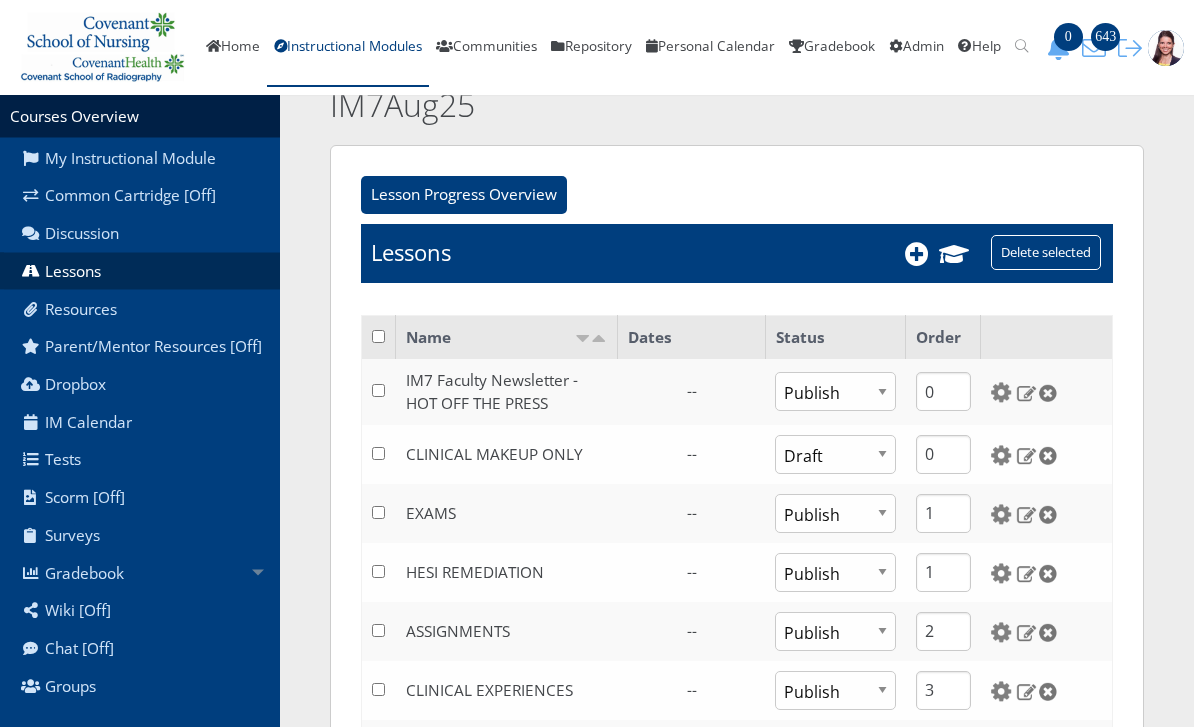 scroll, scrollTop: 42, scrollLeft: 0, axis: vertical 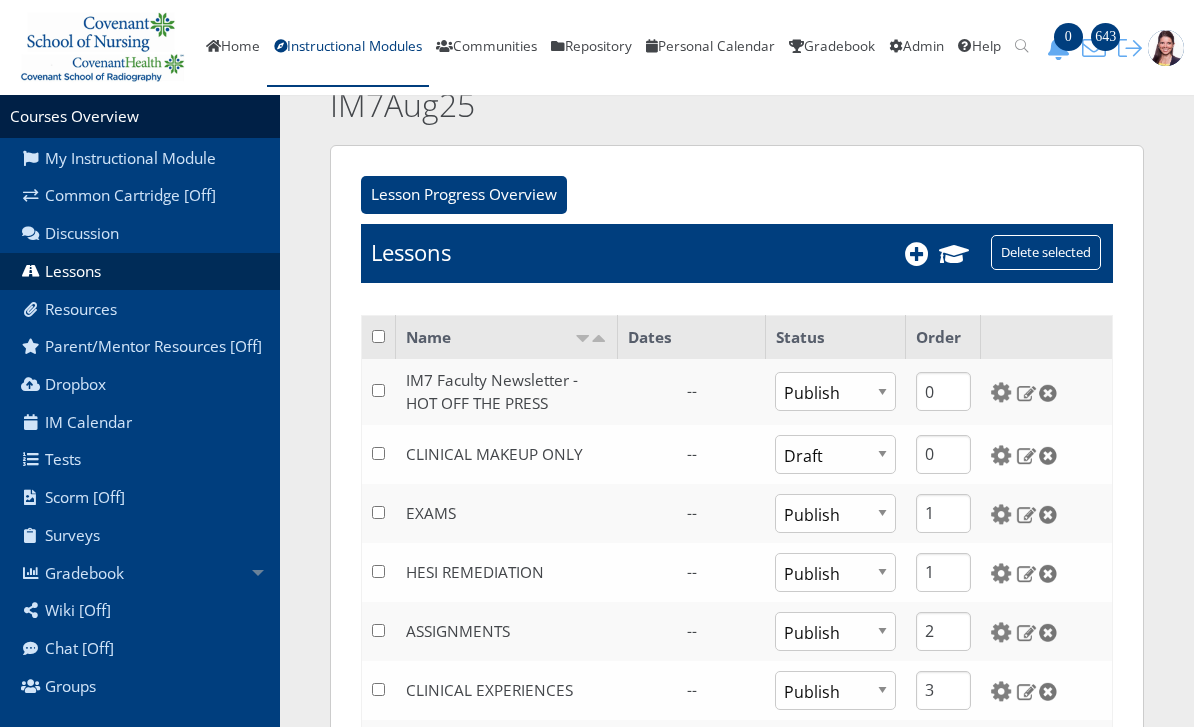click on "HESI REMEDIATION" at bounding box center (475, 572) 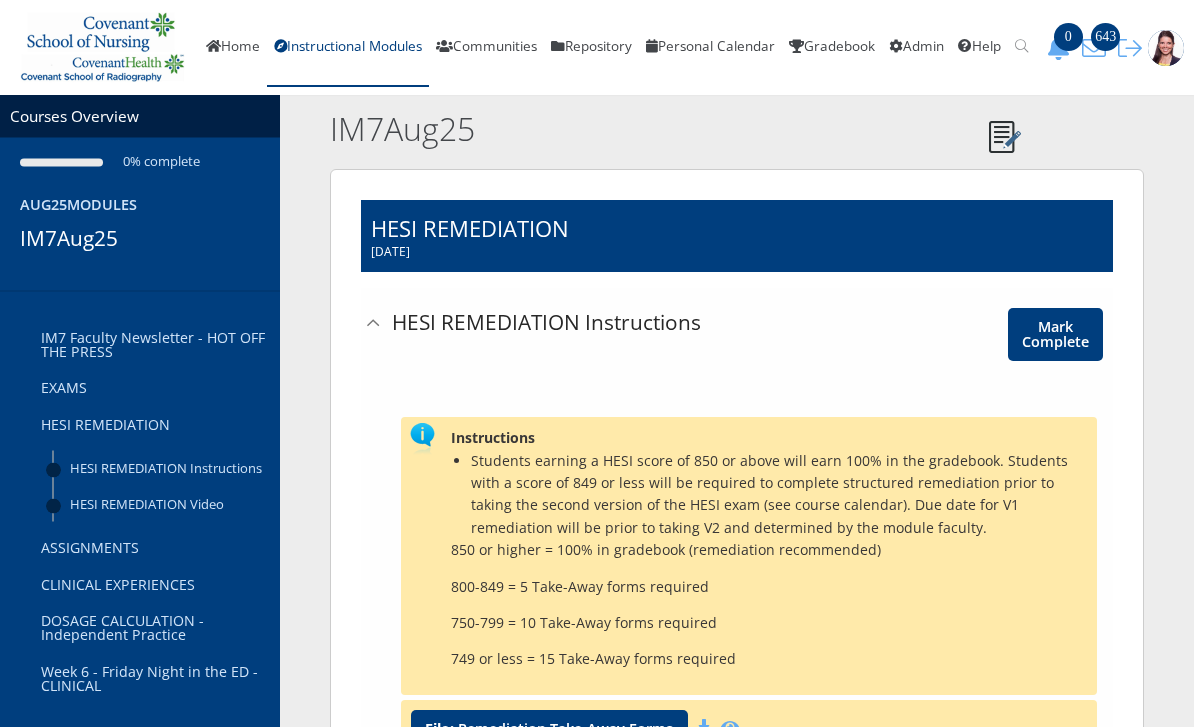scroll, scrollTop: 17, scrollLeft: 0, axis: vertical 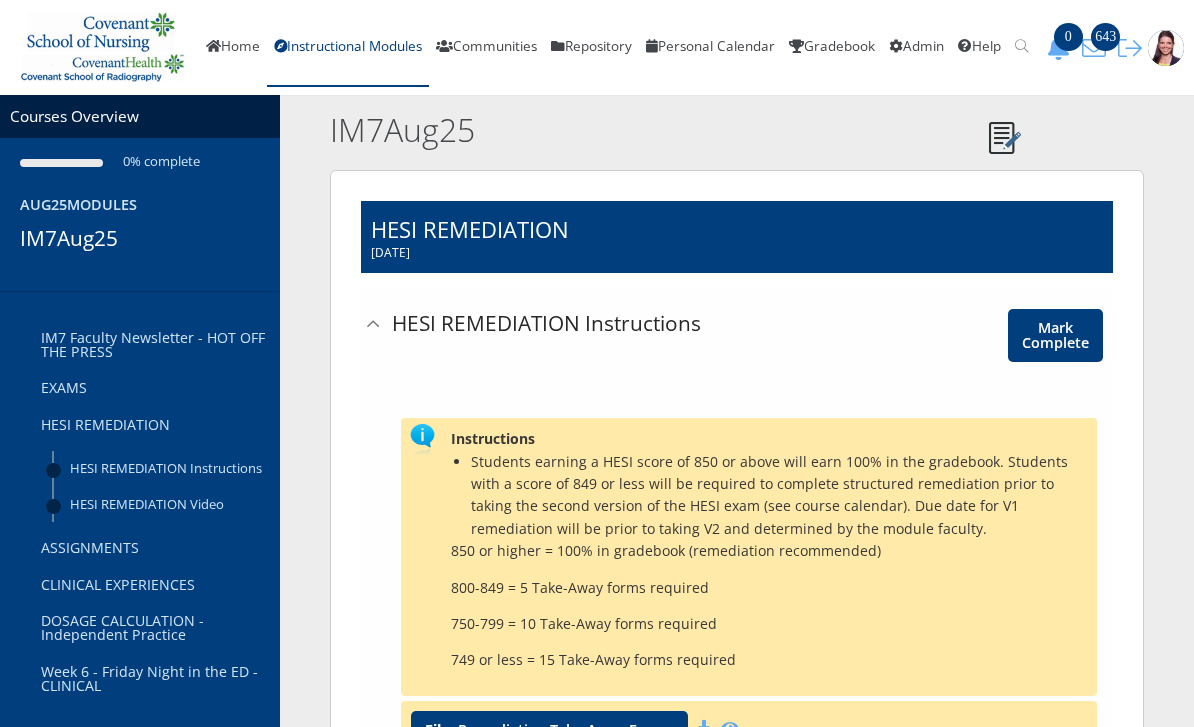 click on "Instructional Modules" at bounding box center (348, 48) 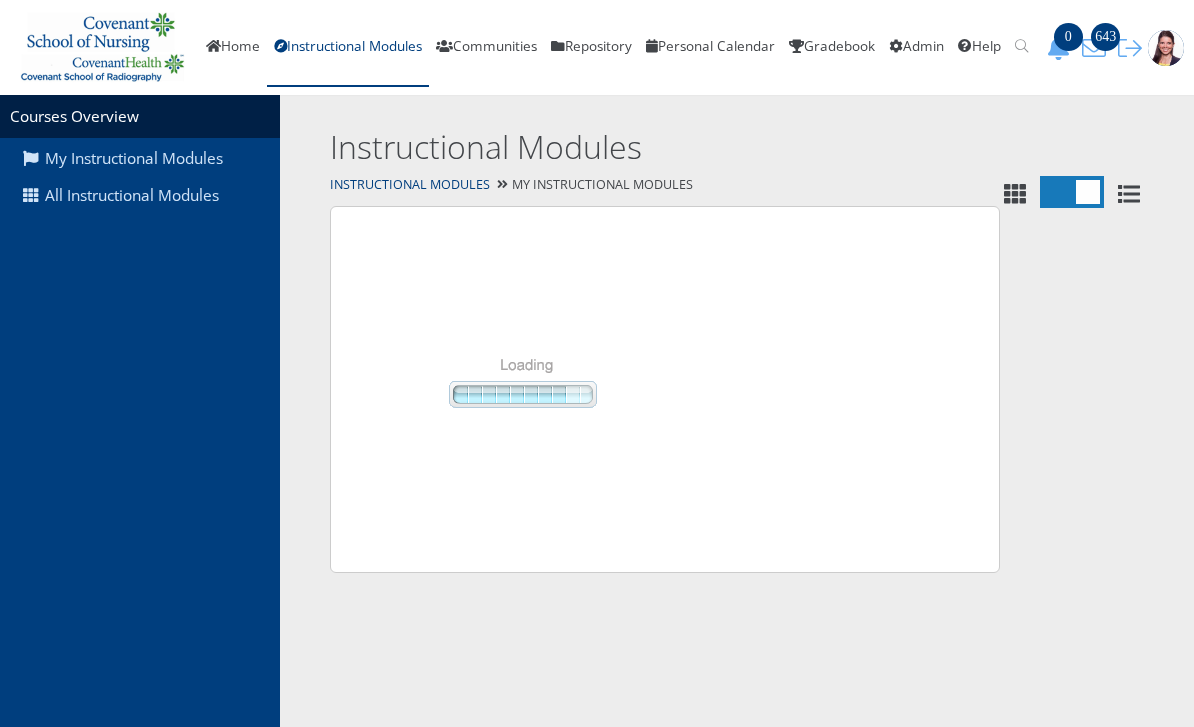scroll, scrollTop: 0, scrollLeft: 0, axis: both 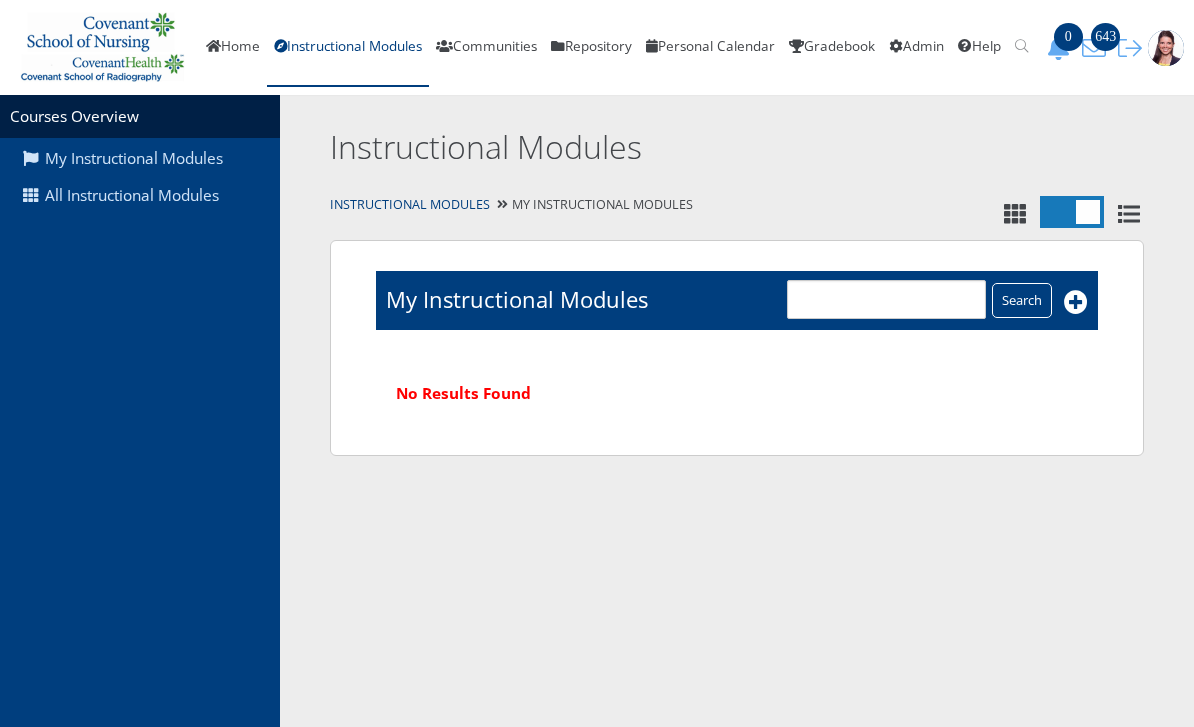 click on "My Instructional Modules" at bounding box center (140, 158) 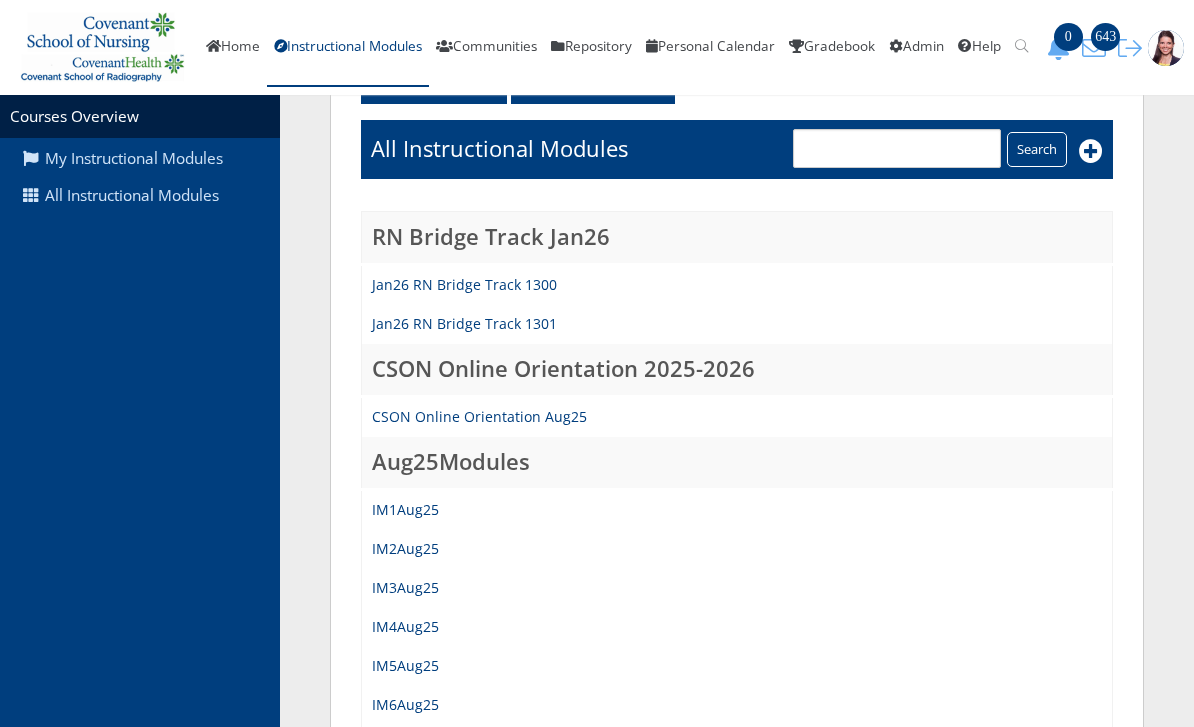 scroll, scrollTop: 203, scrollLeft: 0, axis: vertical 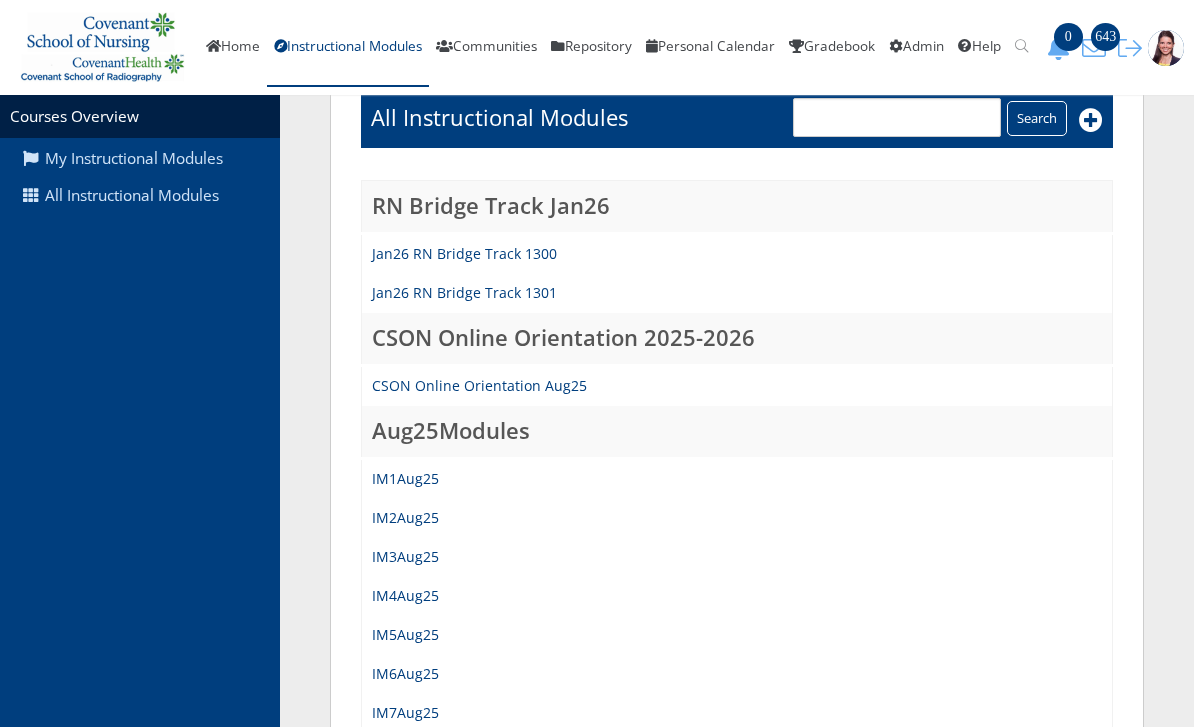 click on "IM6Aug25" at bounding box center [405, 673] 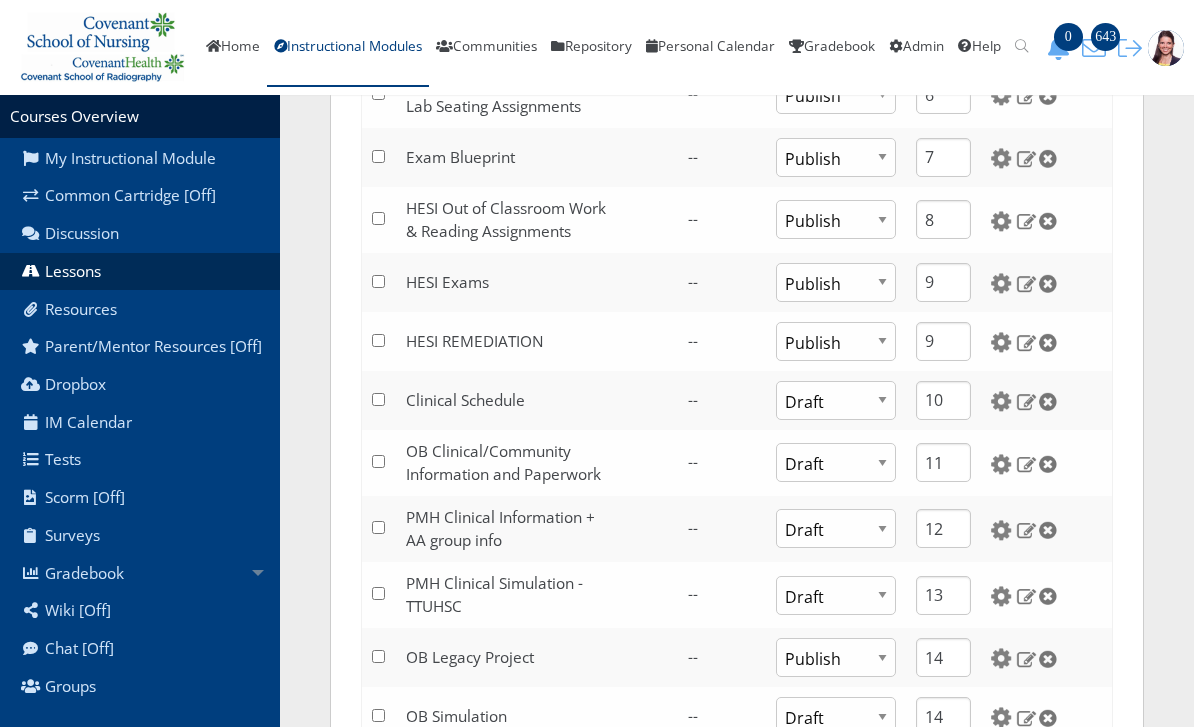 scroll, scrollTop: 632, scrollLeft: 0, axis: vertical 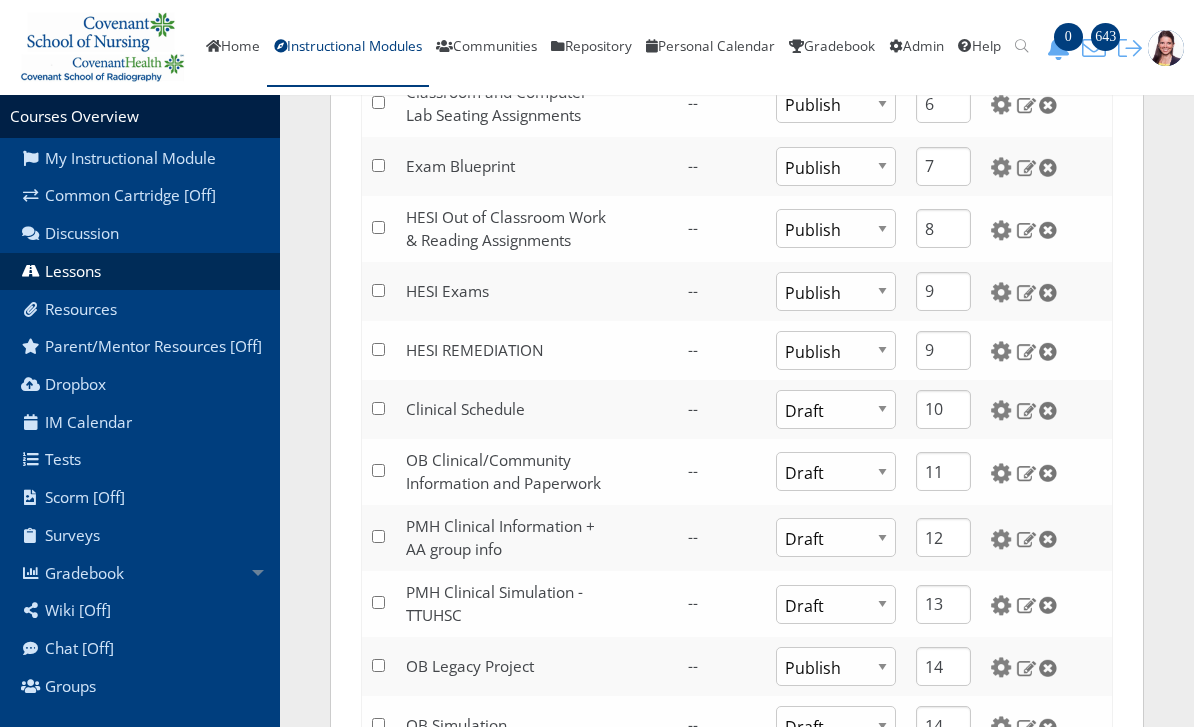 click on "HESI REMEDIATION" at bounding box center (475, 350) 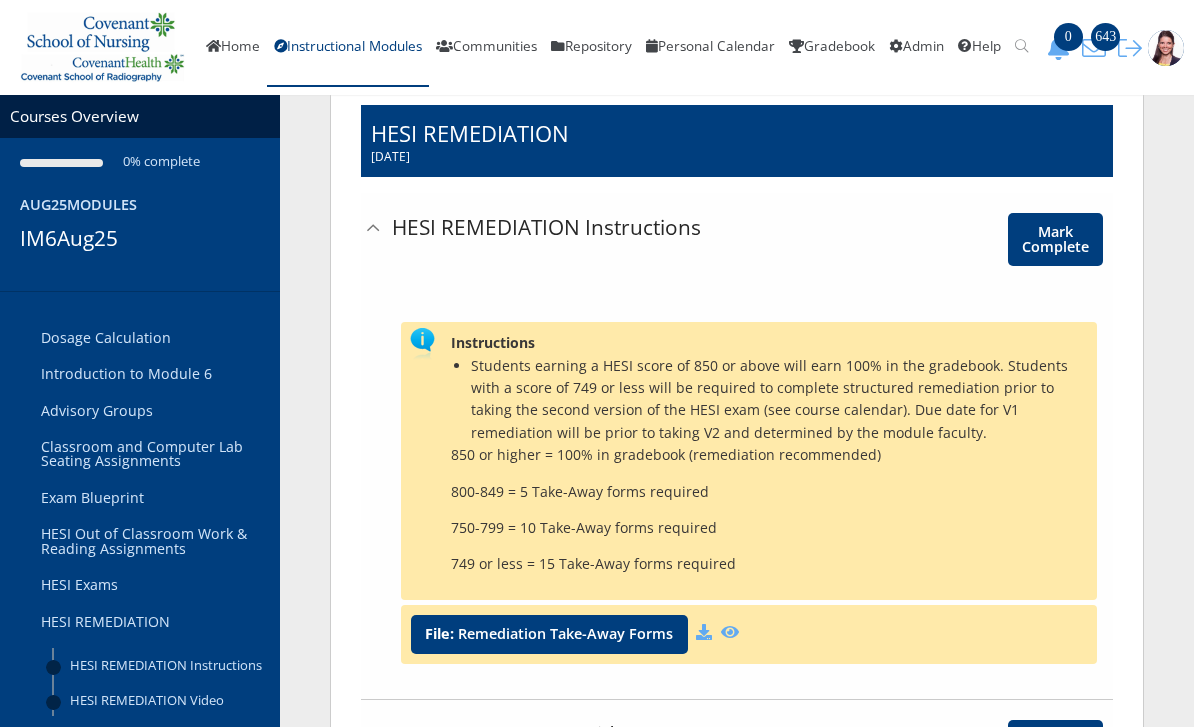 scroll, scrollTop: 139, scrollLeft: 0, axis: vertical 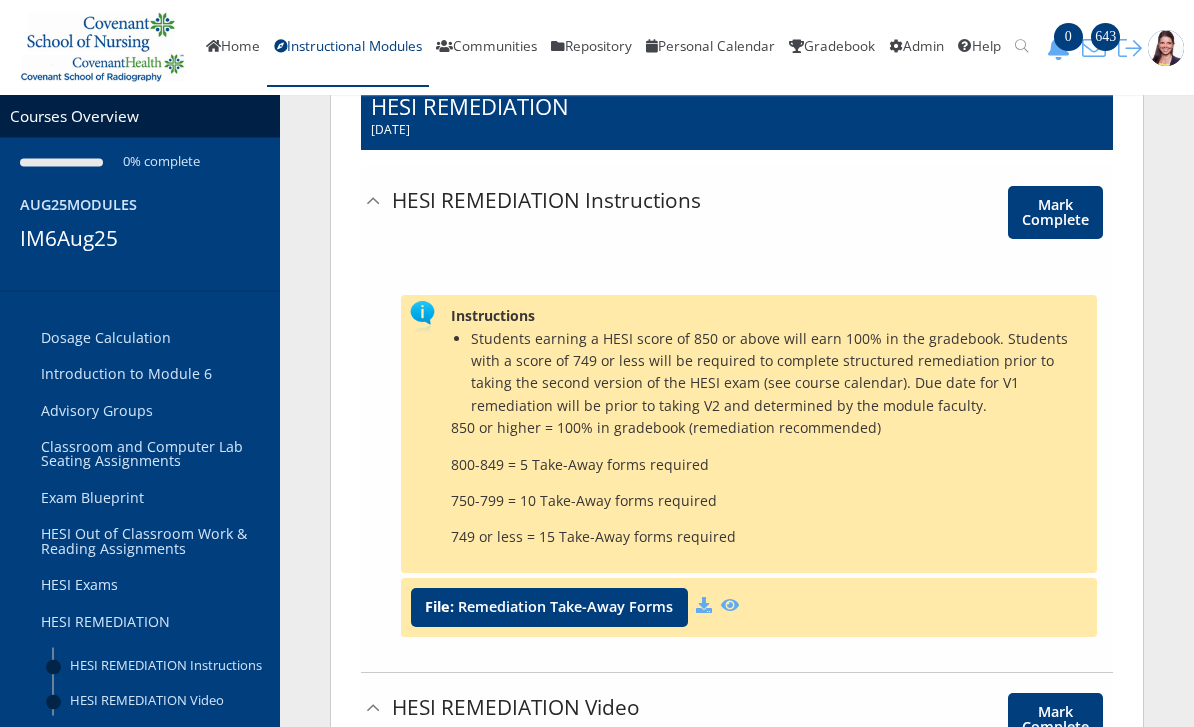 click on "749 or less = 15 Take-Away forms required" at bounding box center [769, 538] 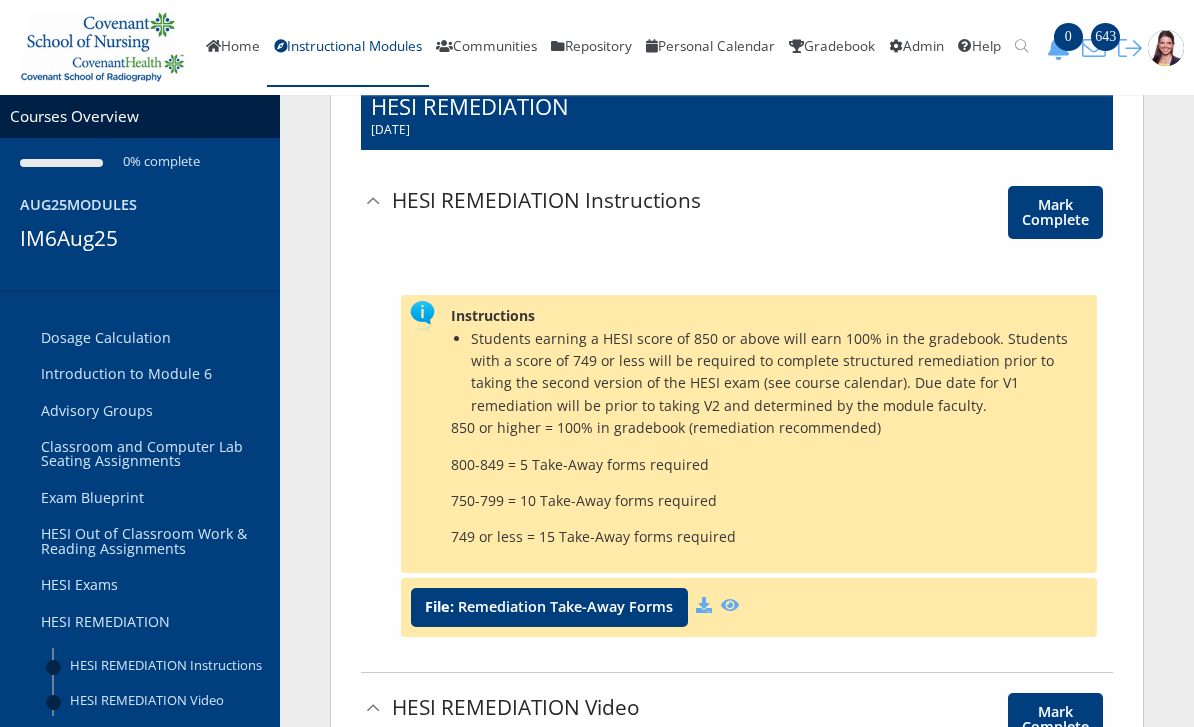 click at bounding box center [896, 47] 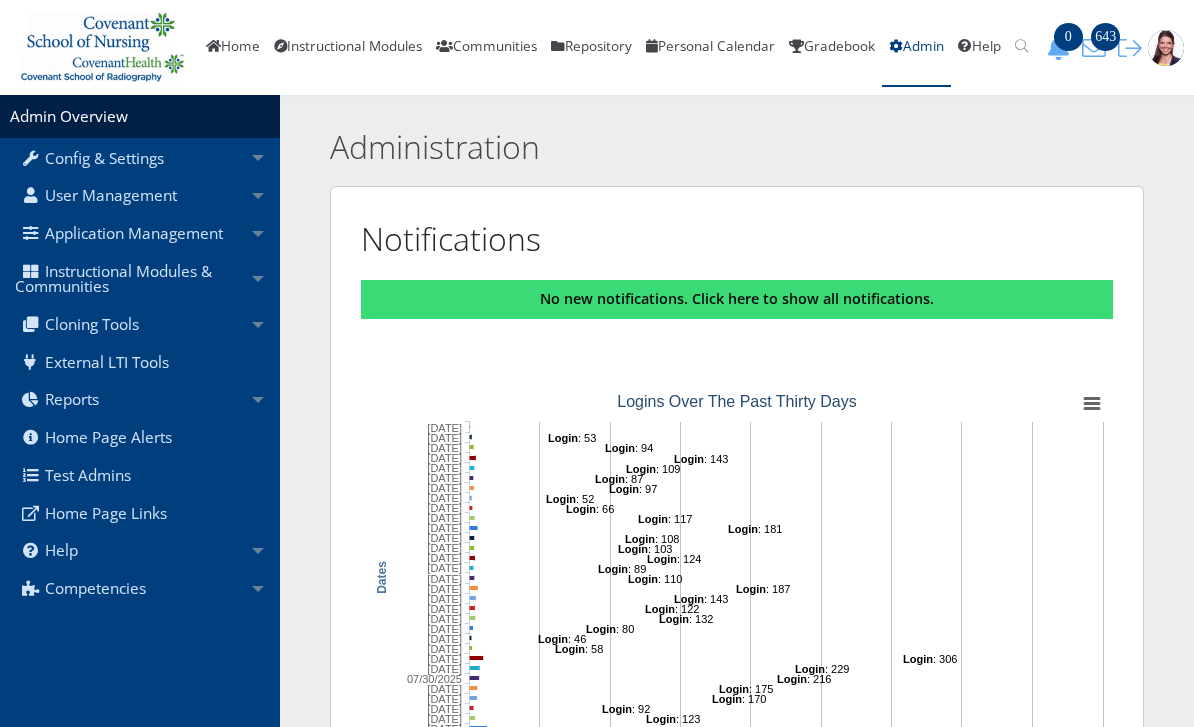scroll, scrollTop: 0, scrollLeft: 0, axis: both 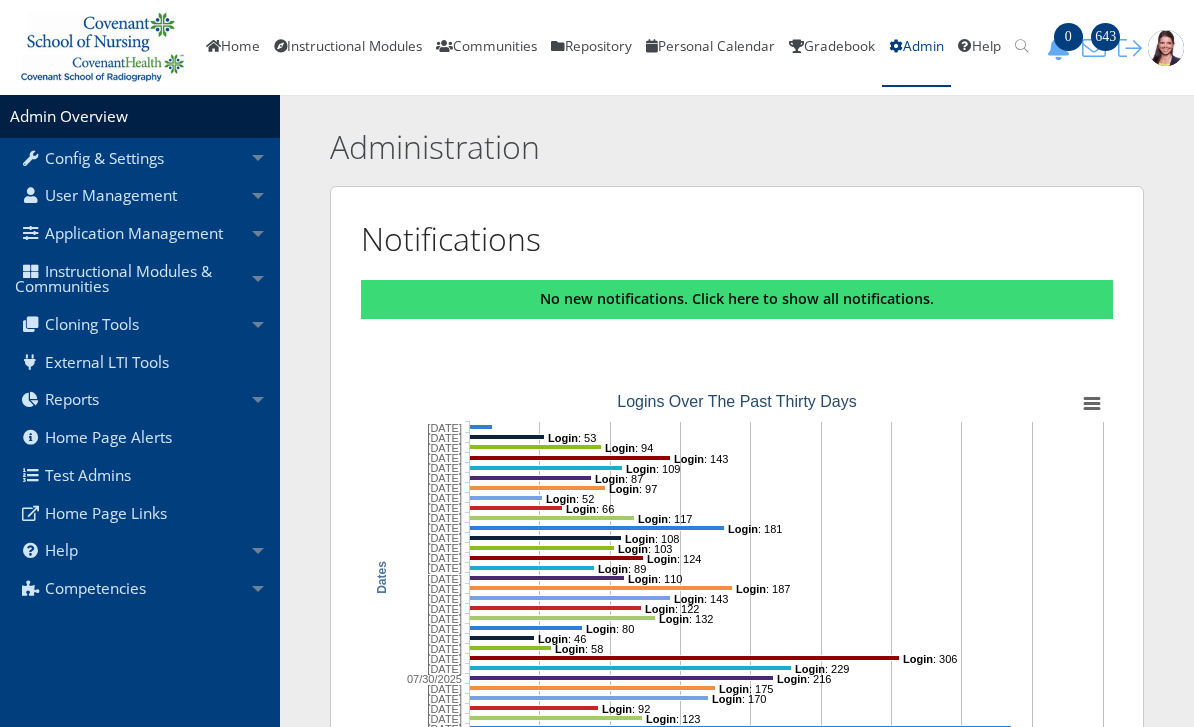 click on "Instructional Modules & Communities" at bounding box center [140, 279] 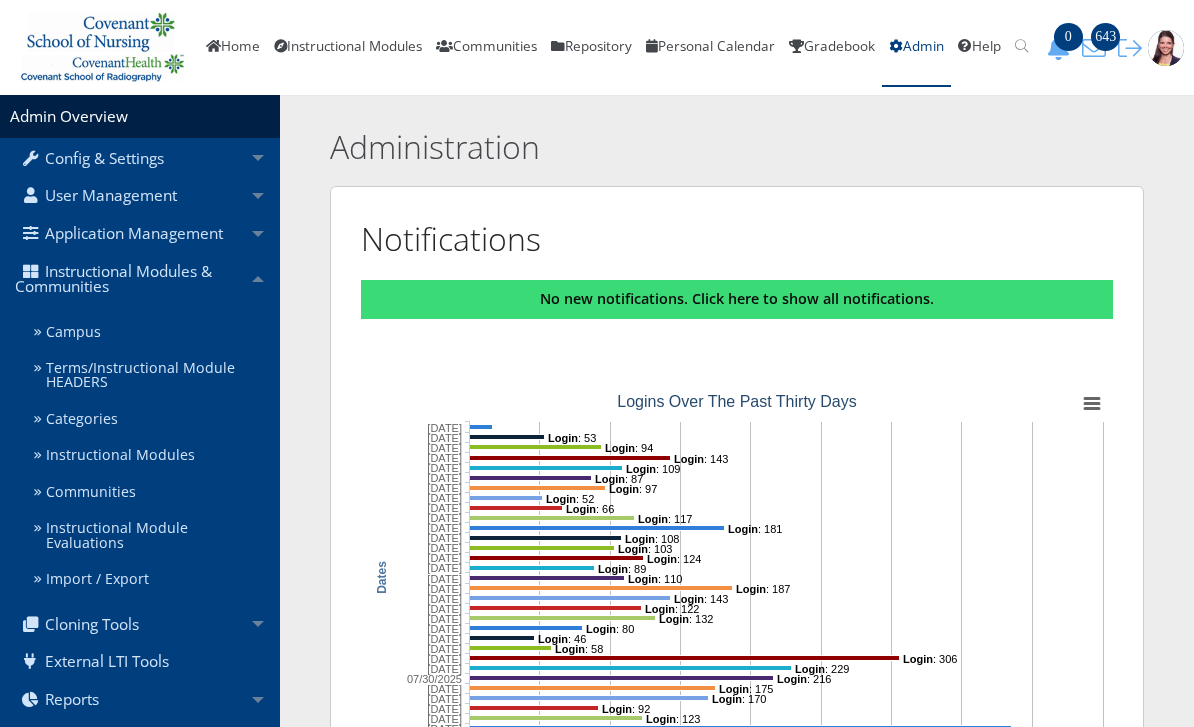 click on "Instructional Modules" at bounding box center (153, 455) 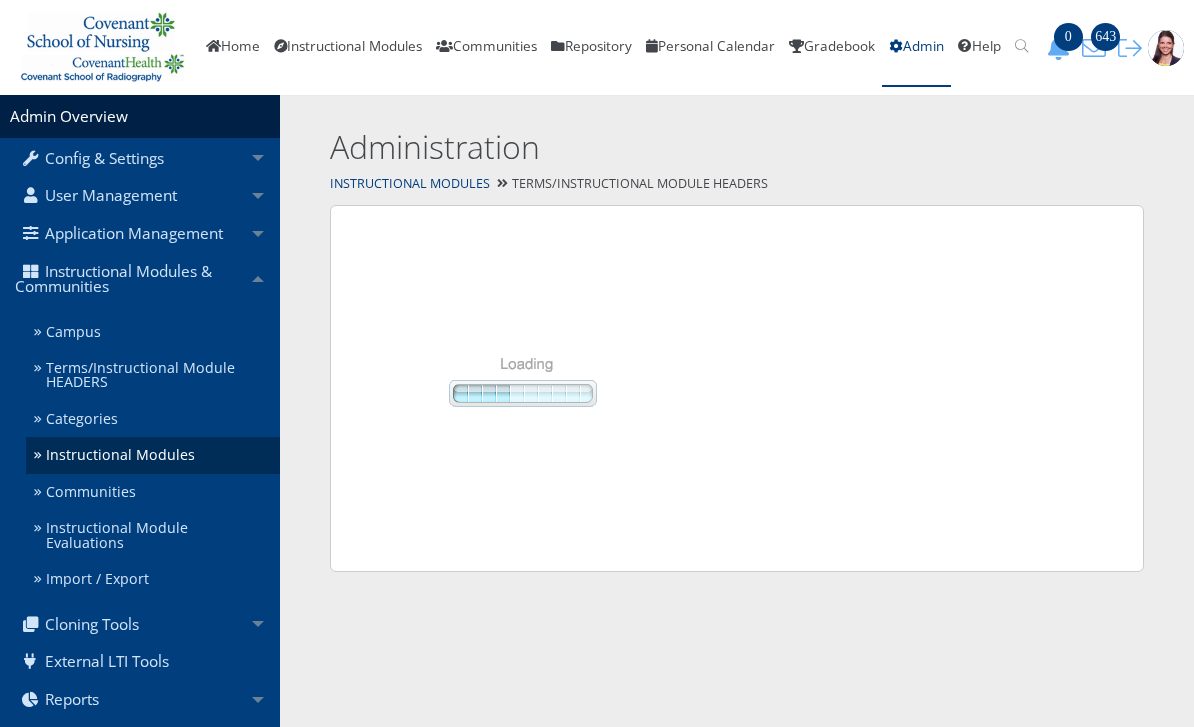 scroll, scrollTop: 0, scrollLeft: 0, axis: both 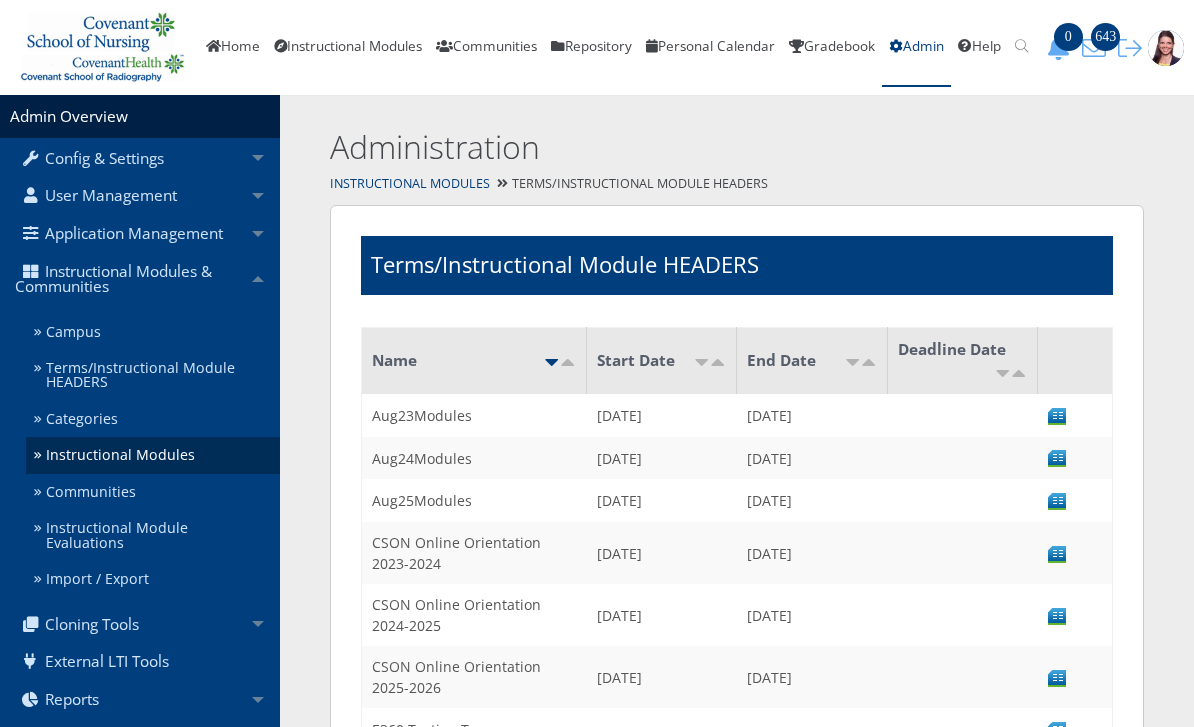 click on "Aug25Modules" at bounding box center (474, 500) 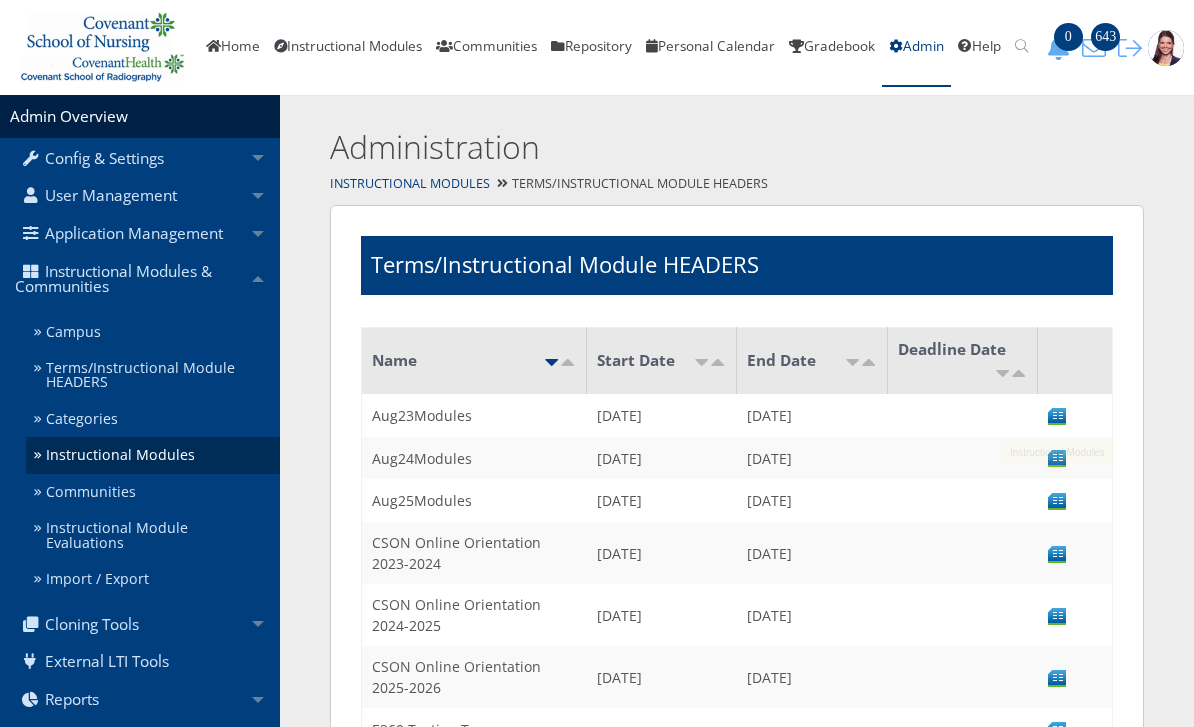 click at bounding box center (1057, 501) 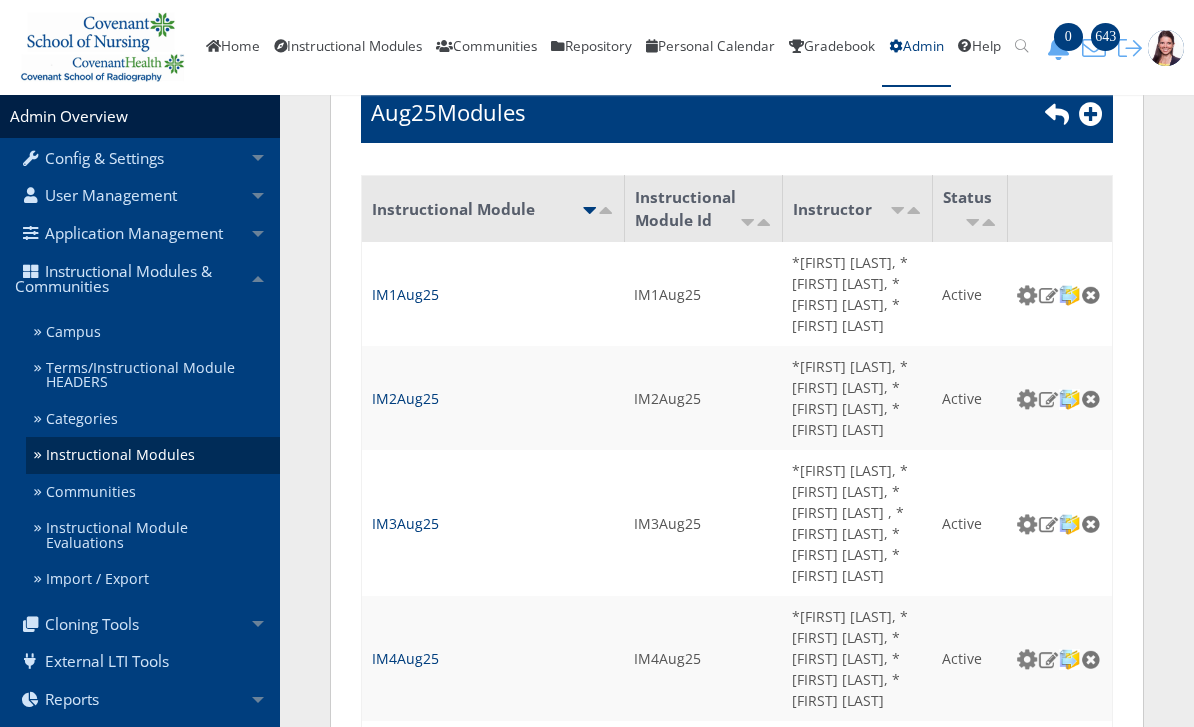 scroll, scrollTop: 455, scrollLeft: 0, axis: vertical 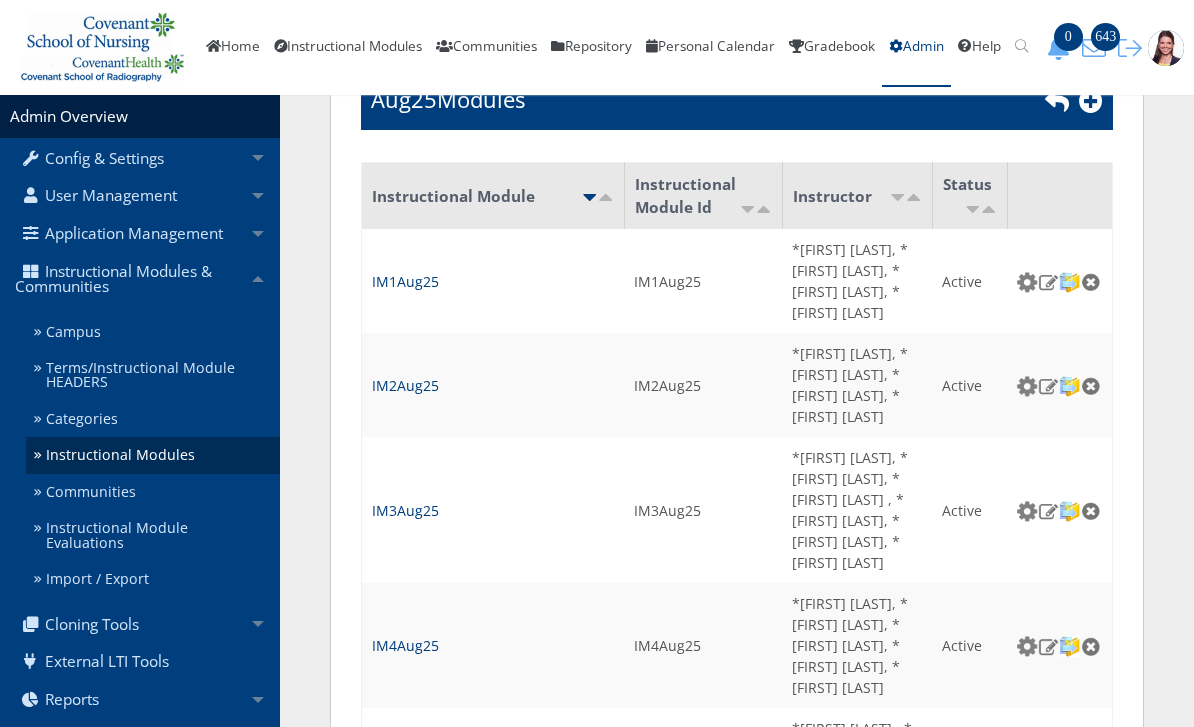 click at bounding box center [1048, 511] 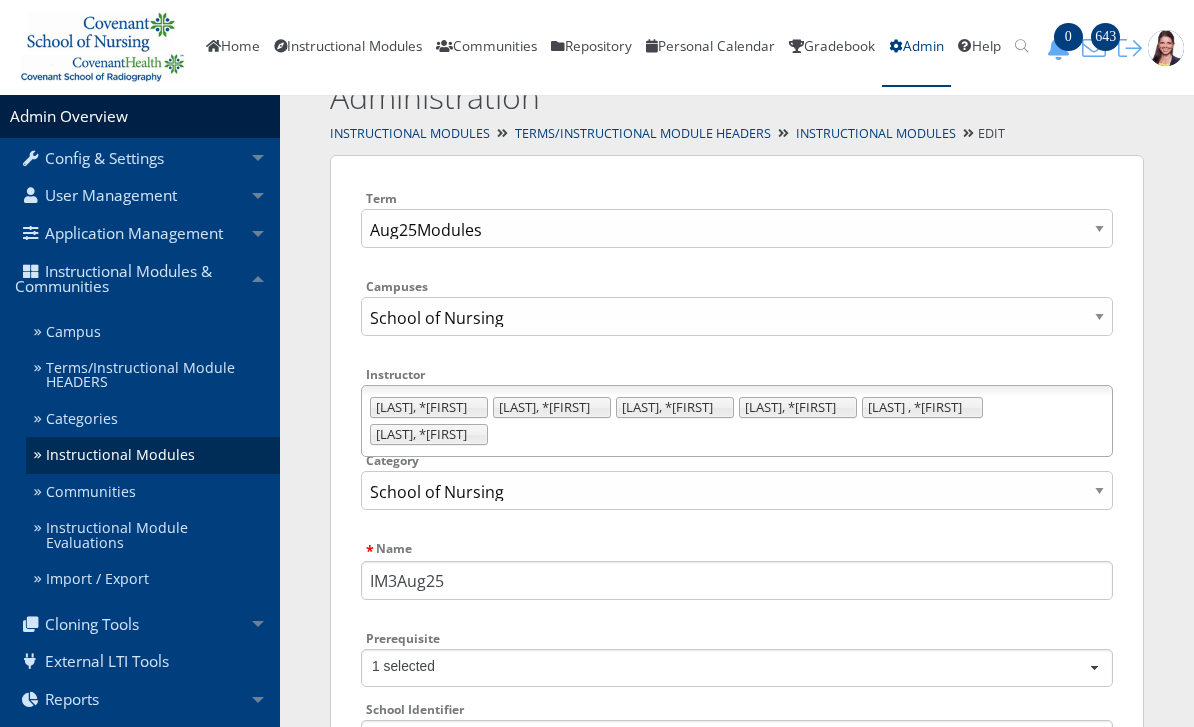 scroll, scrollTop: 0, scrollLeft: 0, axis: both 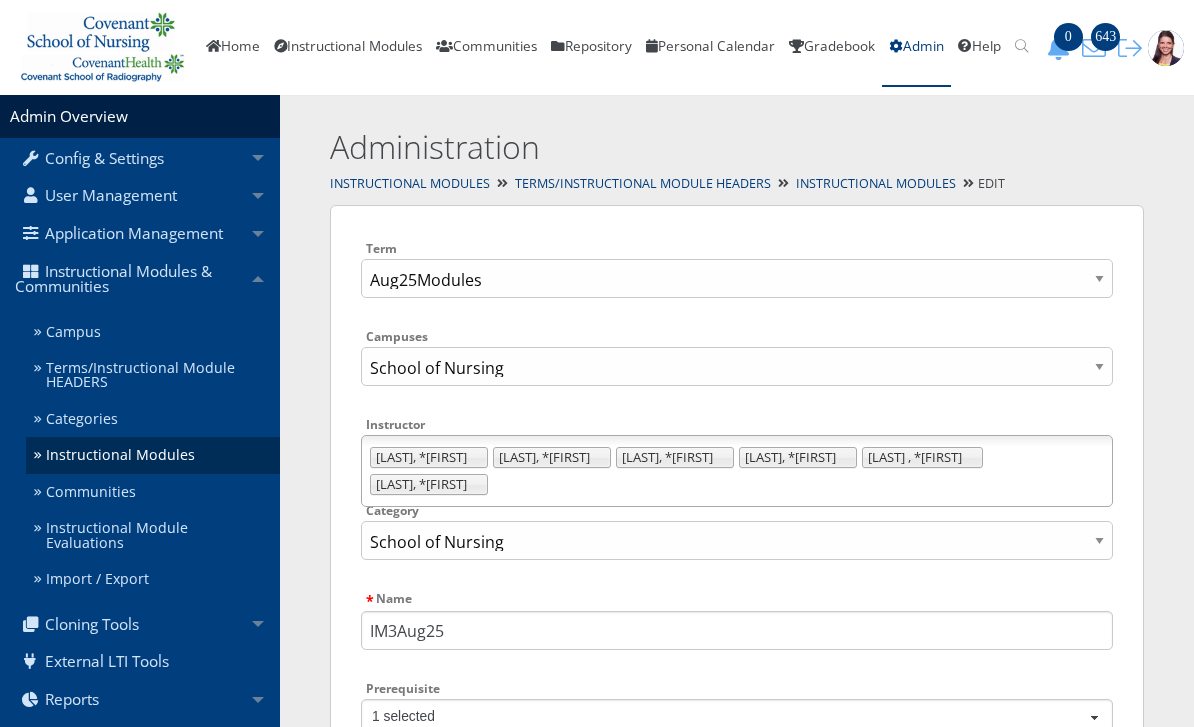 click on "Instructional Modules" at bounding box center [876, 183] 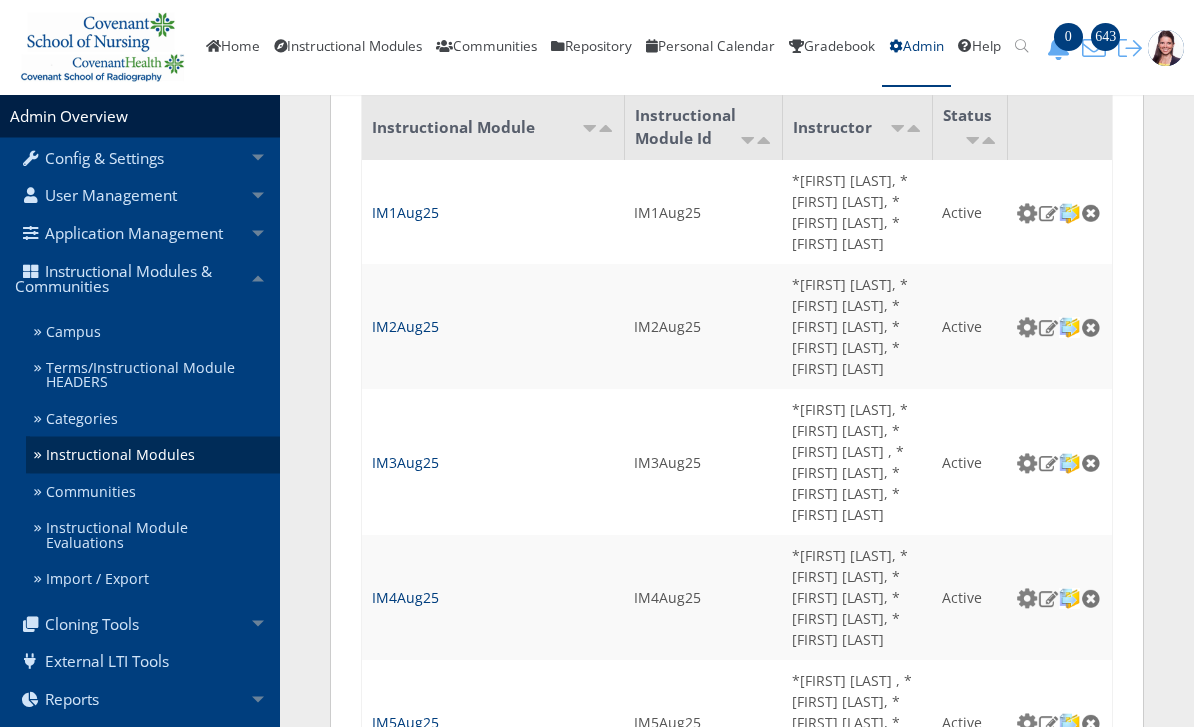 scroll, scrollTop: 525, scrollLeft: 0, axis: vertical 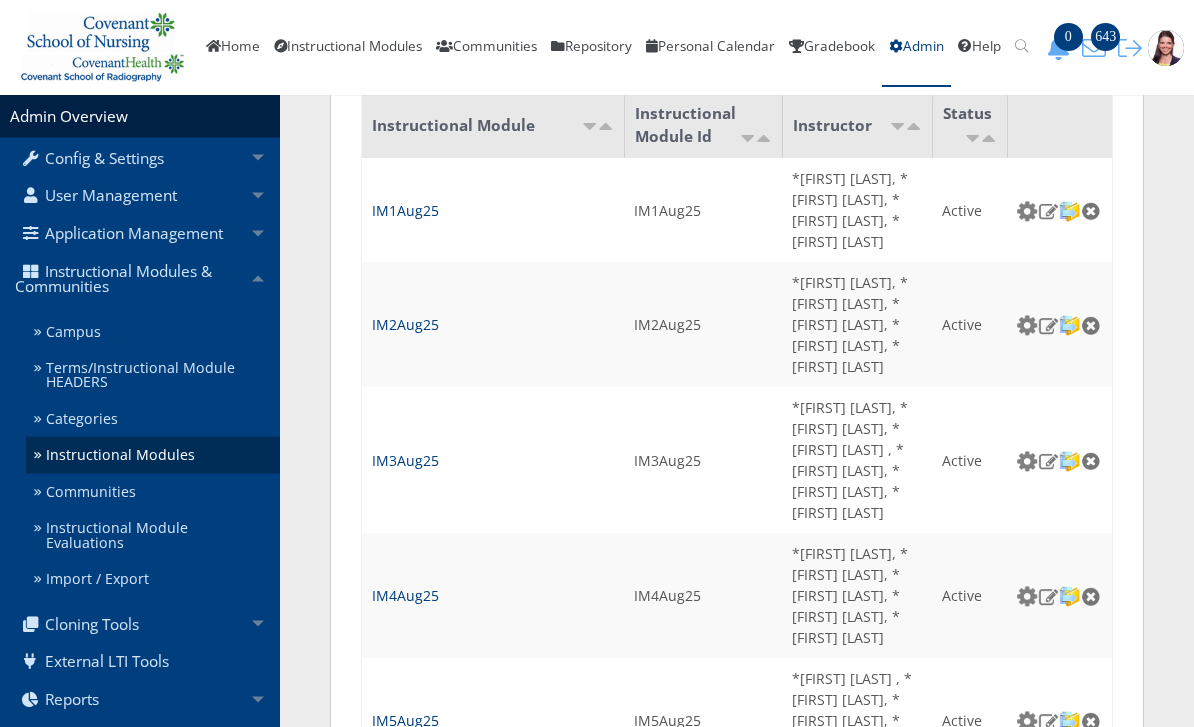 click at bounding box center [1059, 461] 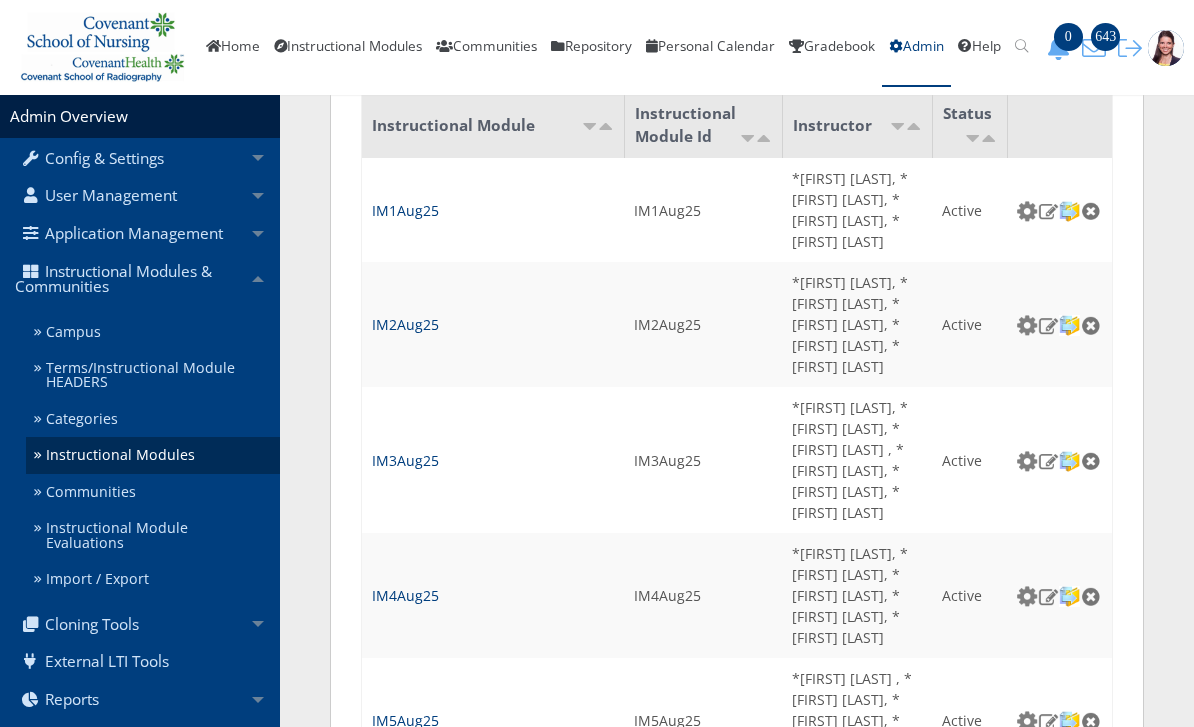 click at bounding box center (1027, 461) 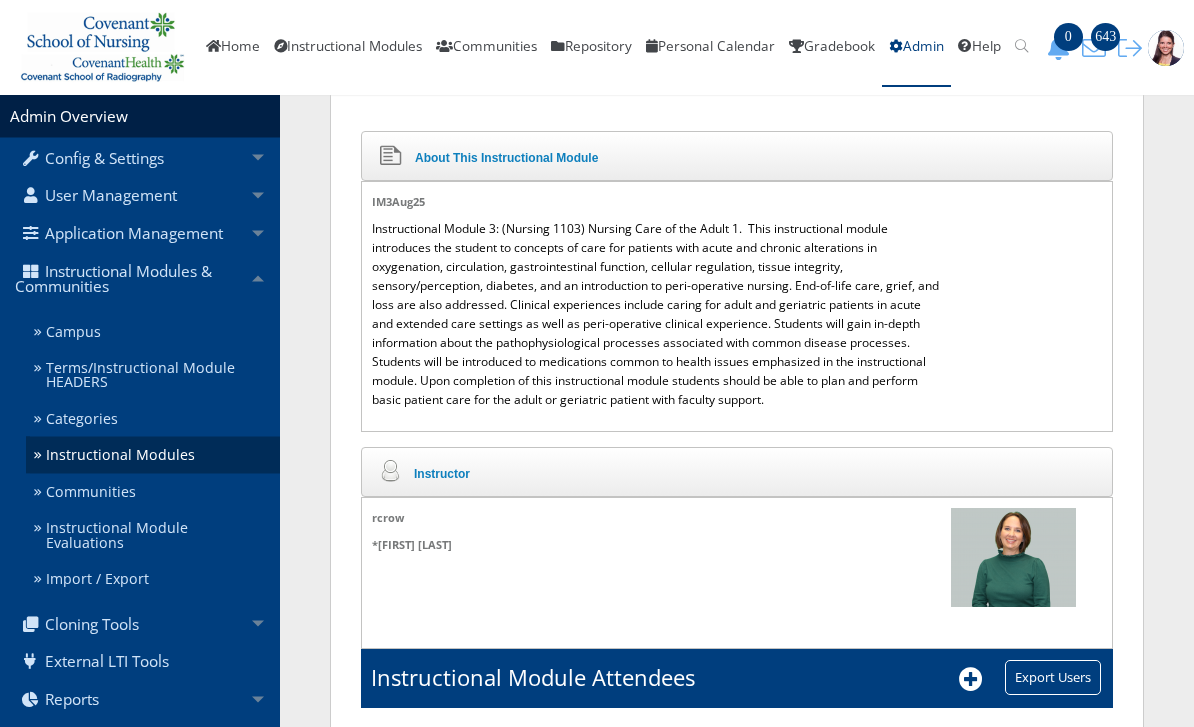 scroll, scrollTop: 0, scrollLeft: 0, axis: both 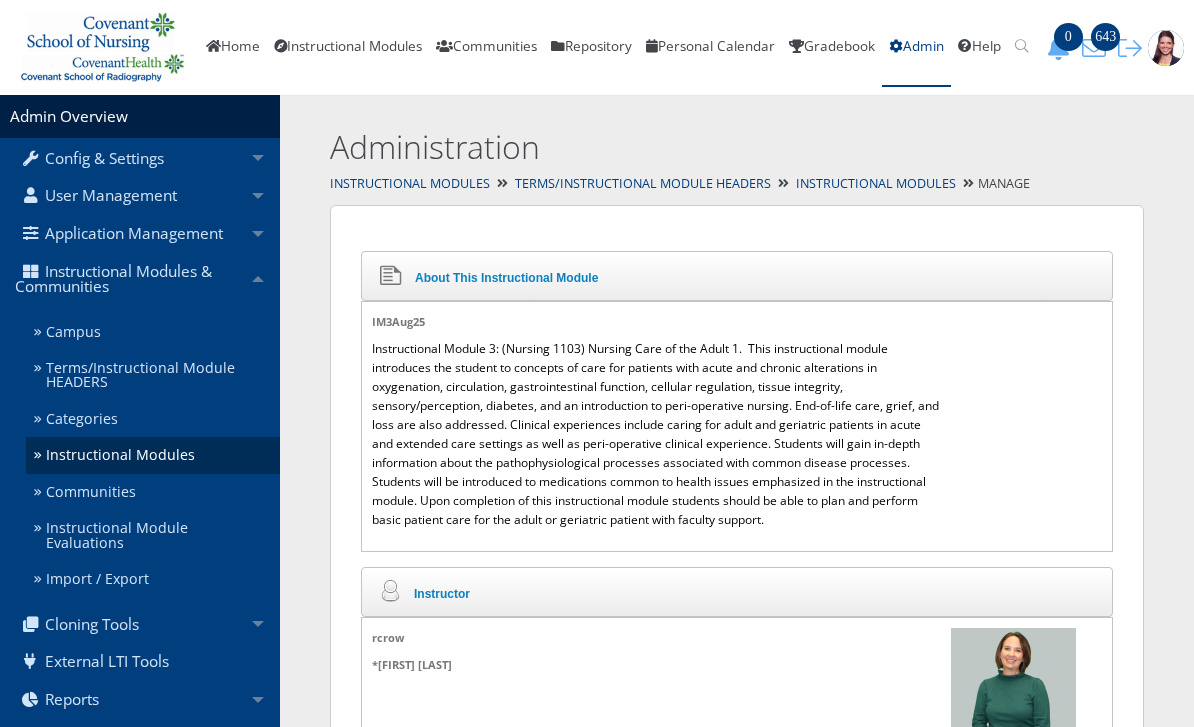 click on "Instructional Modules" at bounding box center [348, 48] 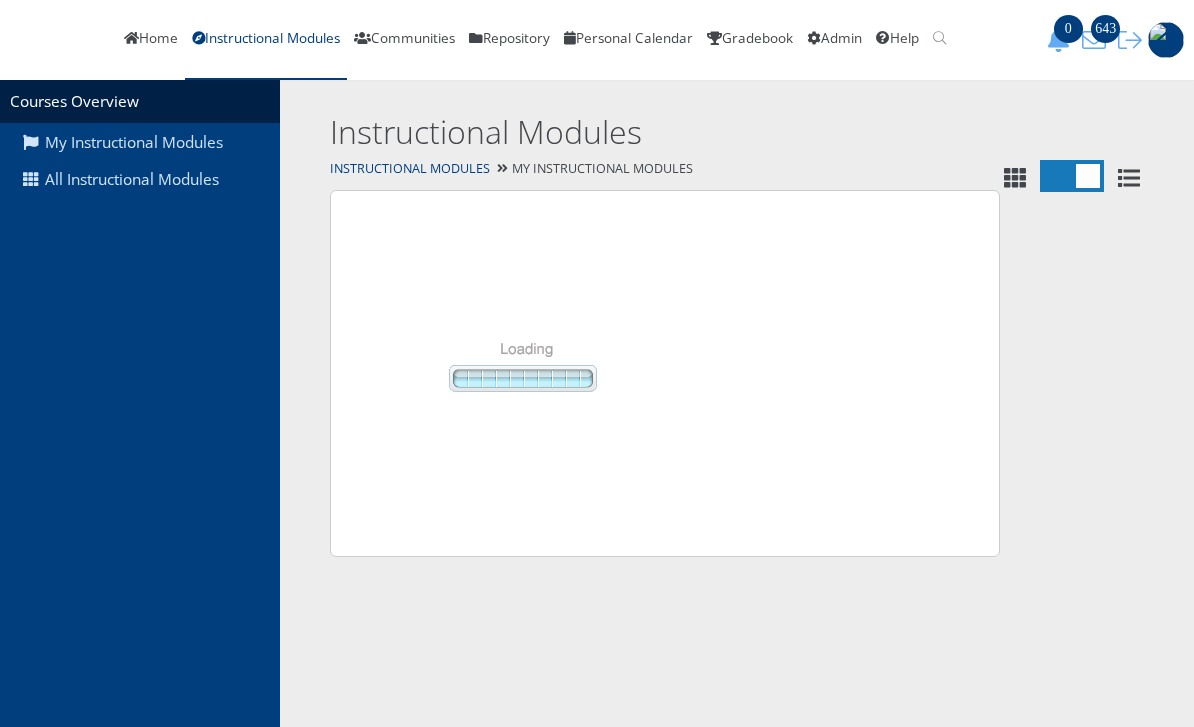 scroll, scrollTop: 0, scrollLeft: 0, axis: both 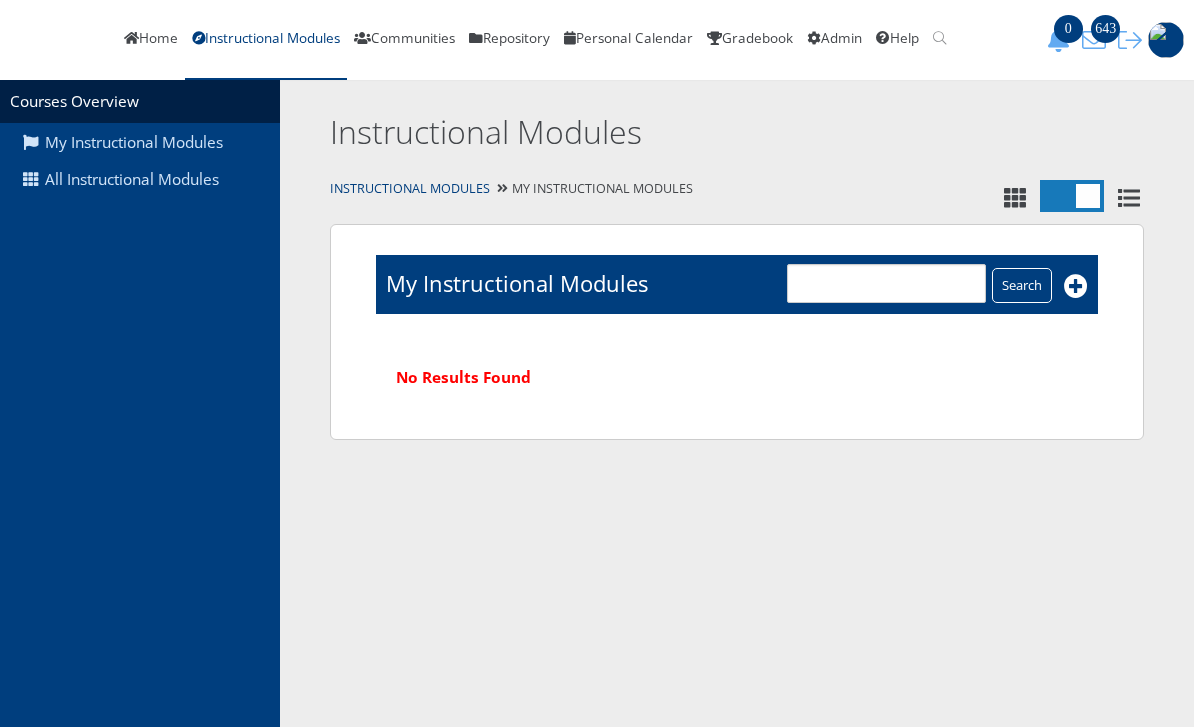 click on "All Instructional Modules" at bounding box center [140, 180] 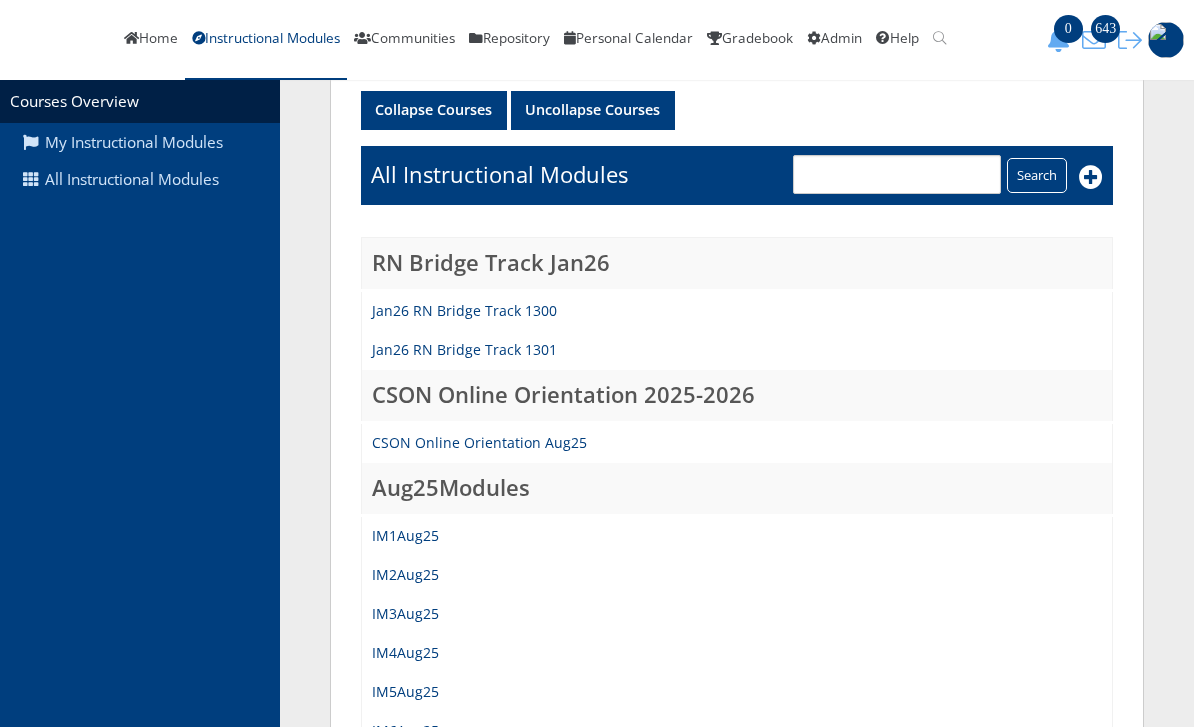 scroll, scrollTop: 133, scrollLeft: 0, axis: vertical 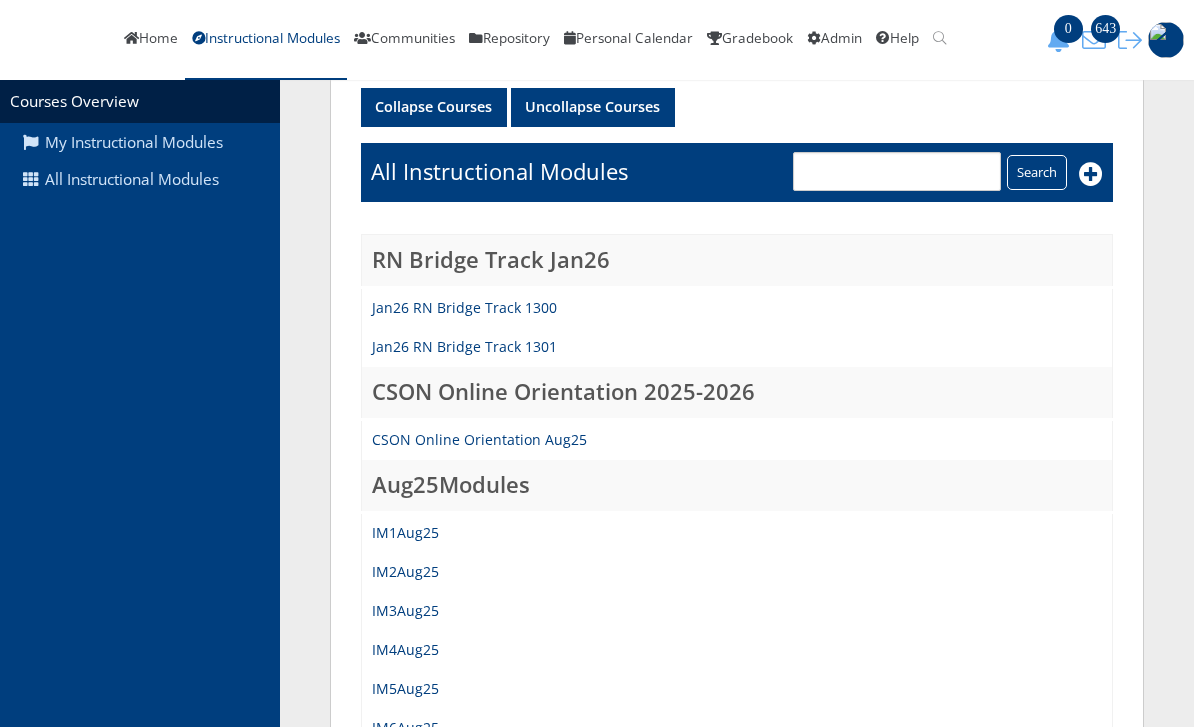click on "IM3Aug25" at bounding box center [405, 610] 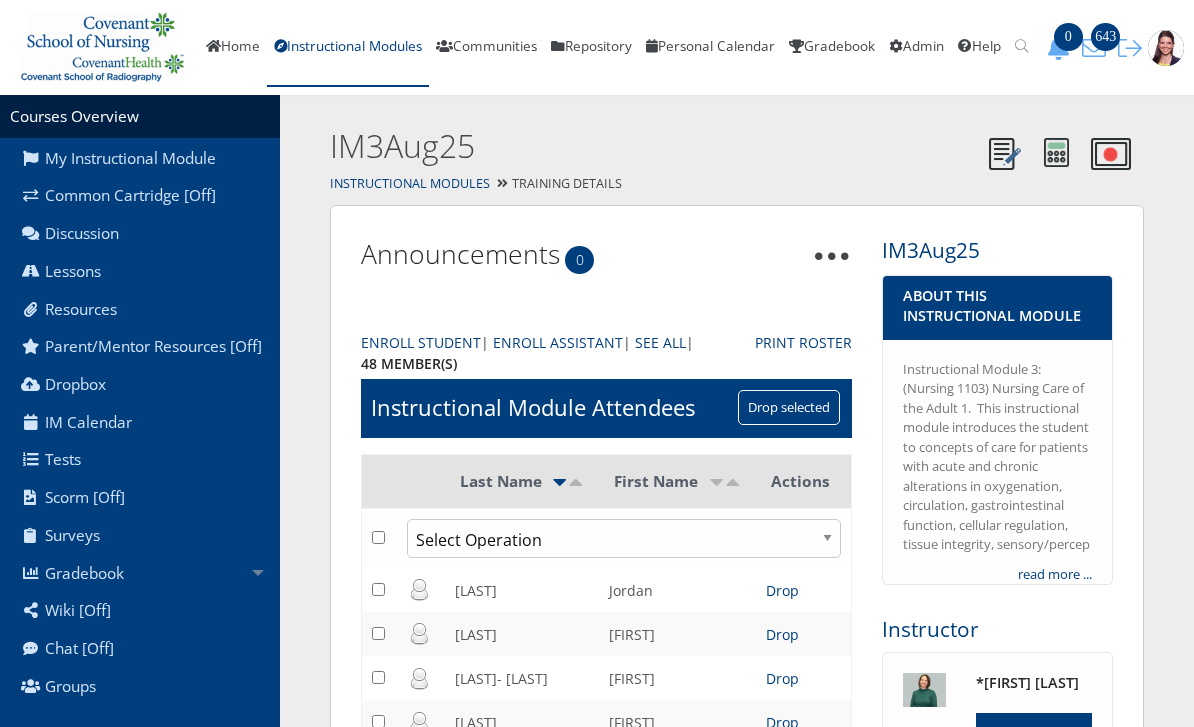scroll, scrollTop: 0, scrollLeft: 0, axis: both 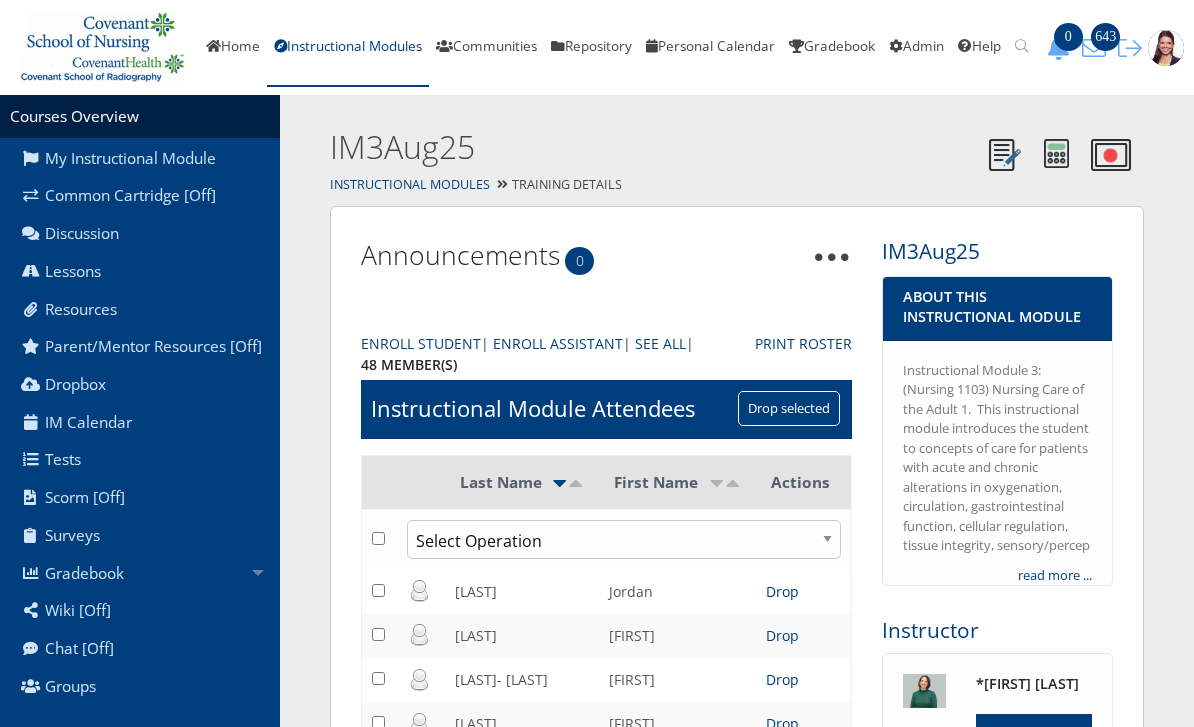 click on "Lessons" at bounding box center [140, 272] 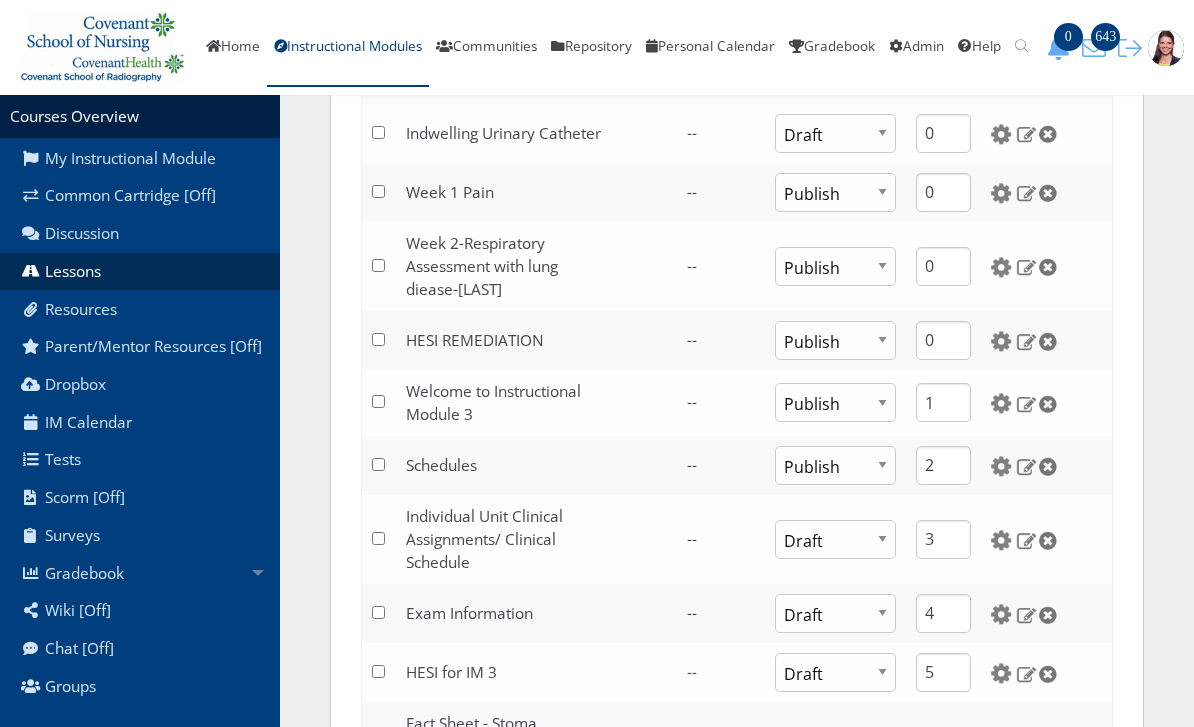 scroll, scrollTop: 357, scrollLeft: 0, axis: vertical 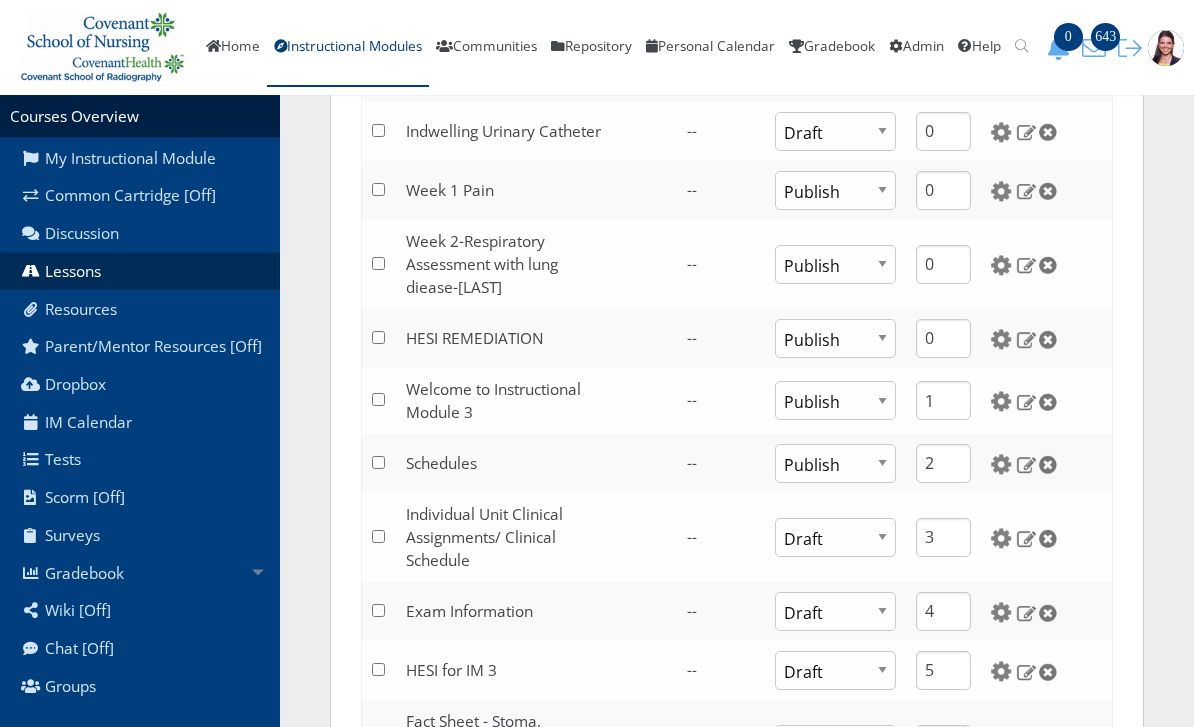 click at bounding box center (1001, 340) 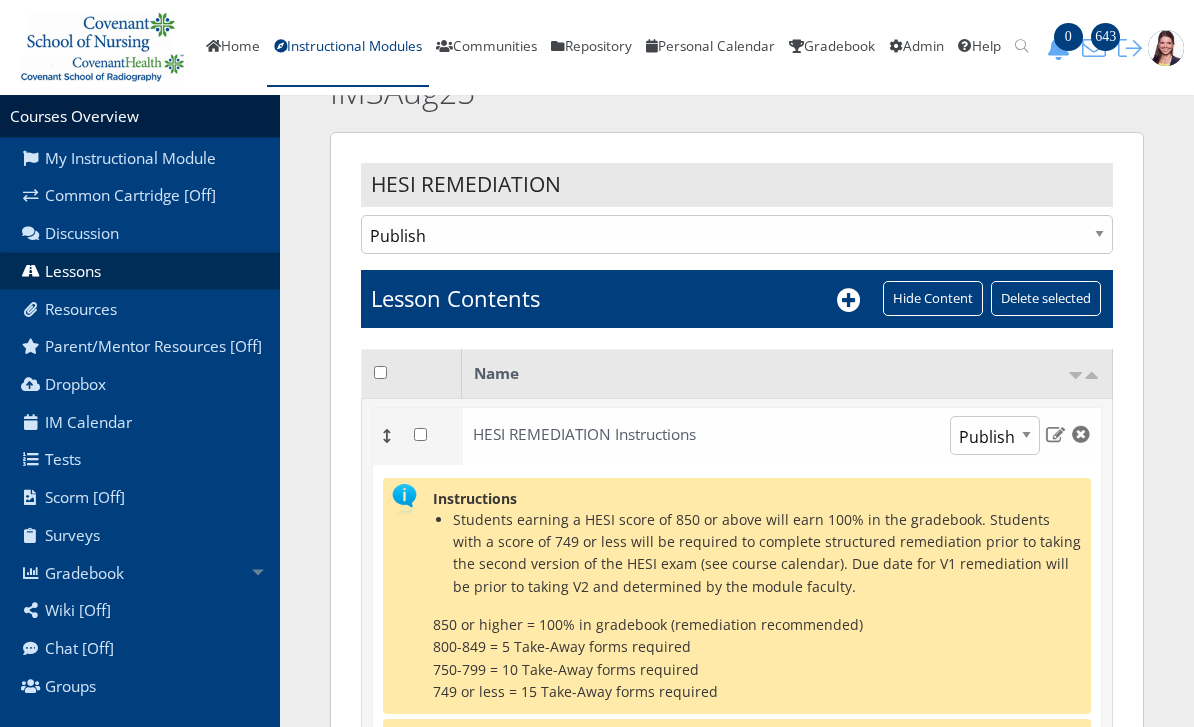 scroll, scrollTop: 55, scrollLeft: 0, axis: vertical 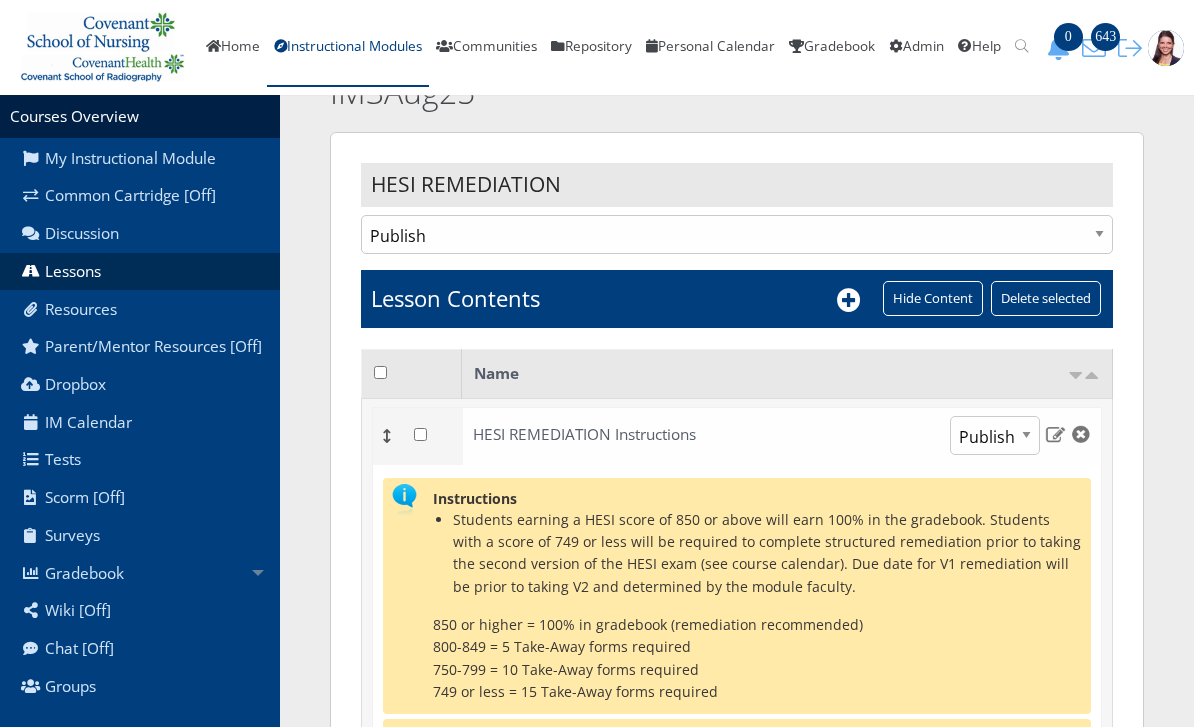 click at bounding box center [1055, 434] 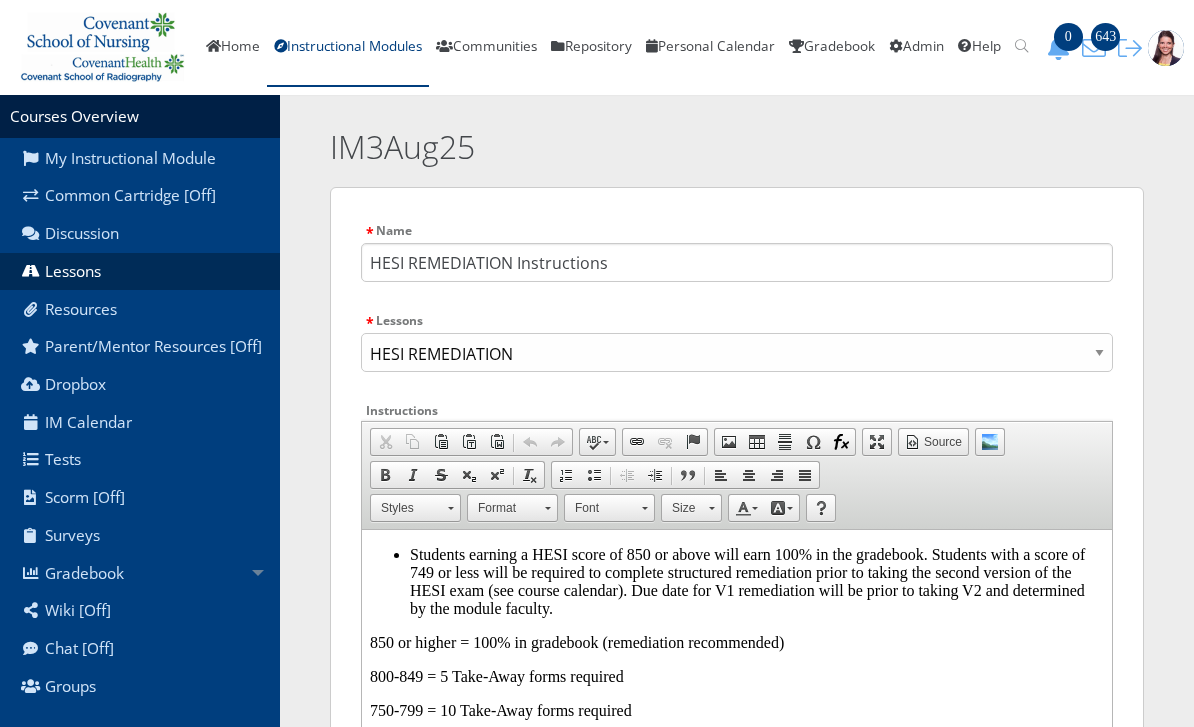 scroll, scrollTop: 0, scrollLeft: 0, axis: both 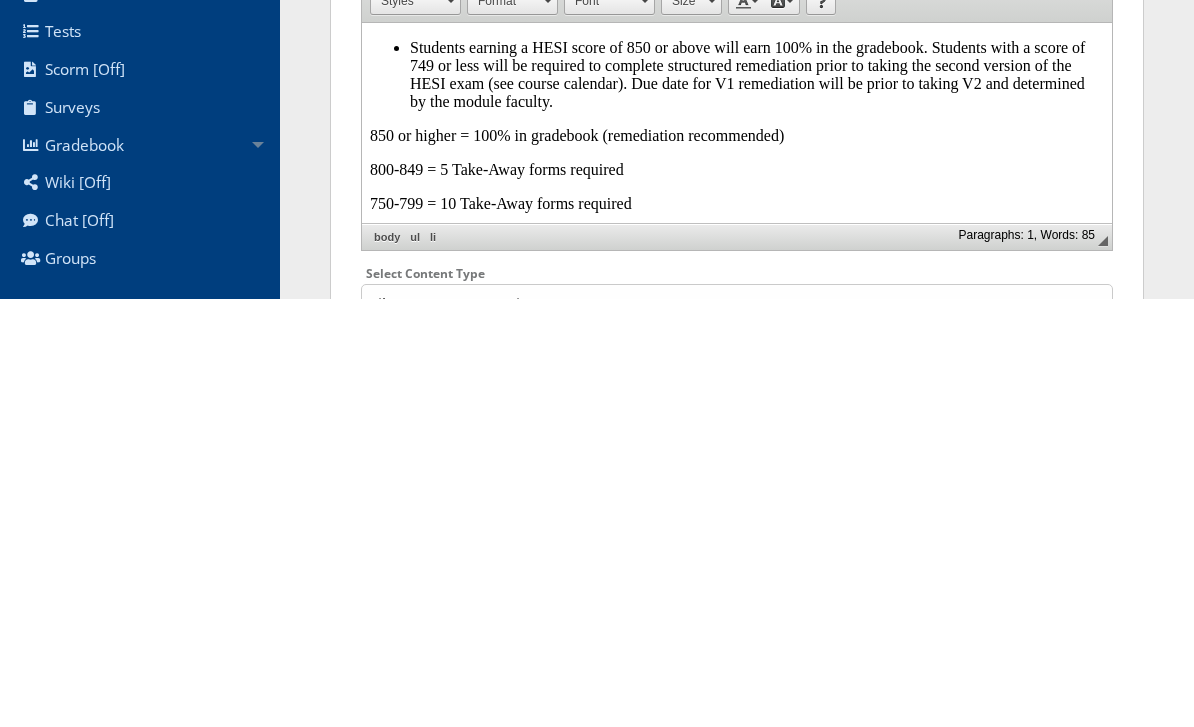 type 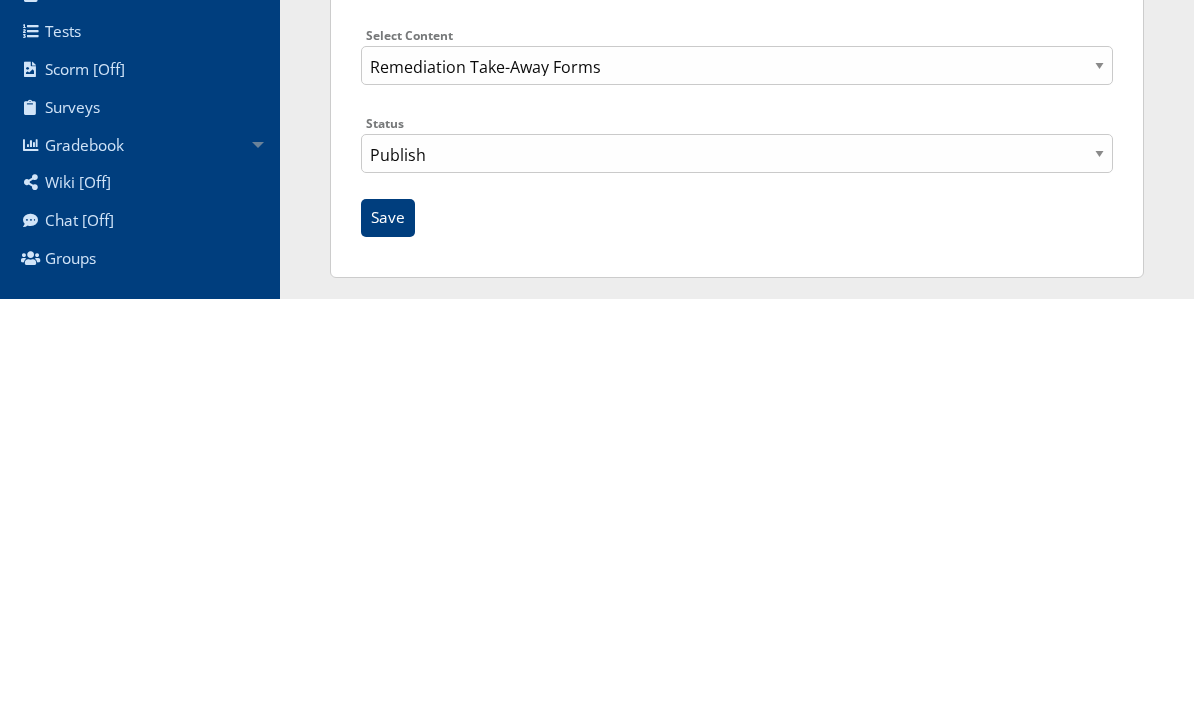 scroll, scrollTop: 503, scrollLeft: 0, axis: vertical 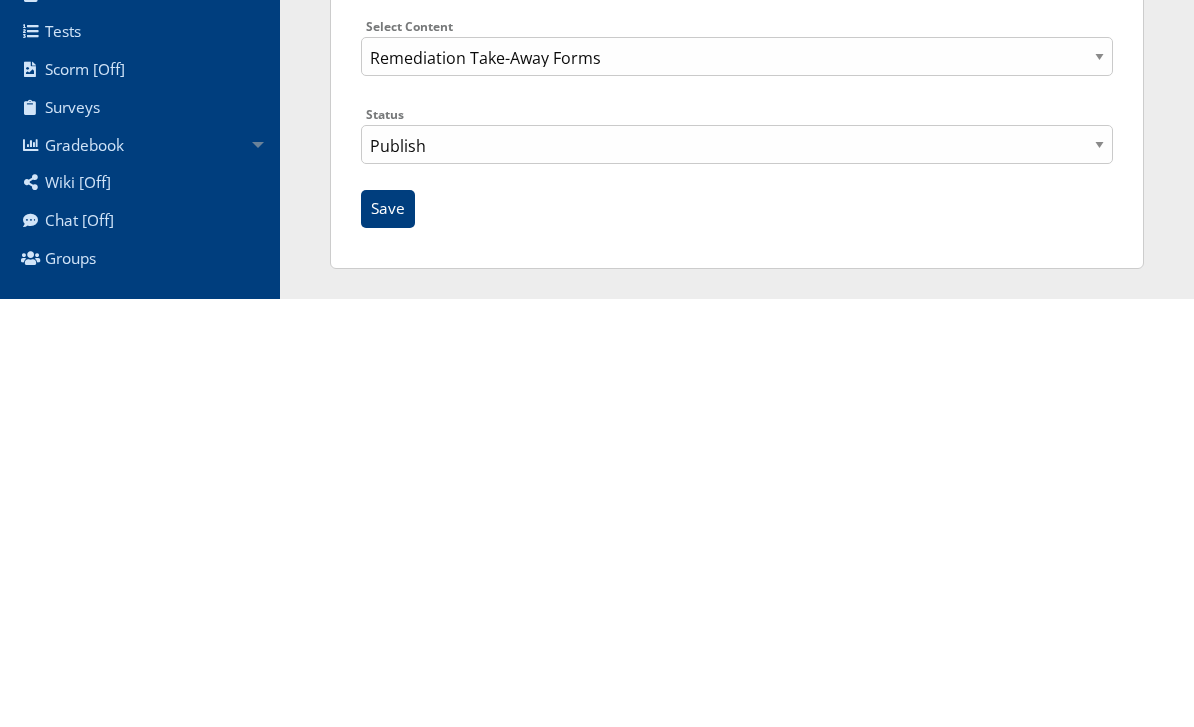 click on "Save" at bounding box center (388, 637) 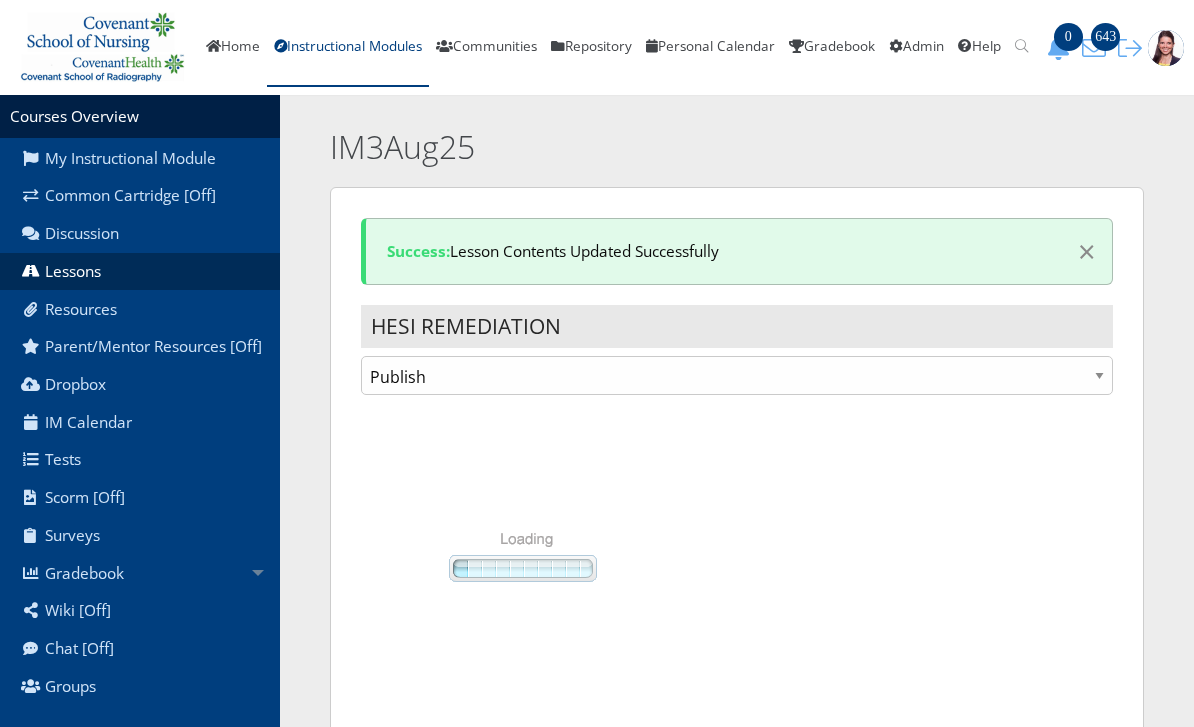 scroll, scrollTop: 0, scrollLeft: 0, axis: both 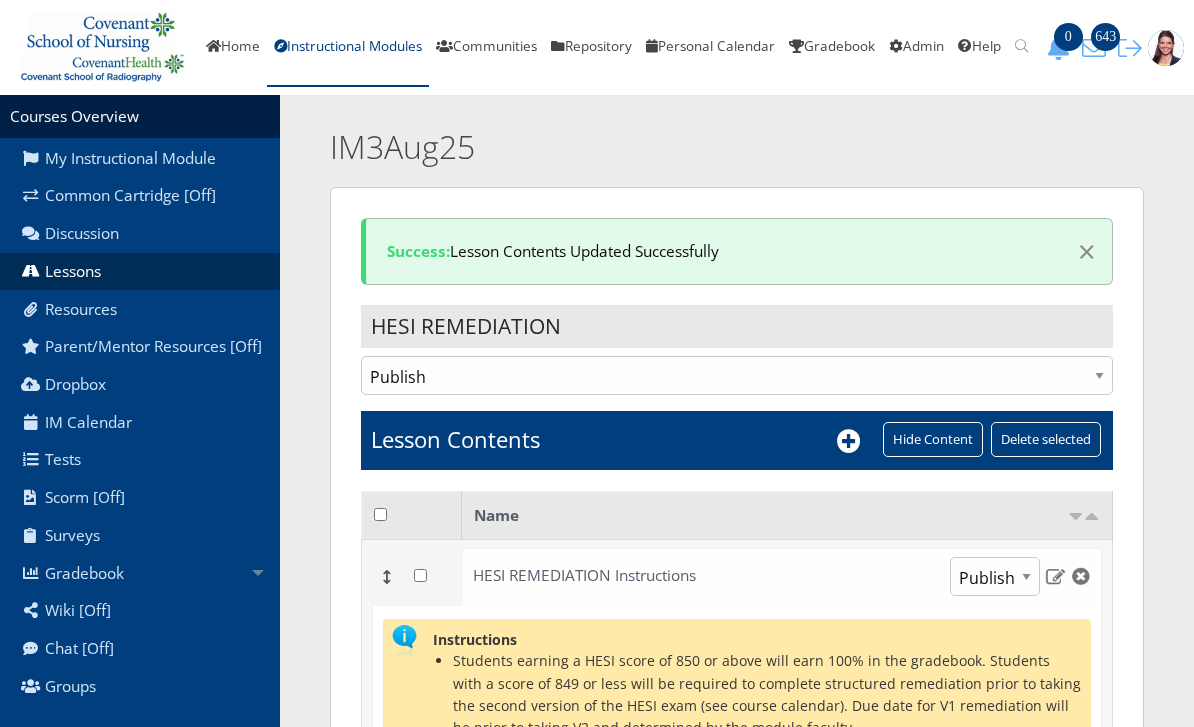 click on "Instructional Modules" at bounding box center (348, 48) 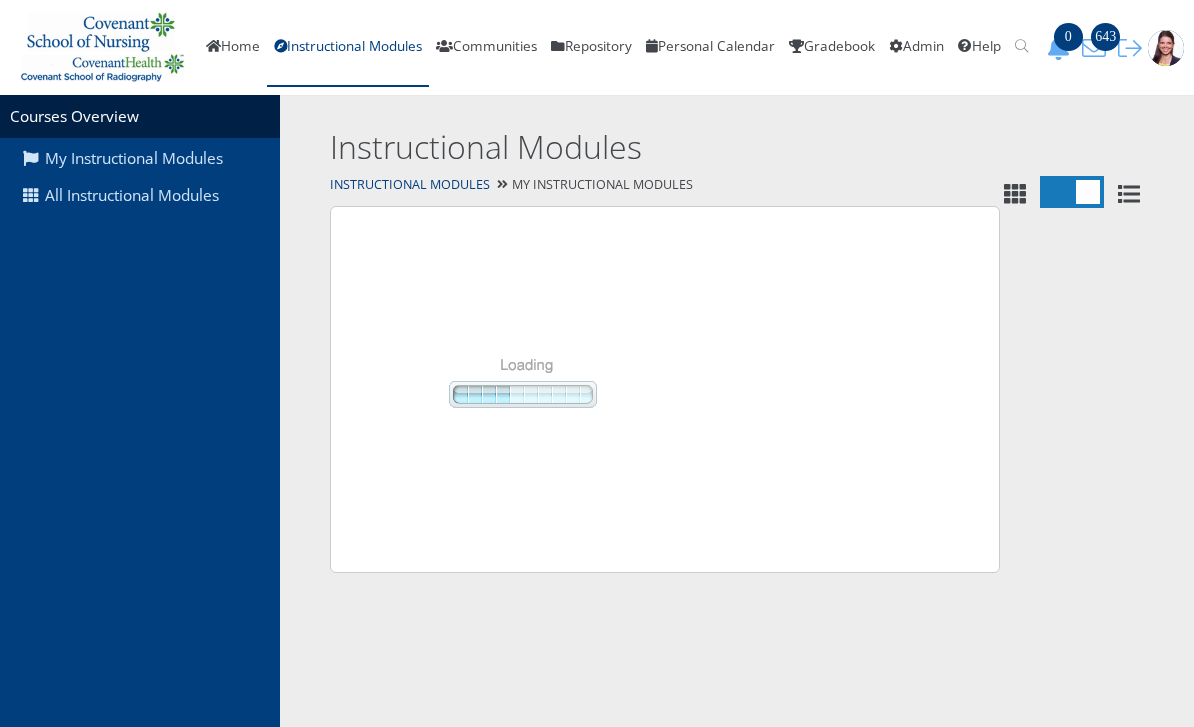 scroll, scrollTop: 0, scrollLeft: 0, axis: both 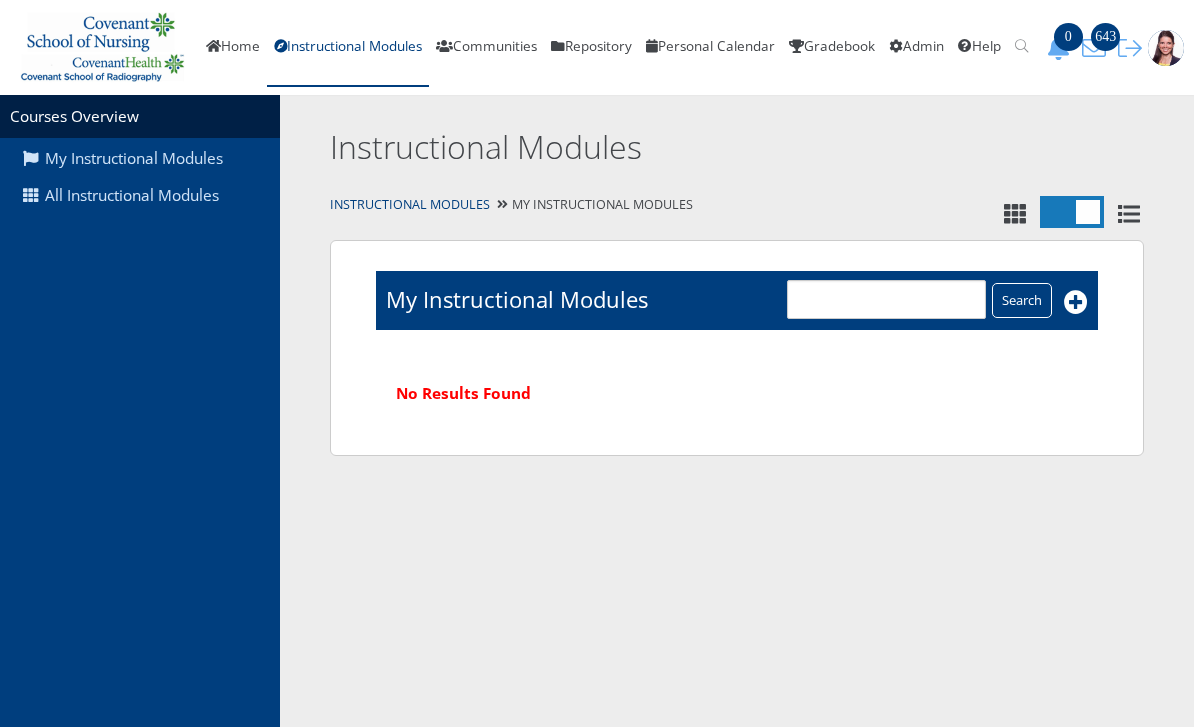 click on "All Instructional Modules" at bounding box center (140, 196) 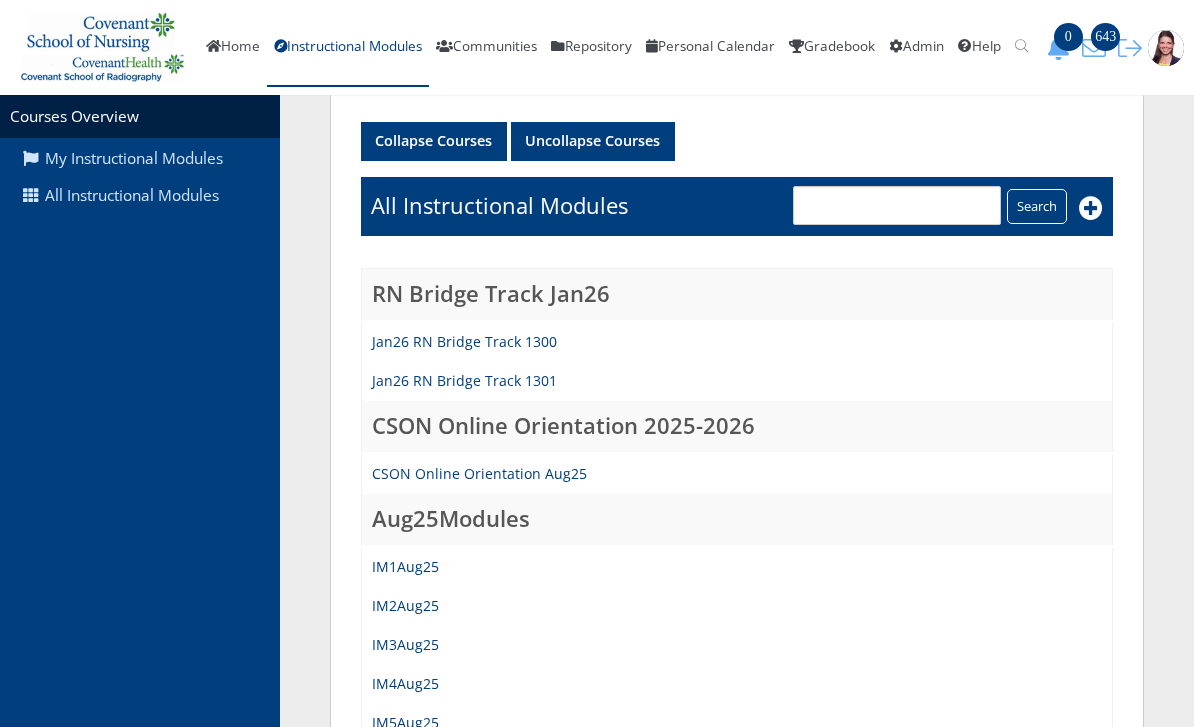 scroll, scrollTop: 168, scrollLeft: 0, axis: vertical 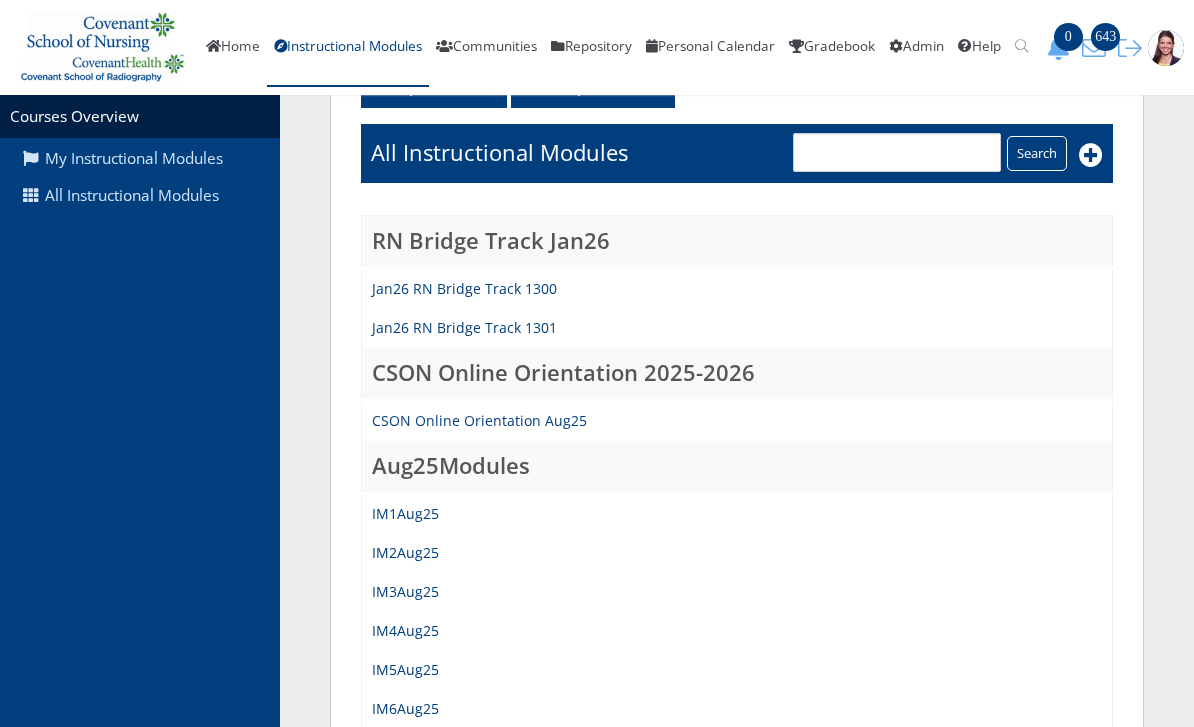 click on "IM4Aug25" at bounding box center (405, 630) 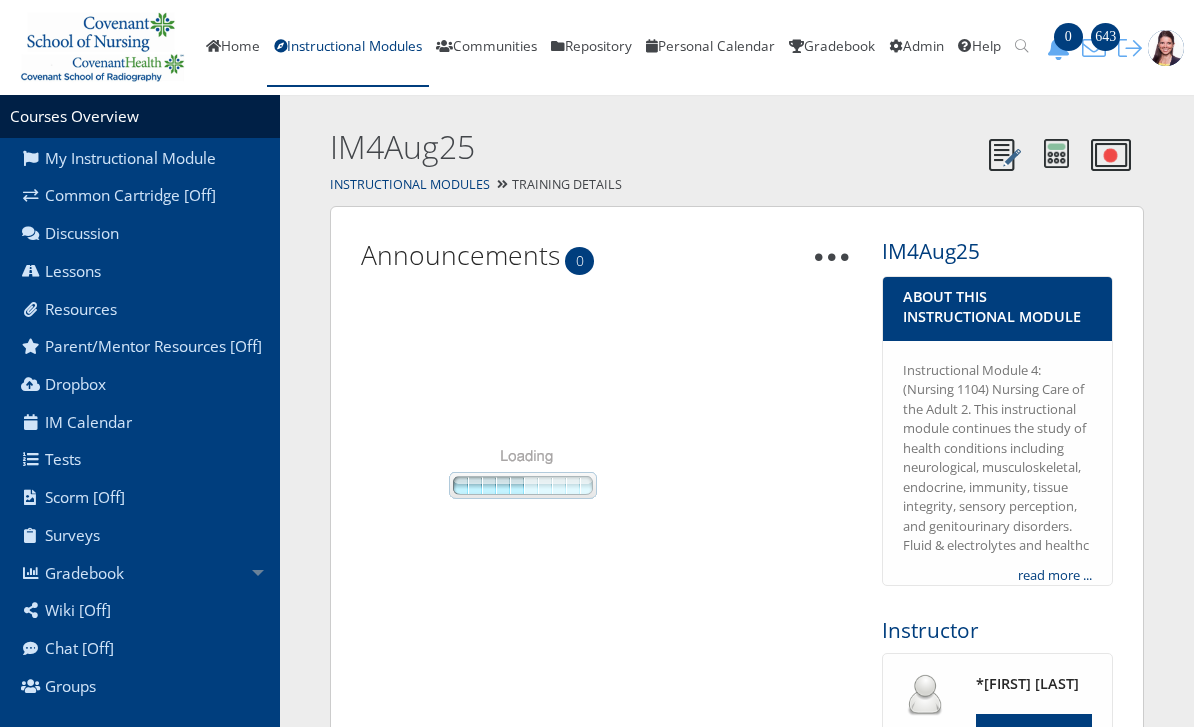 scroll, scrollTop: 0, scrollLeft: 0, axis: both 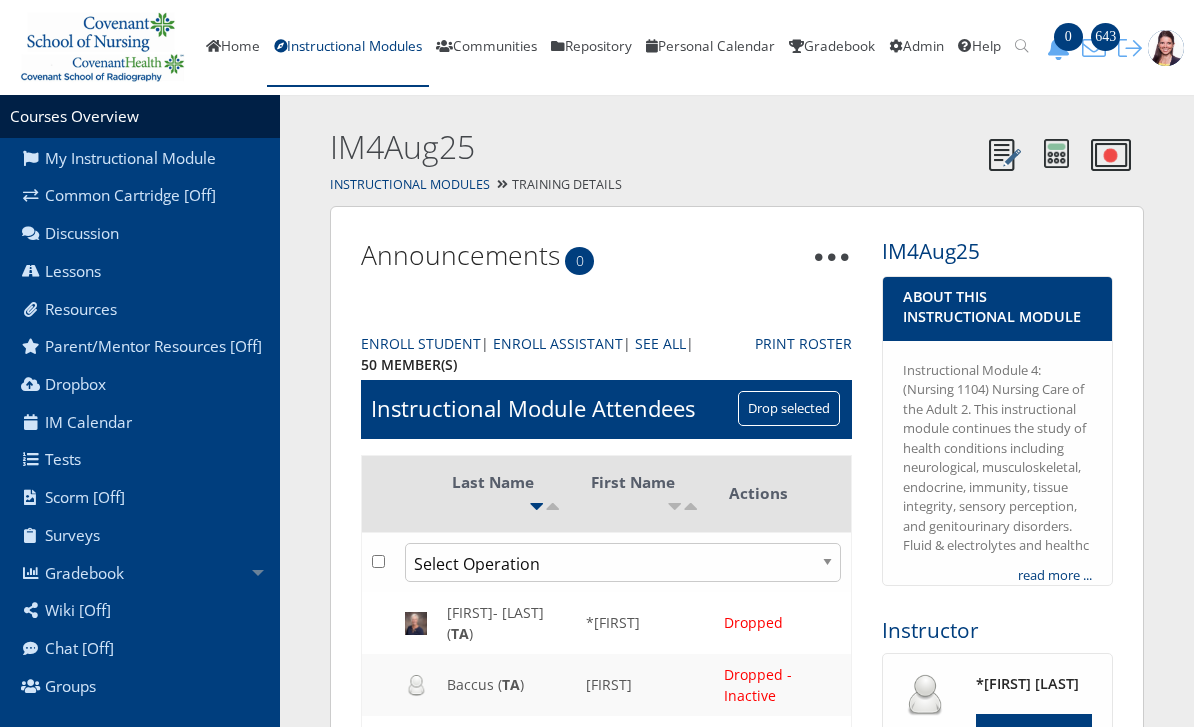 click on "Lessons" at bounding box center [140, 272] 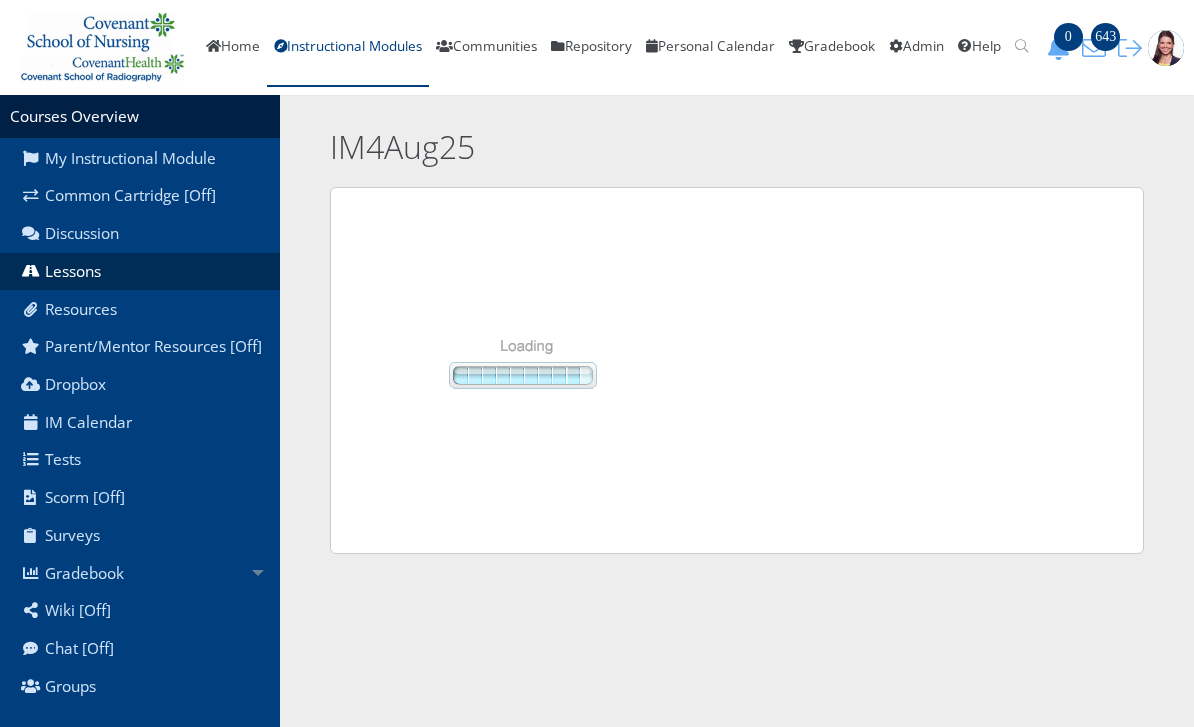 scroll, scrollTop: 0, scrollLeft: 0, axis: both 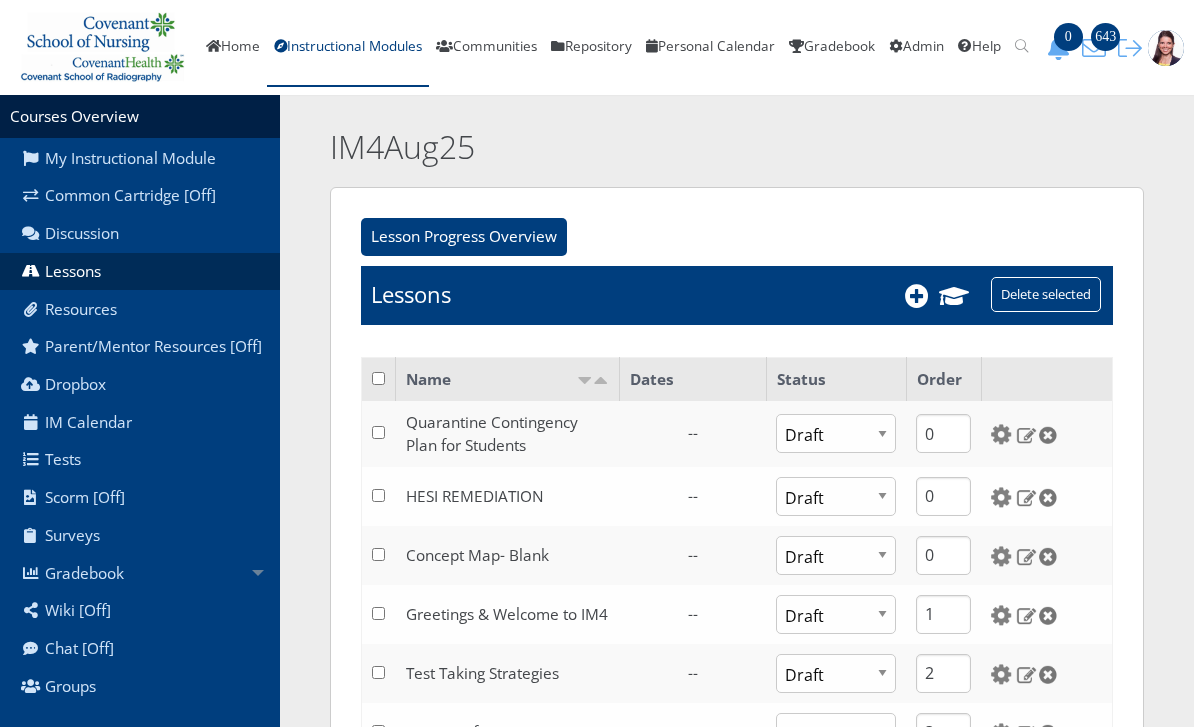 click at bounding box center [1001, 497] 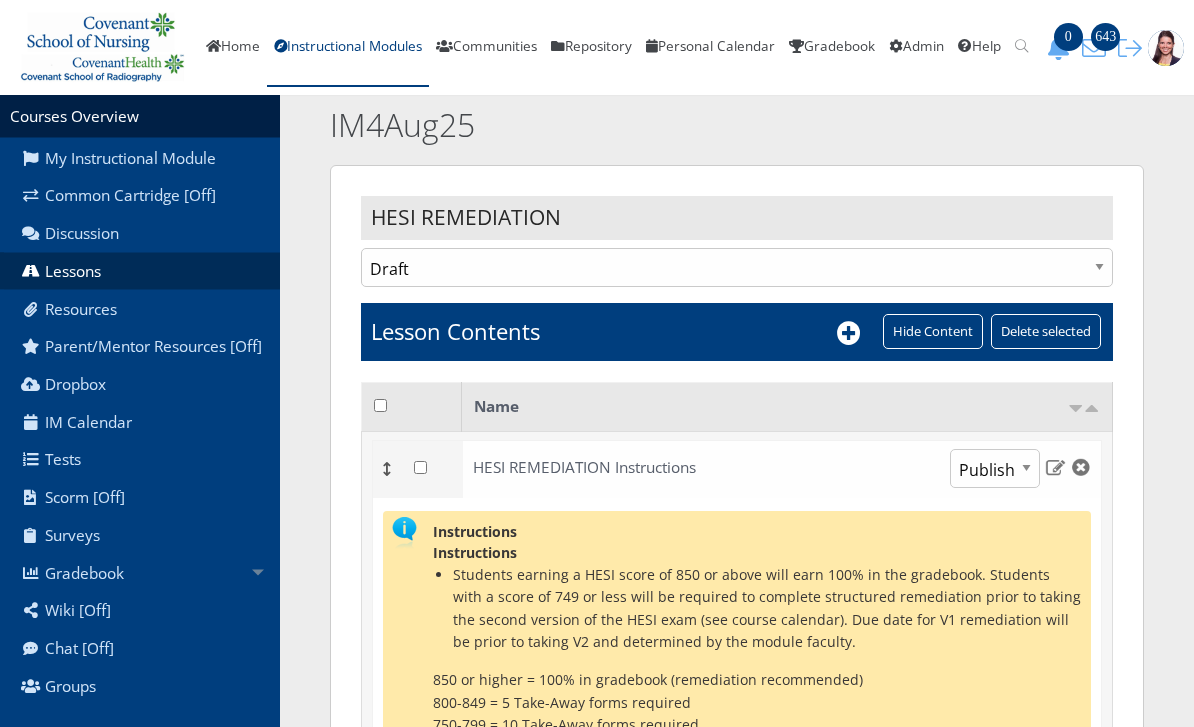 scroll, scrollTop: 22, scrollLeft: 0, axis: vertical 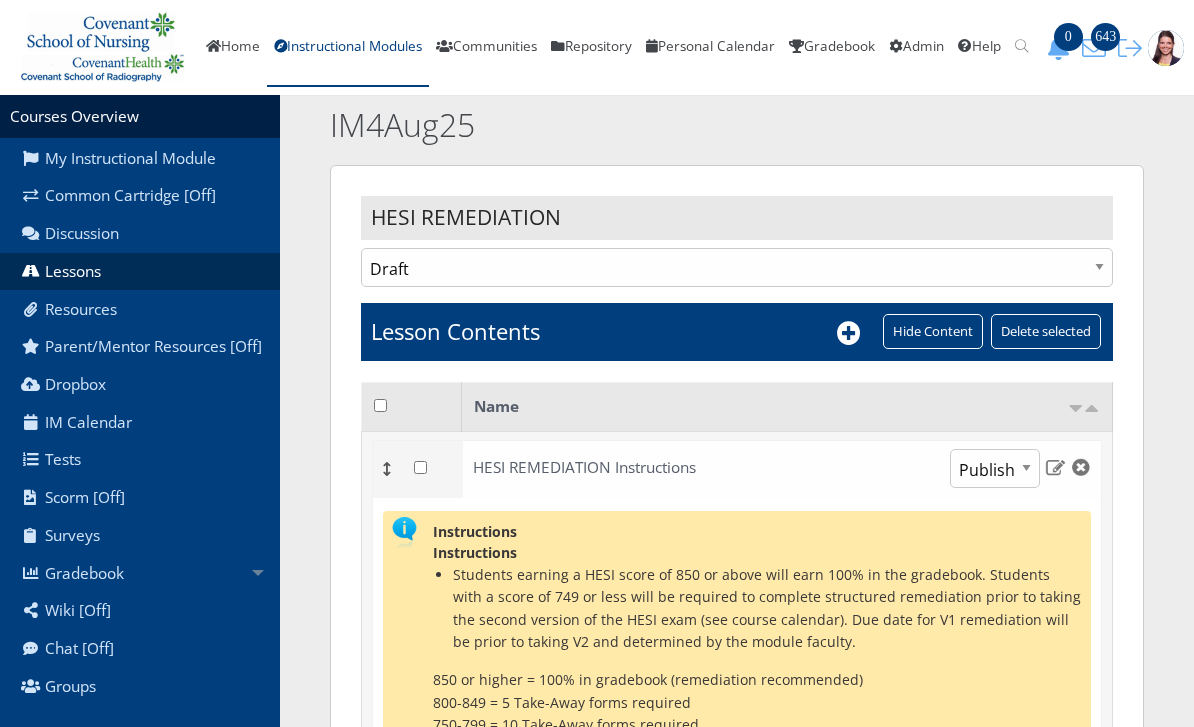 click on "Students earning a HESI score of 850 or above will earn 100% in the gradebook. Students with a score of 749 or less will be required to complete structured remediation prior to taking the second version of the HESI exam (see course calendar). Due date for V1 remediation will be prior to taking V2 and determined by the module faculty." at bounding box center [767, 609] 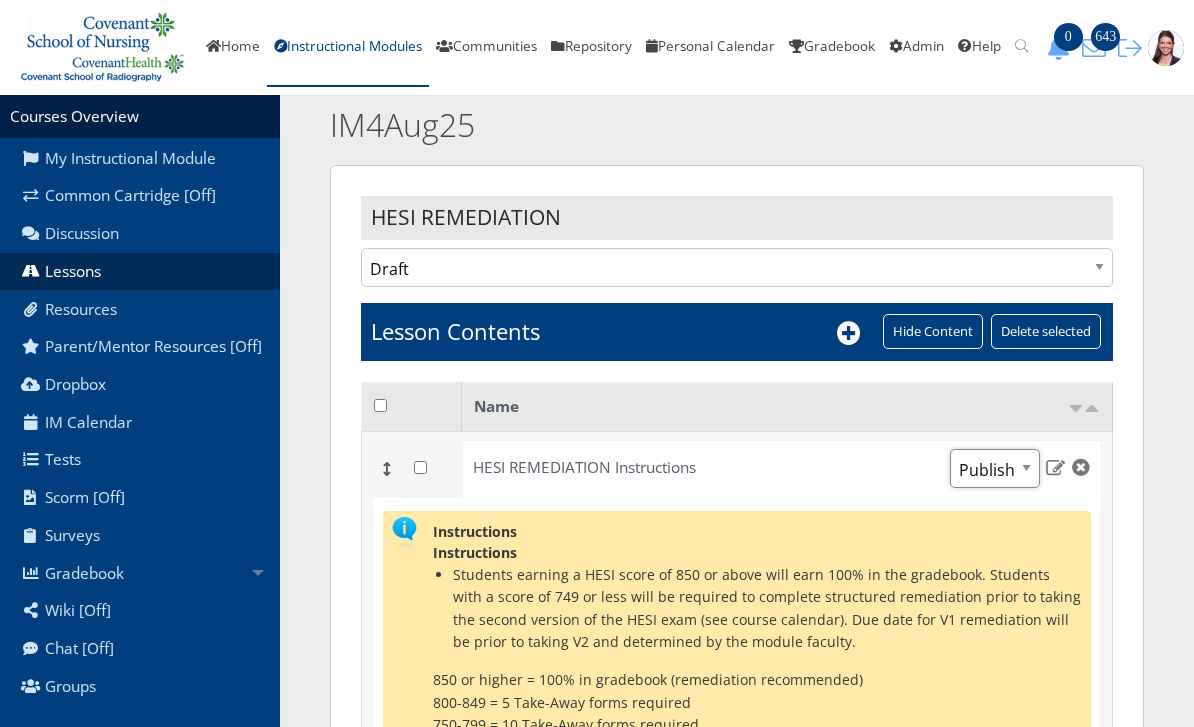 click on "Publish Draft" at bounding box center (995, 468) 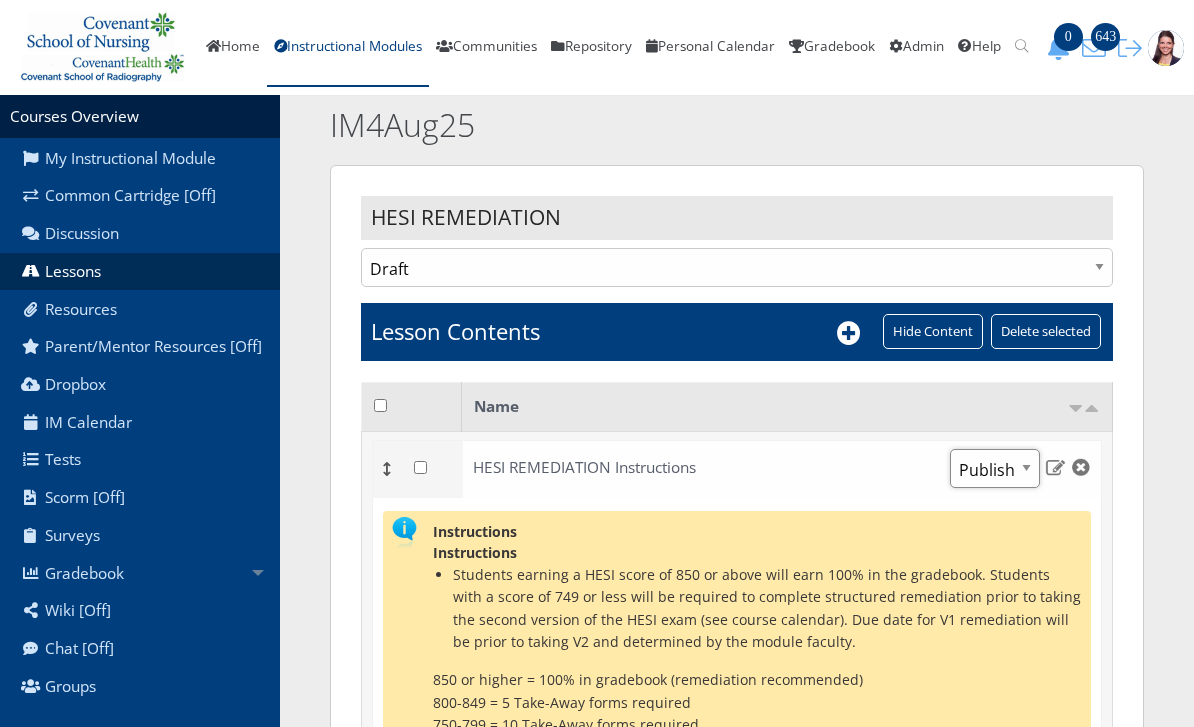 click at bounding box center [1055, 467] 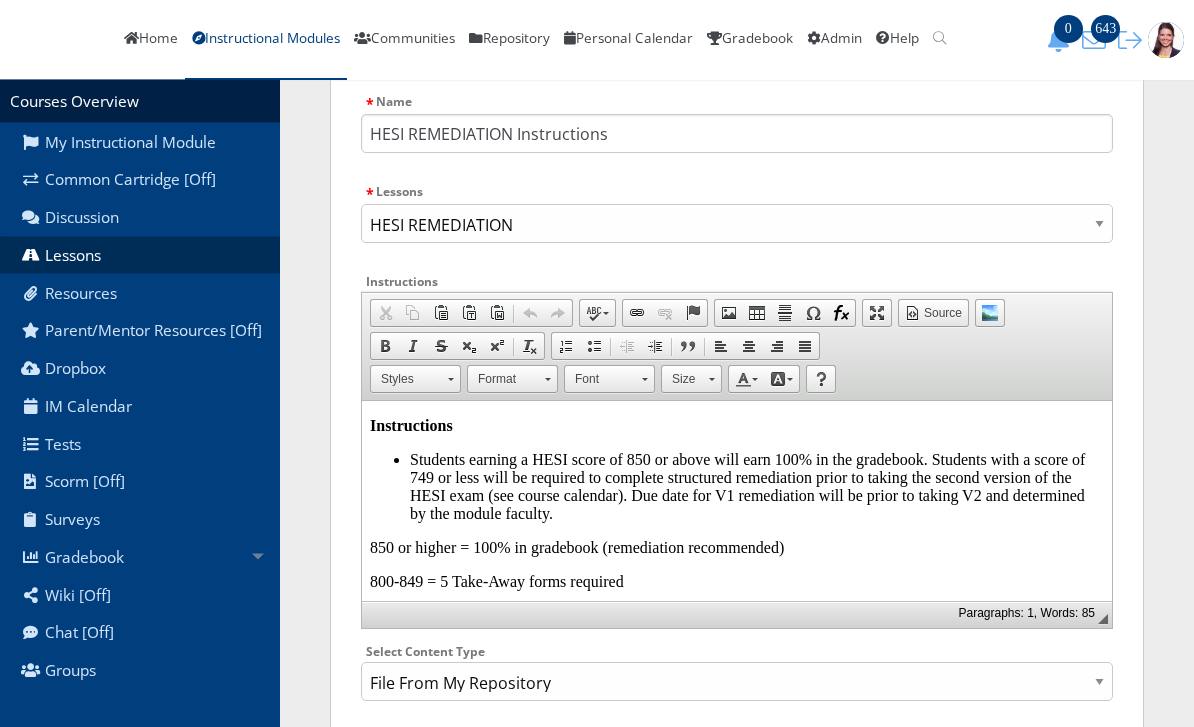 scroll, scrollTop: 114, scrollLeft: 0, axis: vertical 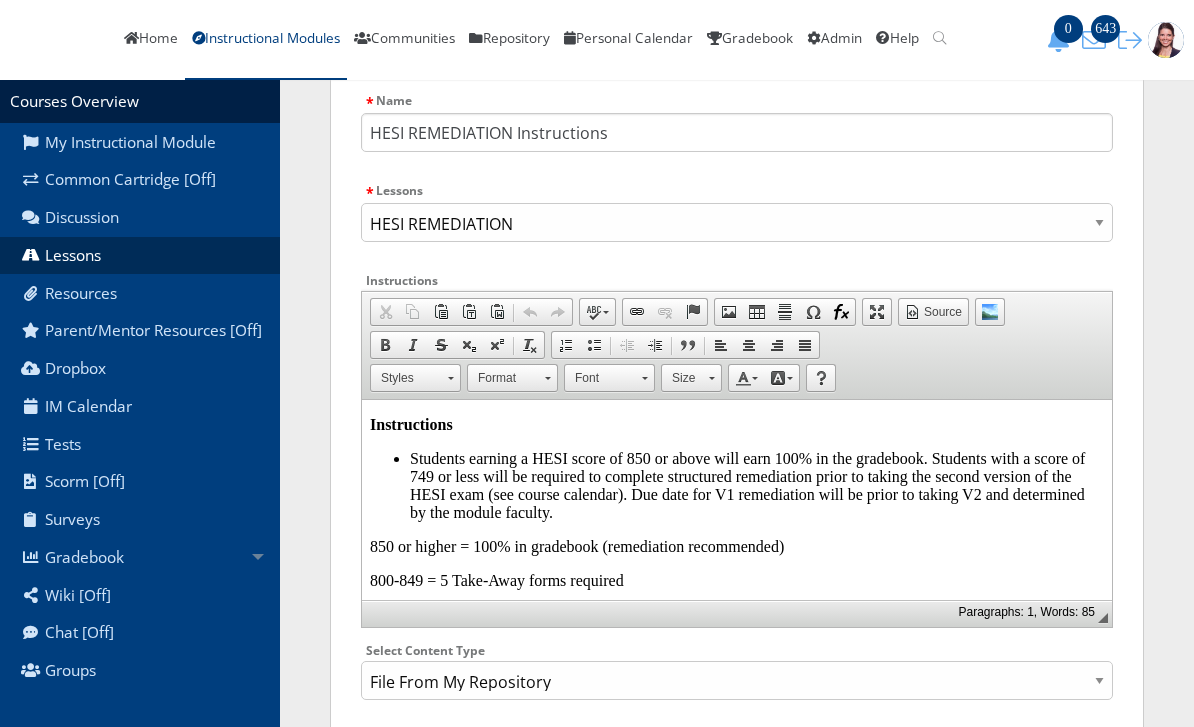 click on "Students earning a HESI score of 850 or above will earn 100% in the gradebook. Students with a score of 749 or less will be required to complete structured remediation prior to taking the second version of the HESI exam (see course calendar). Due date for V1 remediation will be prior to taking V2 and determined by the module faculty." at bounding box center (757, 486) 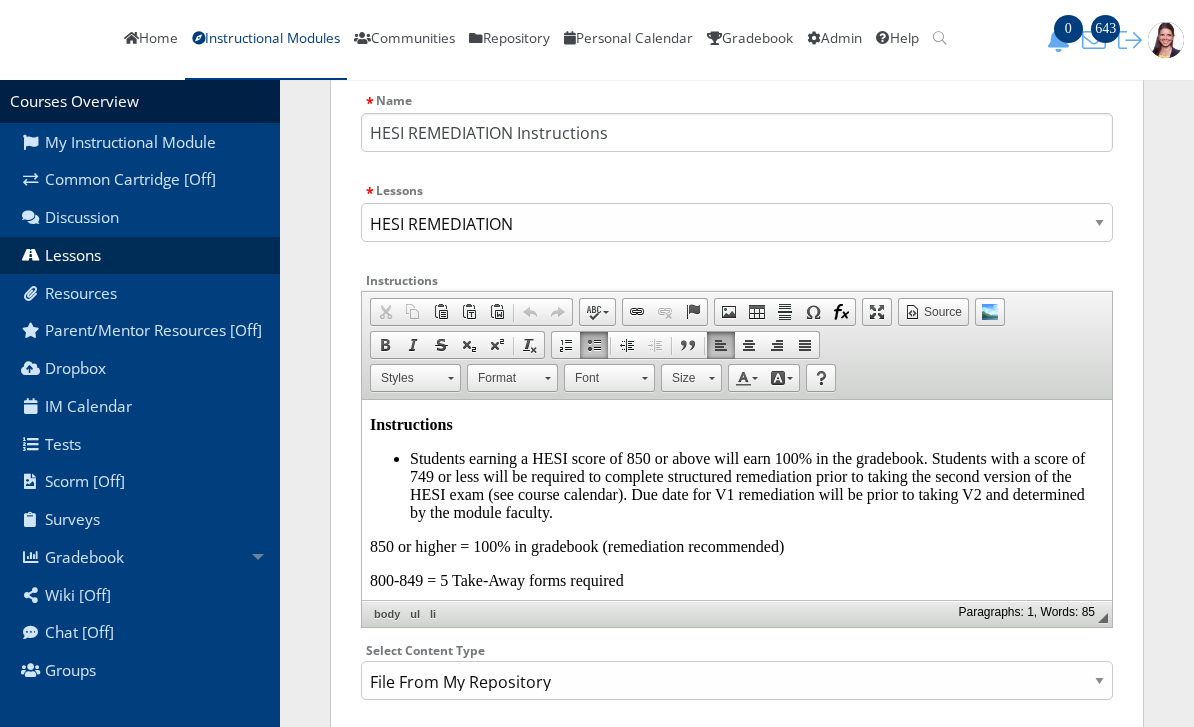 scroll, scrollTop: 120, scrollLeft: 0, axis: vertical 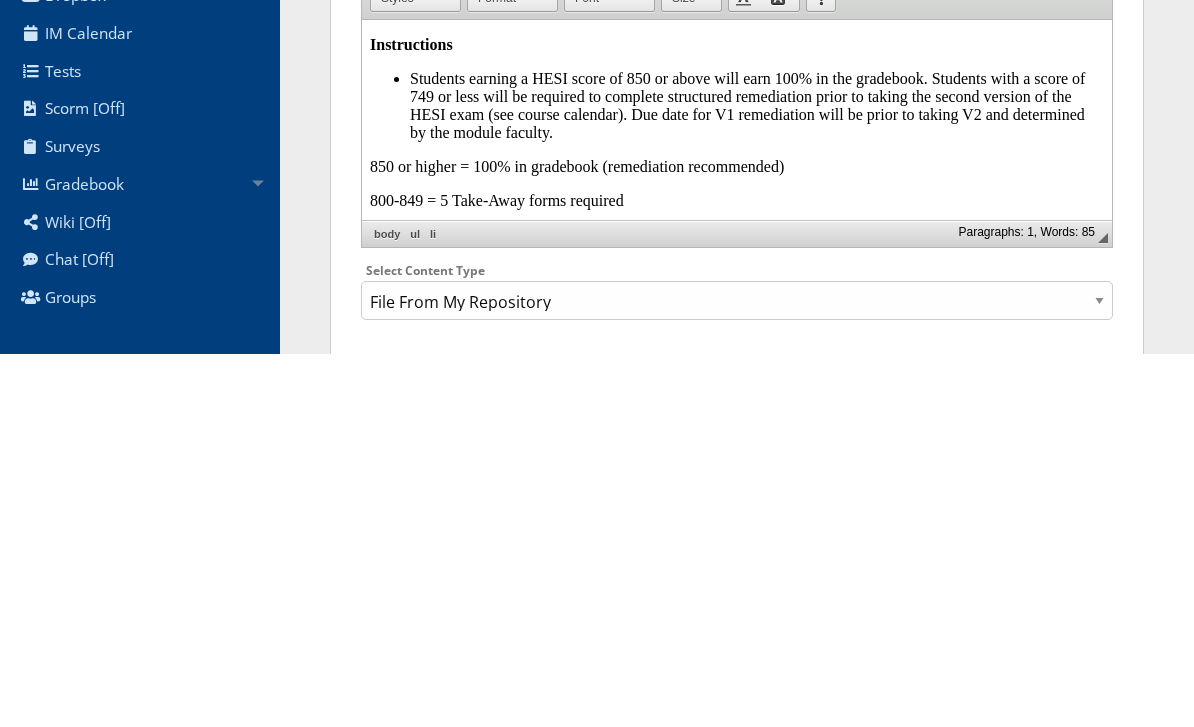 type 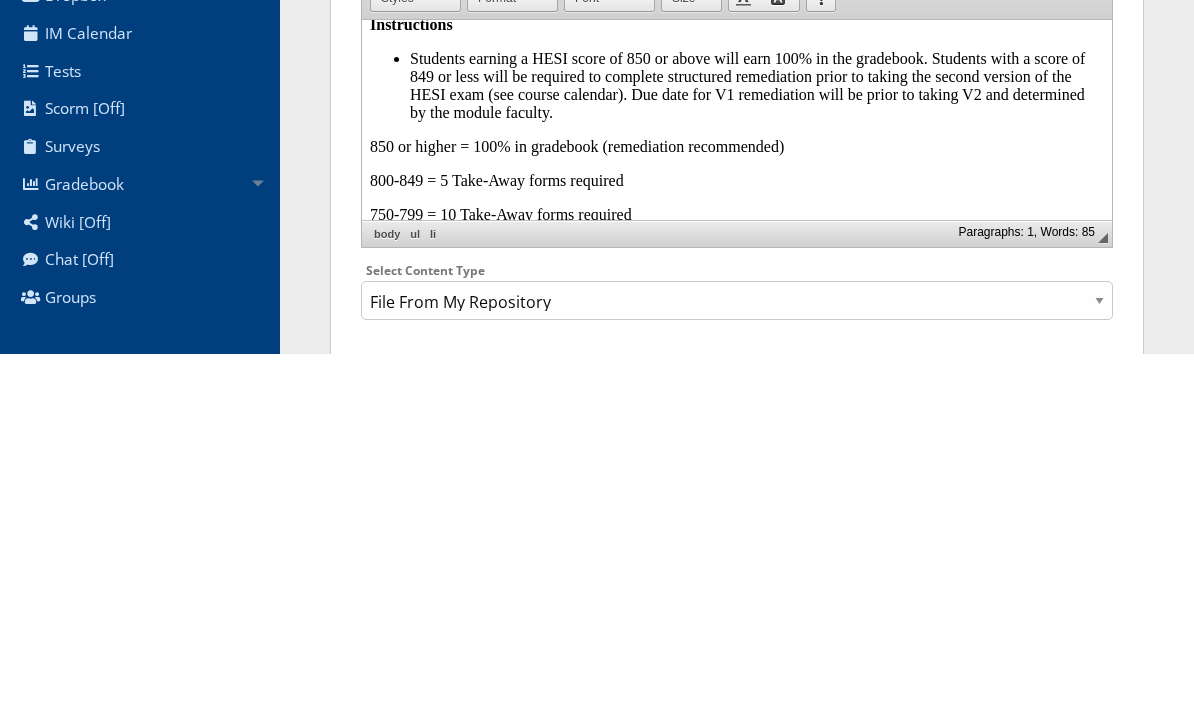 scroll, scrollTop: 54, scrollLeft: 0, axis: vertical 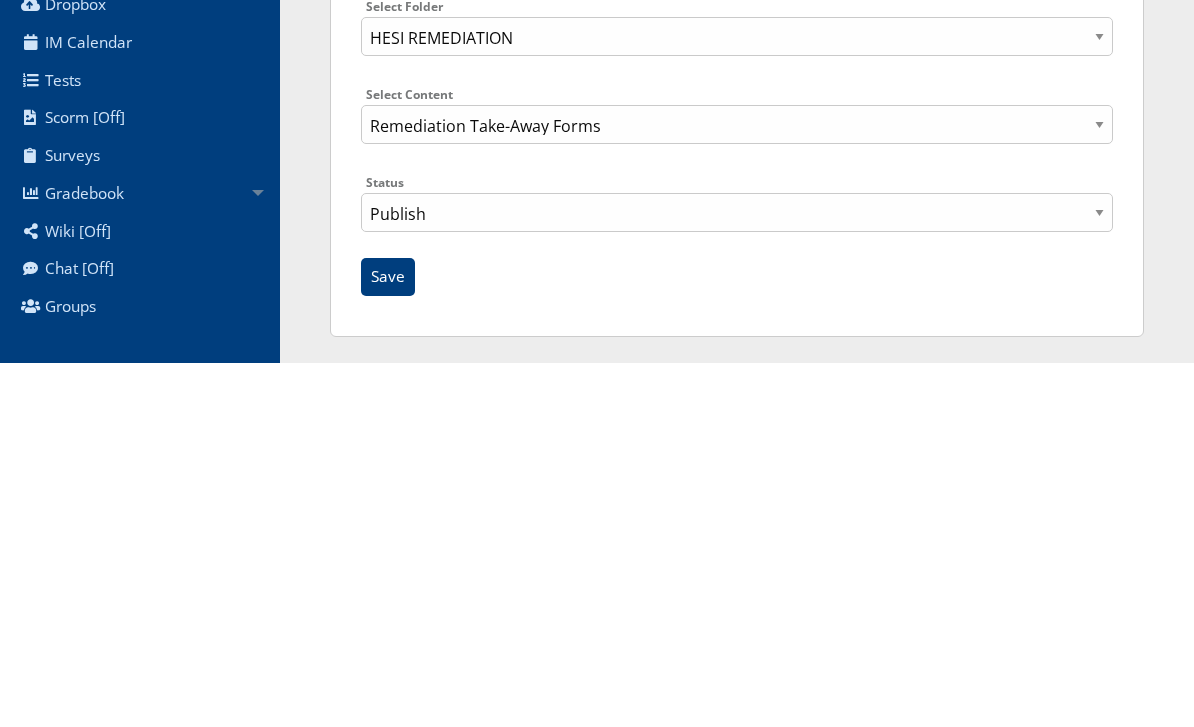 click on "Save" at bounding box center (388, 641) 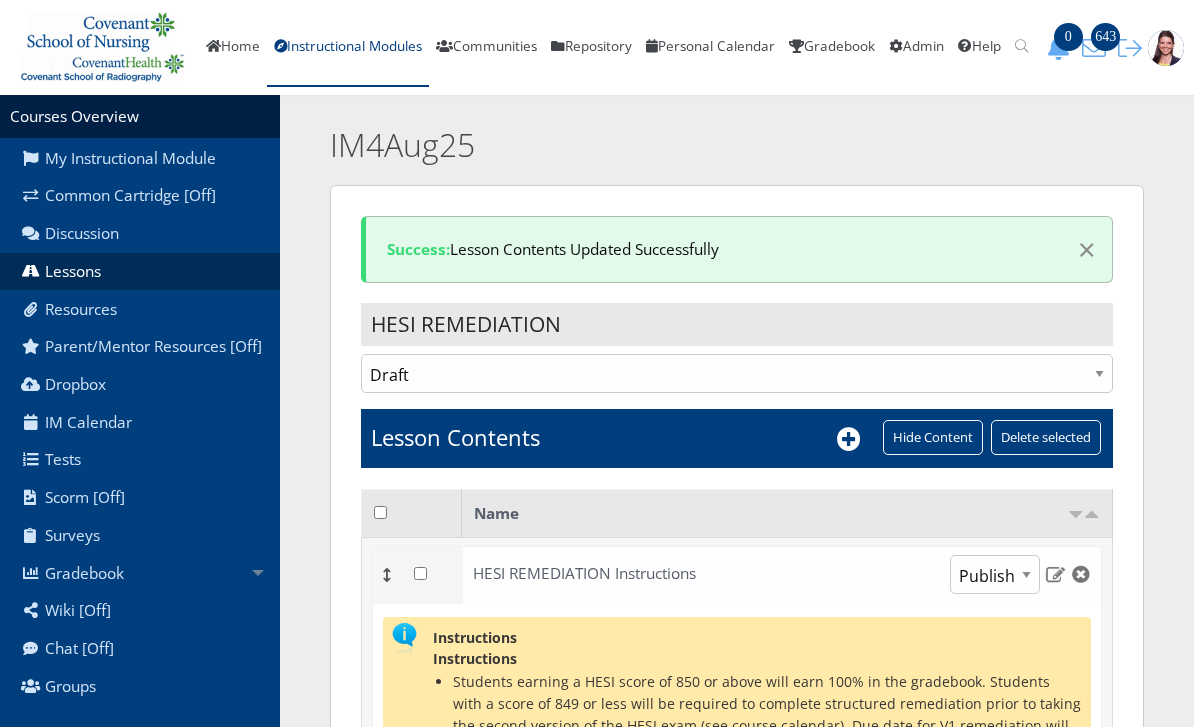 scroll, scrollTop: 0, scrollLeft: 0, axis: both 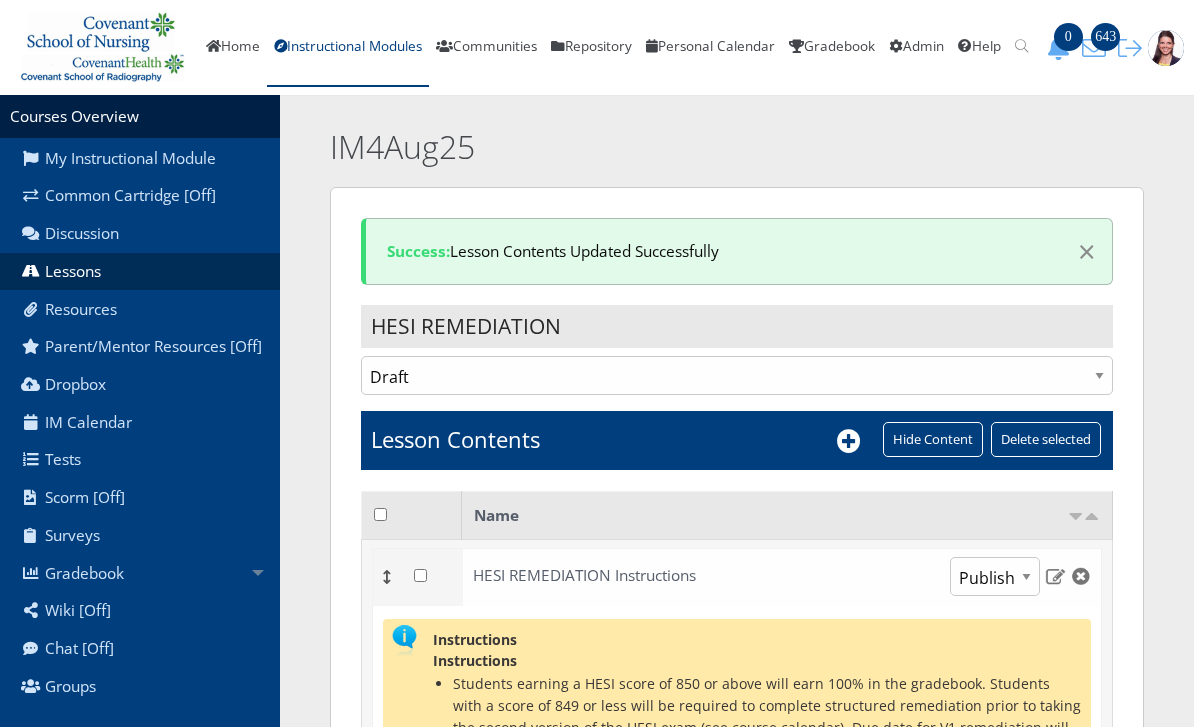 click on "Instructional Modules" at bounding box center [348, 48] 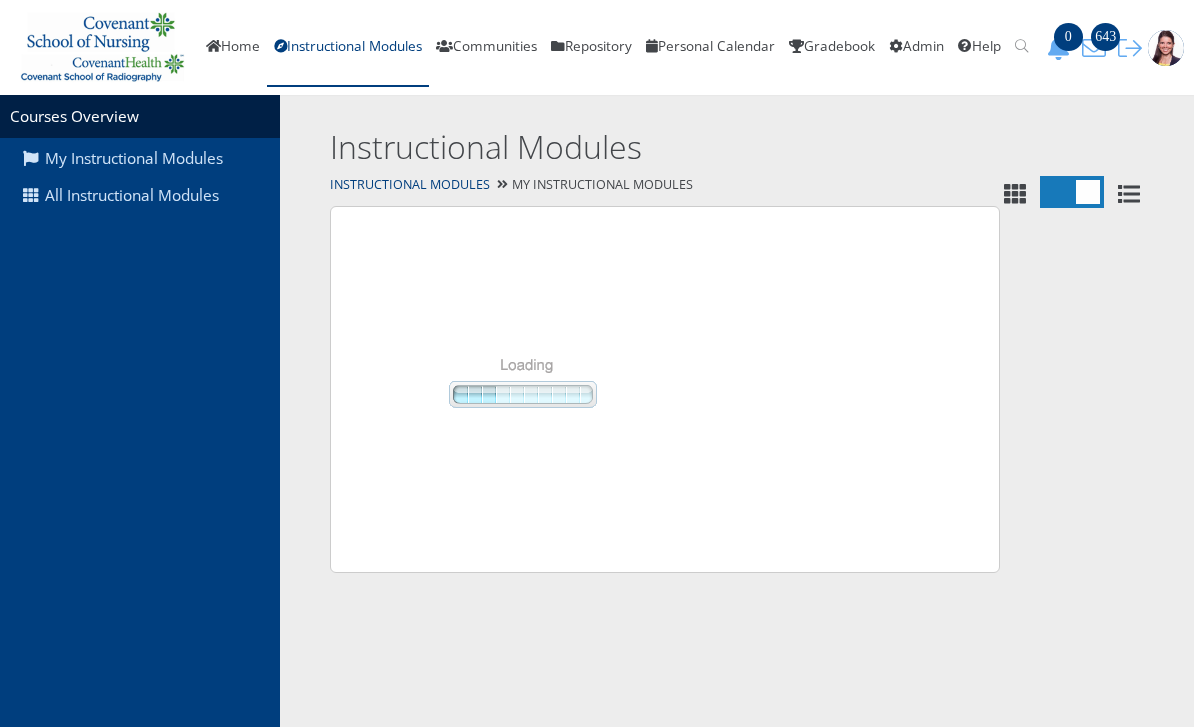scroll, scrollTop: 0, scrollLeft: 0, axis: both 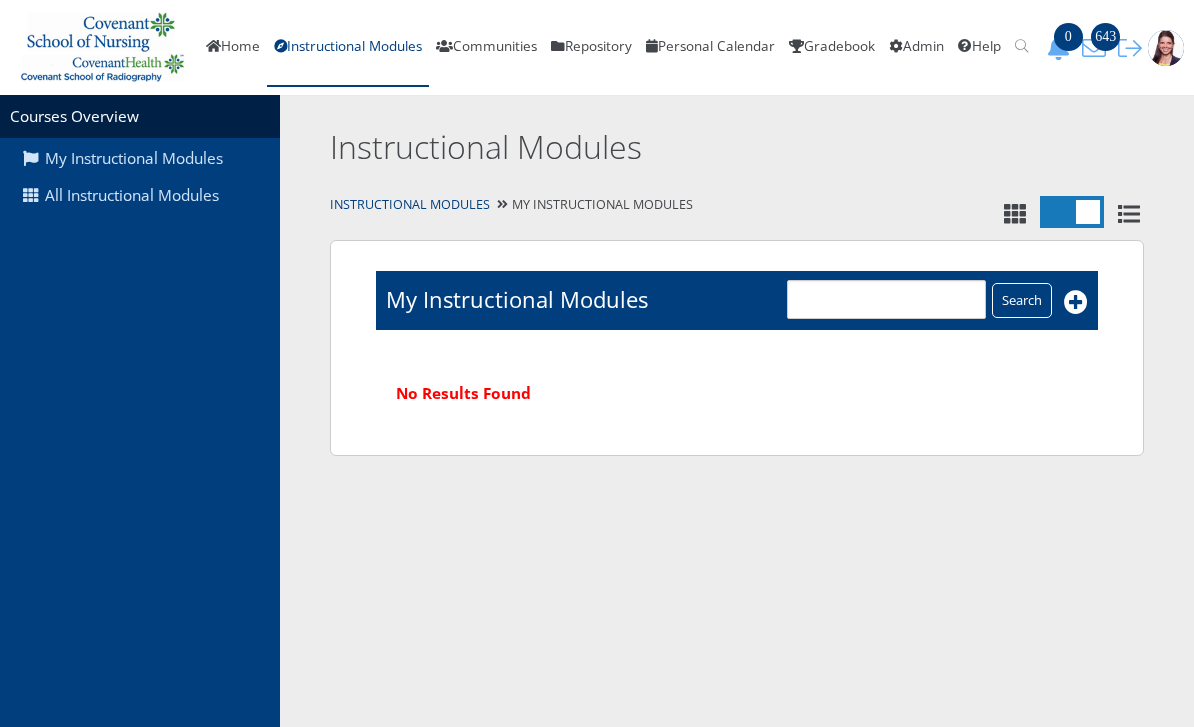 click on "All Instructional Modules" at bounding box center [140, 196] 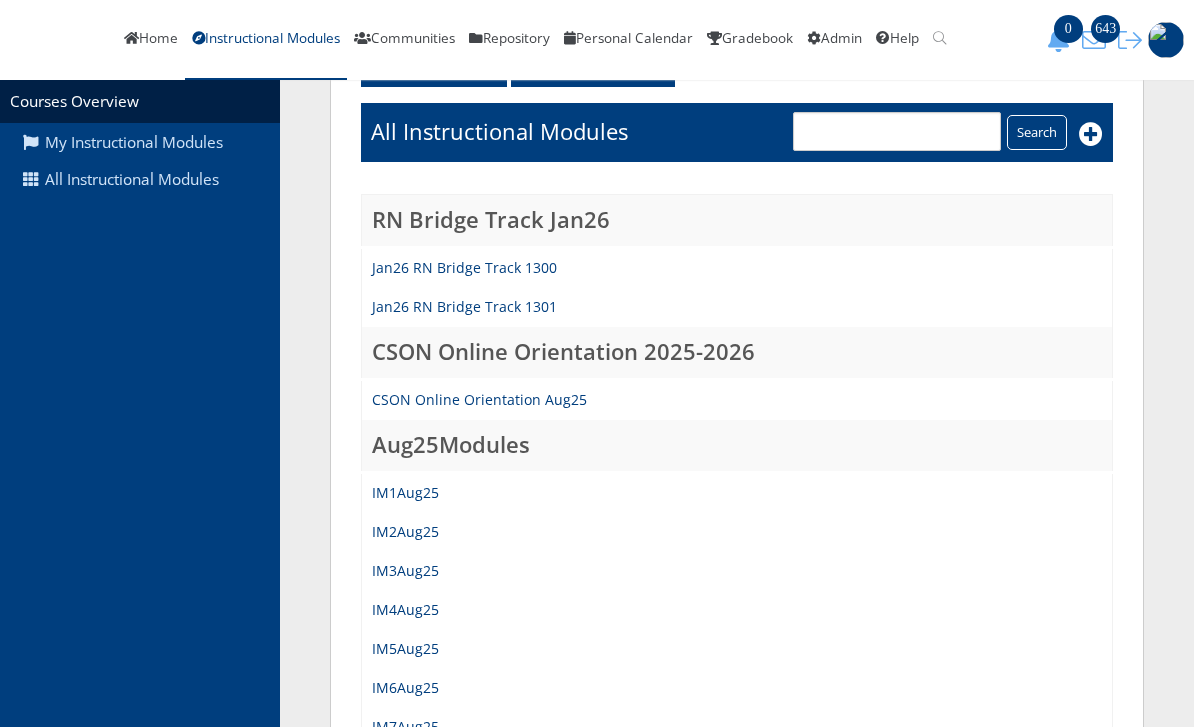 scroll, scrollTop: 198, scrollLeft: 0, axis: vertical 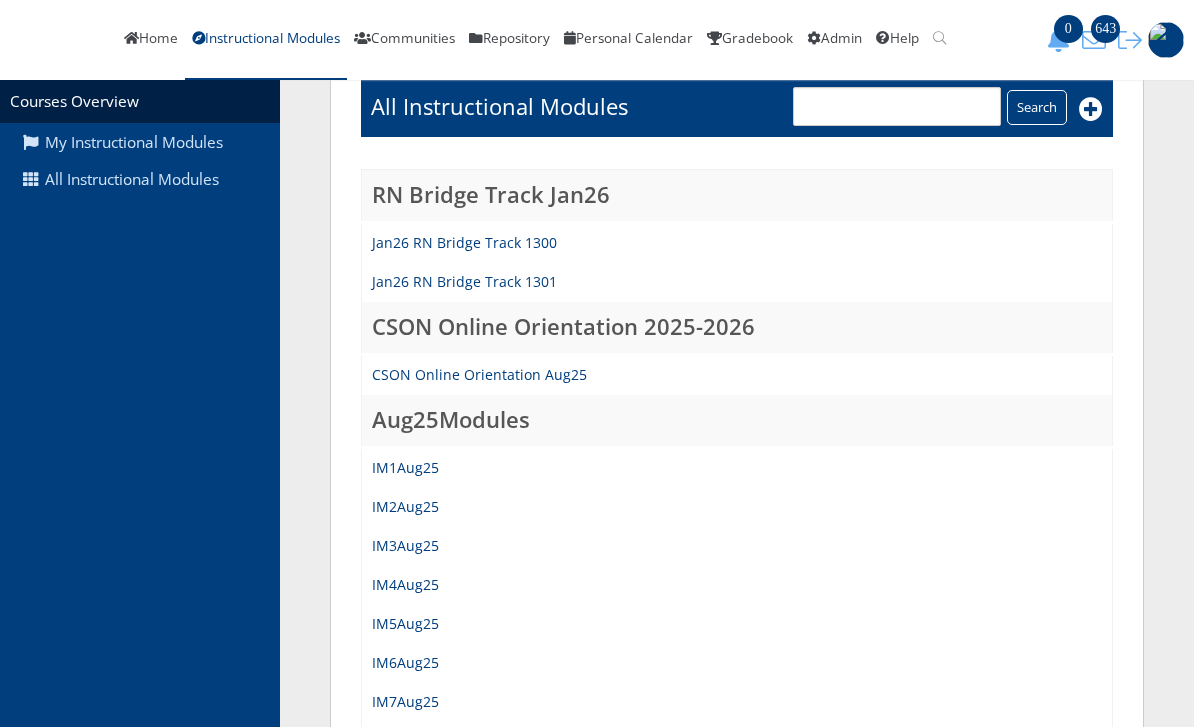 click on "IM5Aug25" at bounding box center [405, 623] 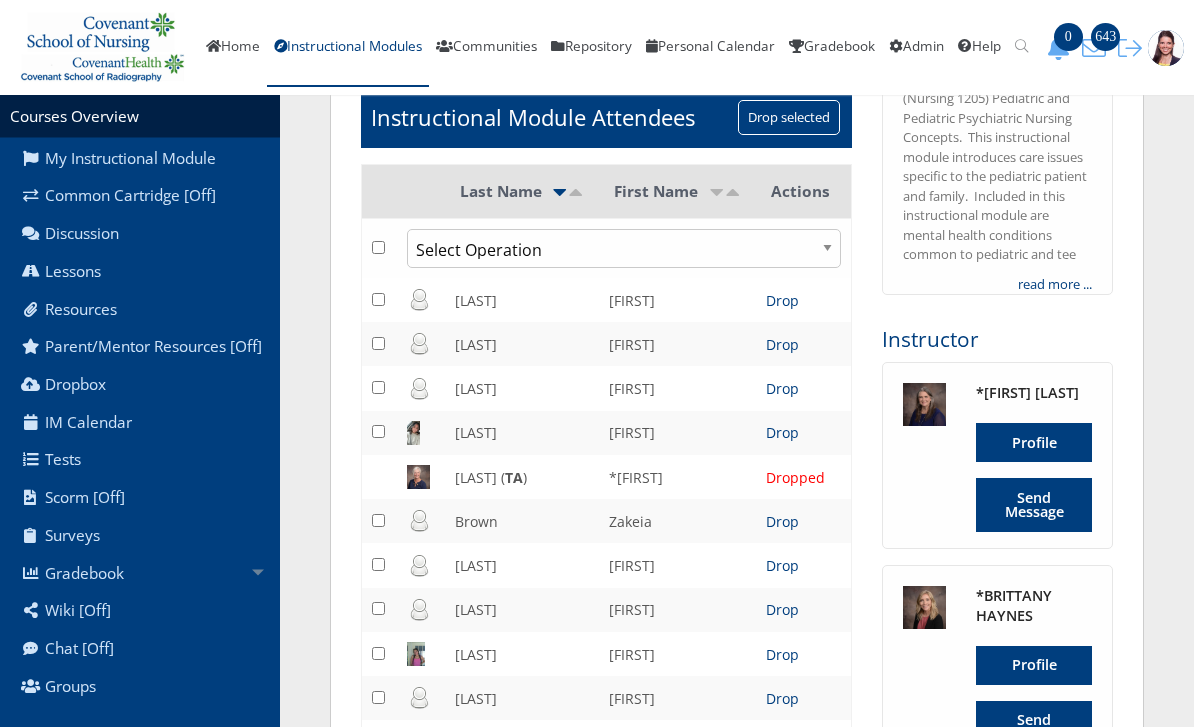 scroll, scrollTop: 291, scrollLeft: 0, axis: vertical 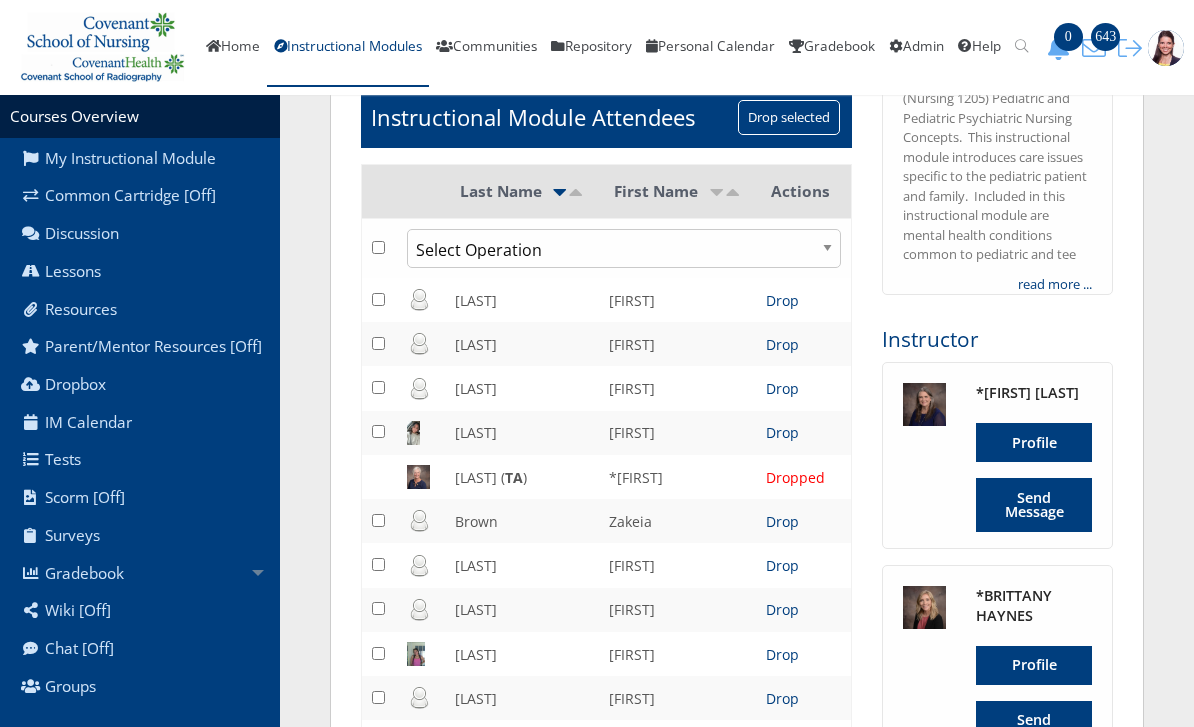 click on "Lessons" at bounding box center [140, 272] 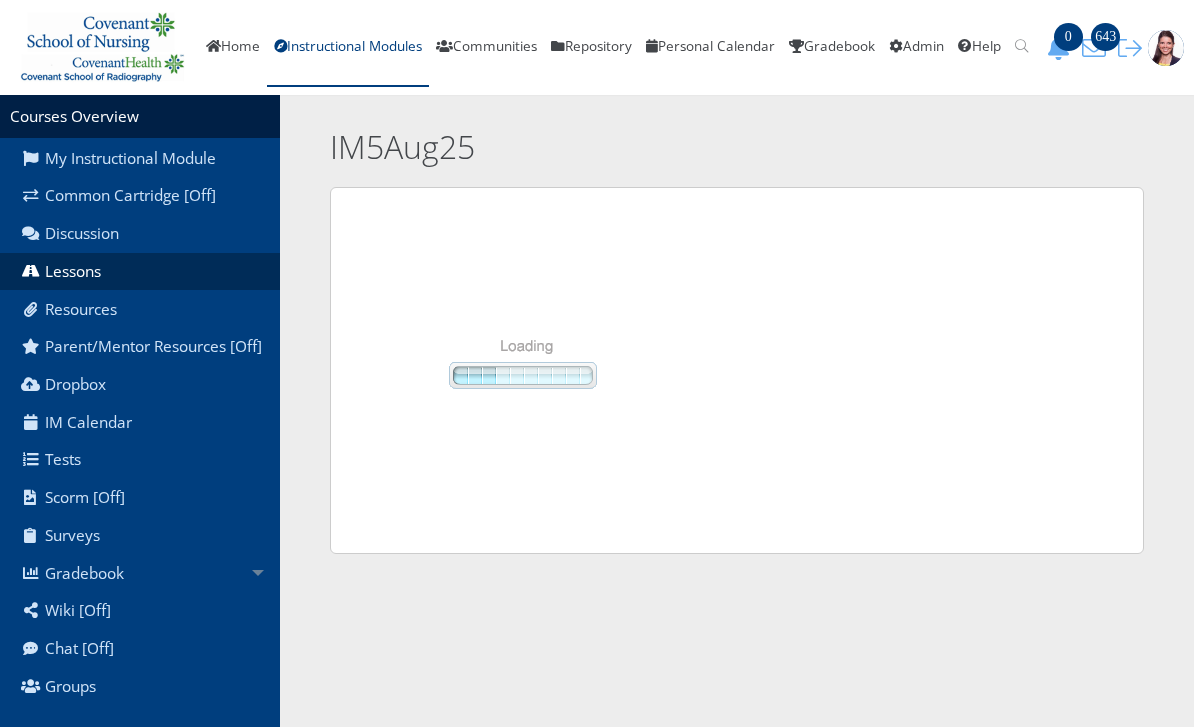 scroll, scrollTop: 0, scrollLeft: 0, axis: both 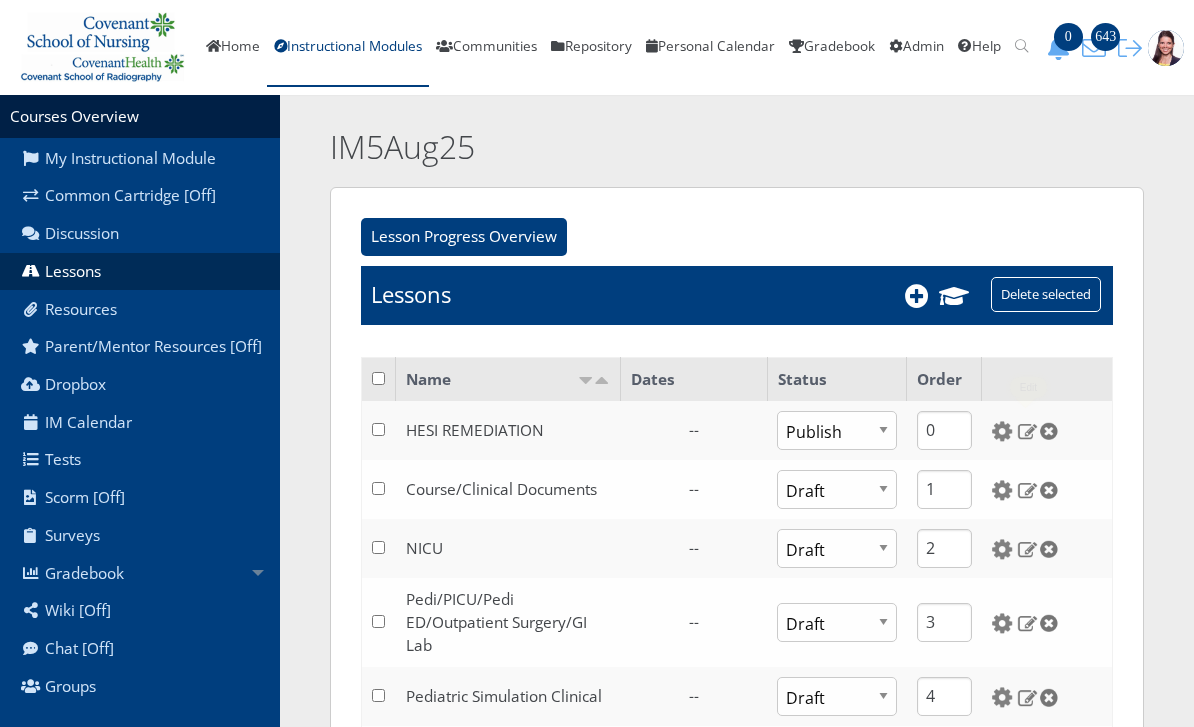 click at bounding box center [1027, 431] 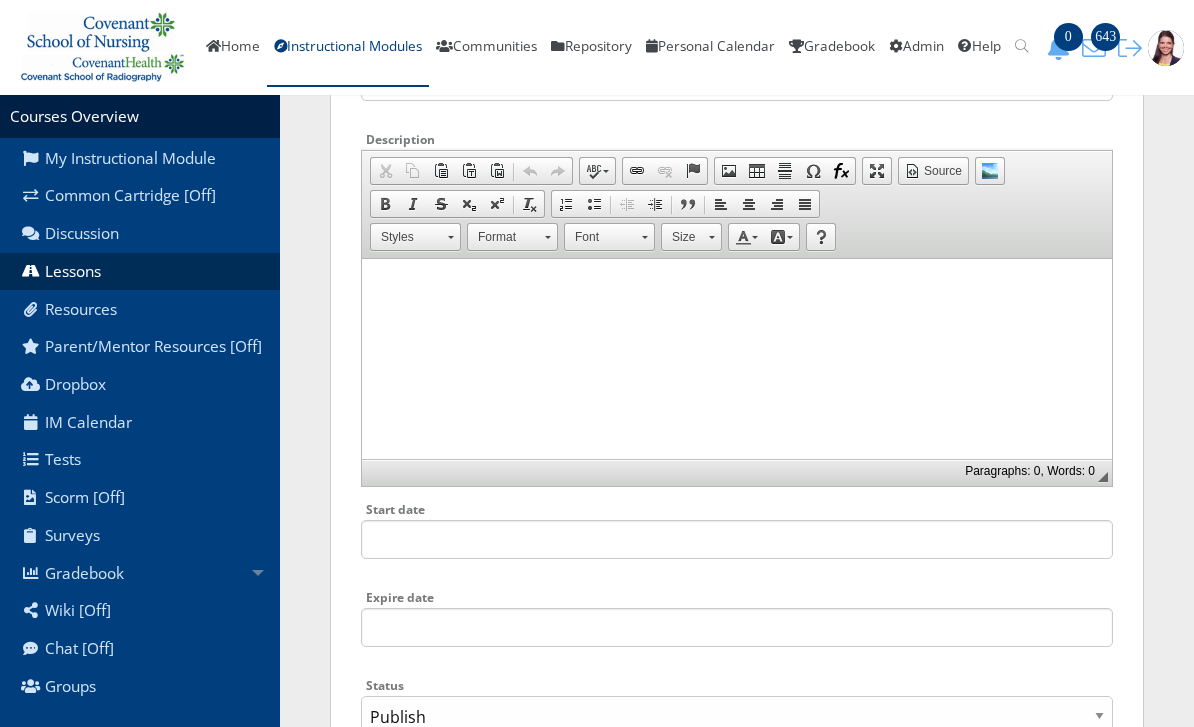 scroll, scrollTop: 201, scrollLeft: 0, axis: vertical 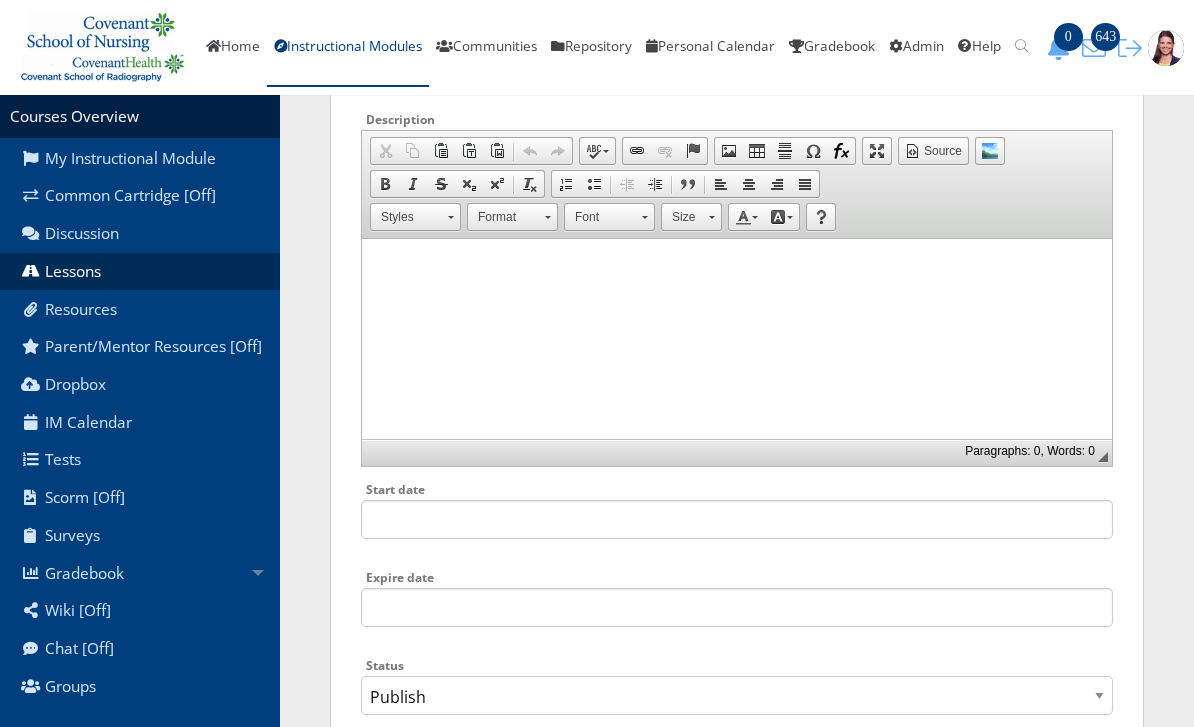 click on "Lessons" at bounding box center [140, 272] 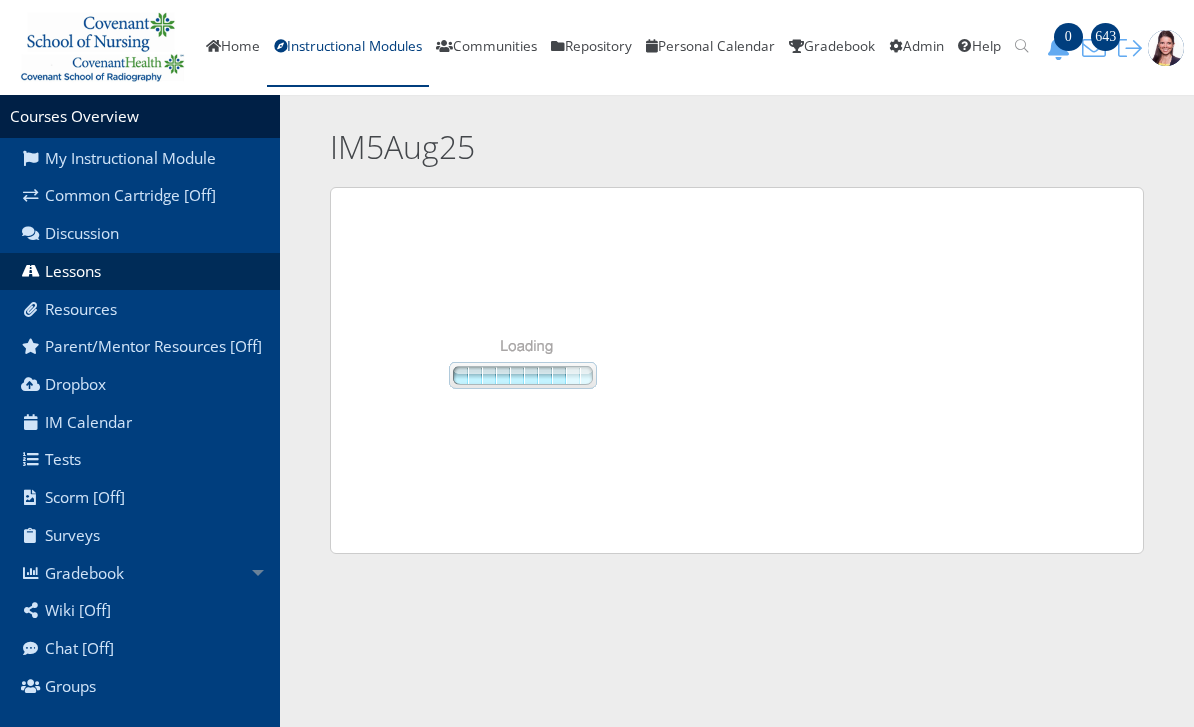 scroll, scrollTop: 0, scrollLeft: 0, axis: both 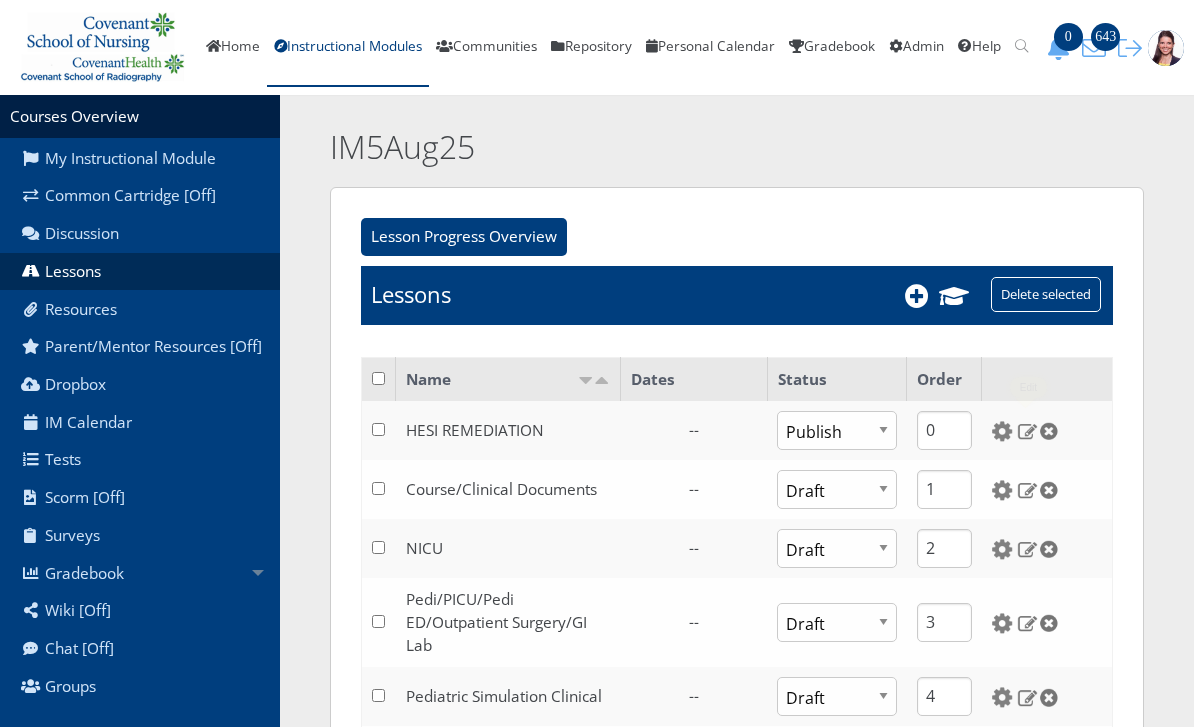 click at bounding box center (1027, 431) 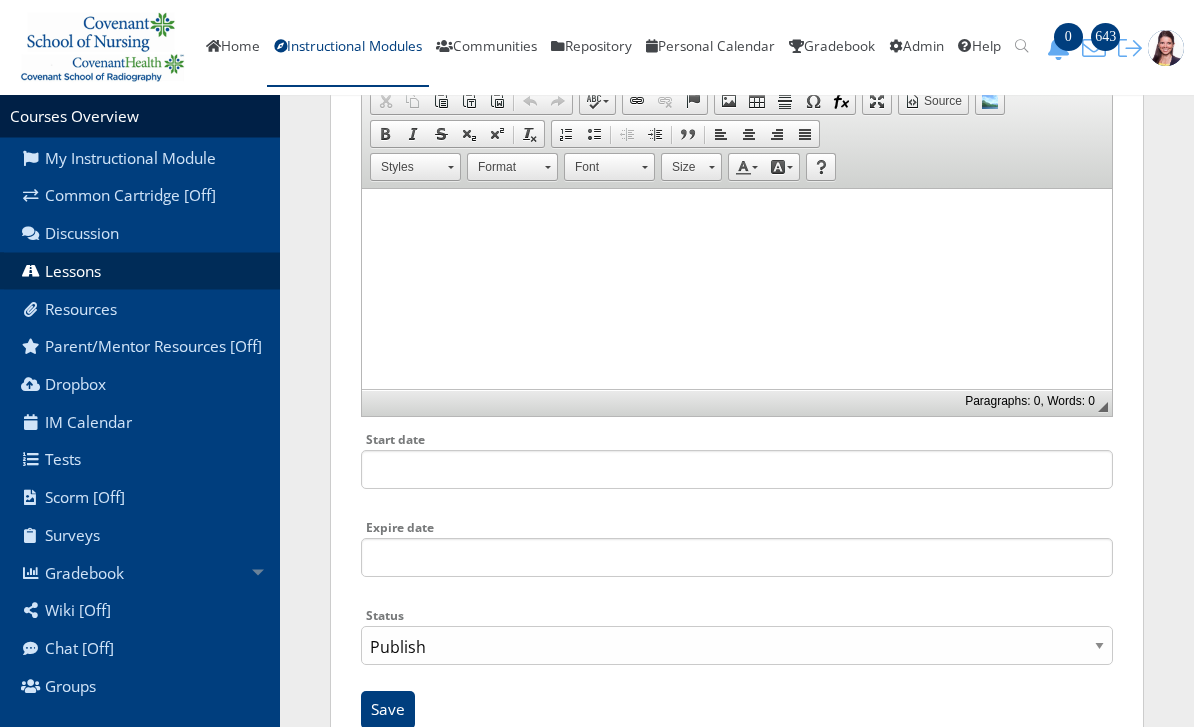 scroll, scrollTop: 220, scrollLeft: 0, axis: vertical 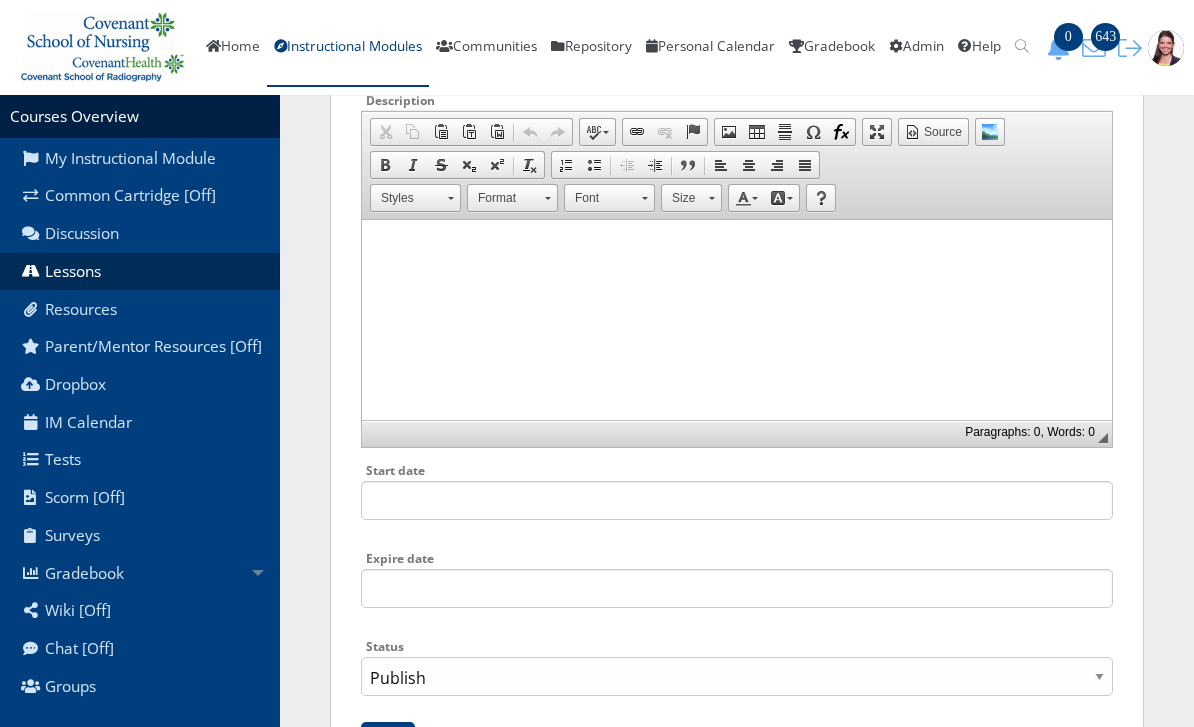 click on "Lessons" at bounding box center [140, 272] 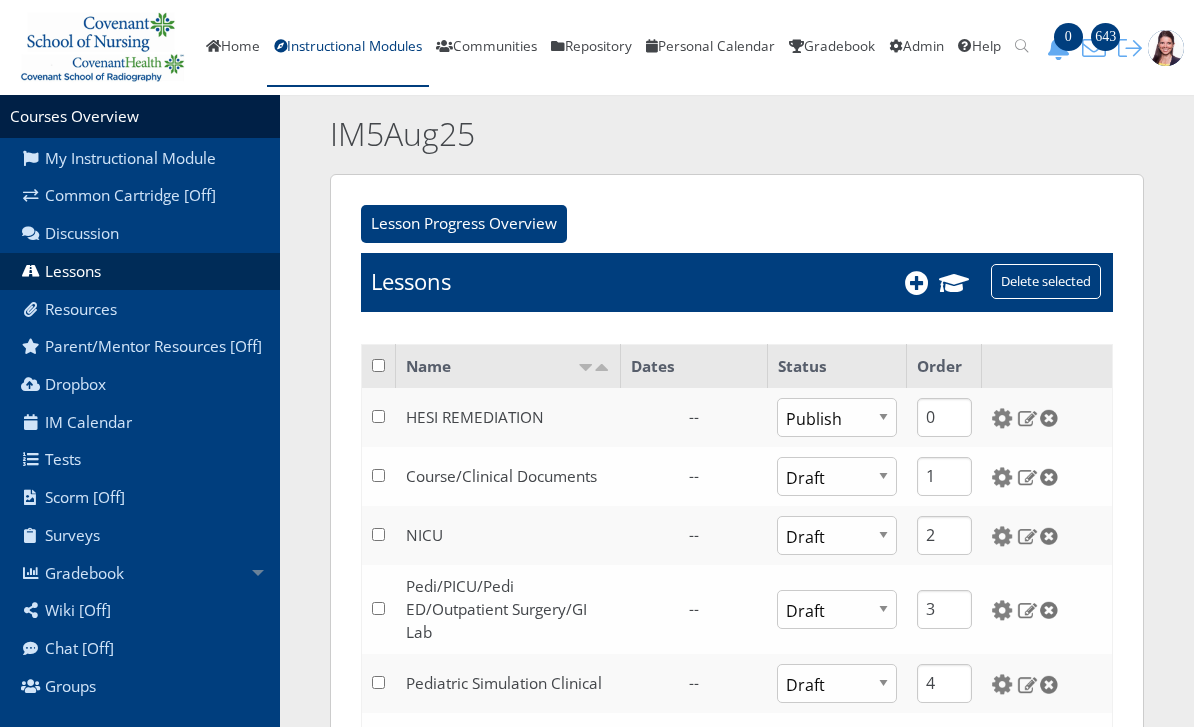 scroll, scrollTop: 11, scrollLeft: 0, axis: vertical 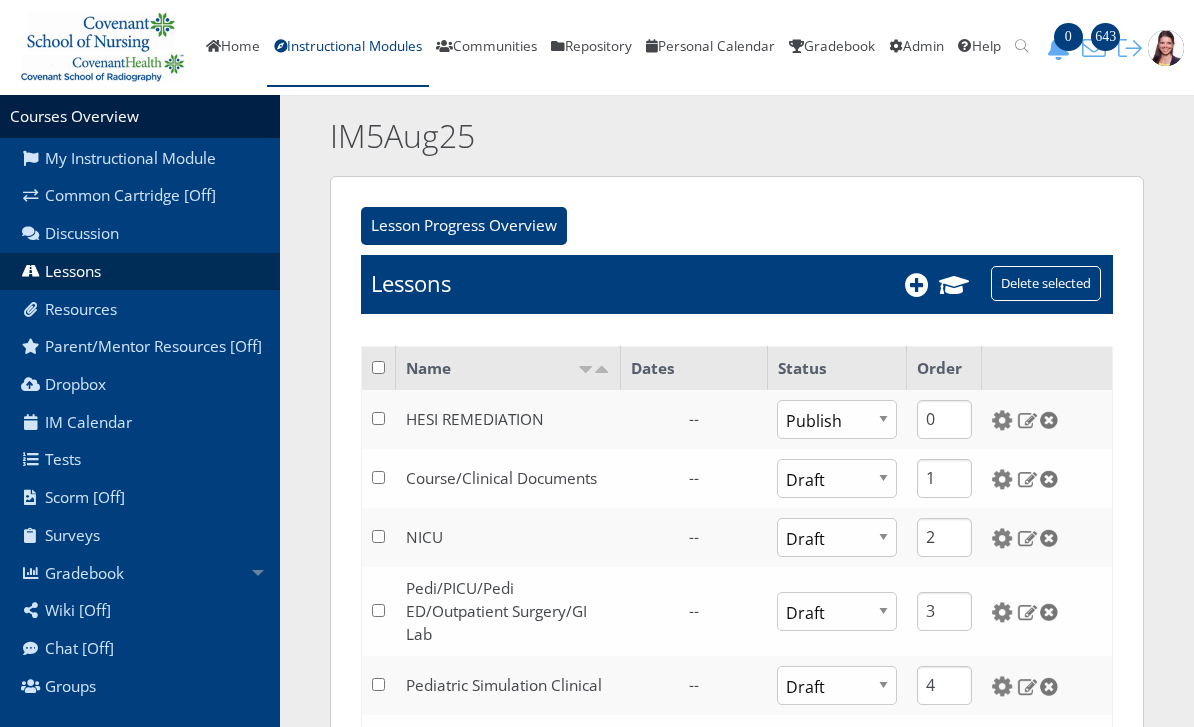 click on "Instructional Modules" at bounding box center [348, 48] 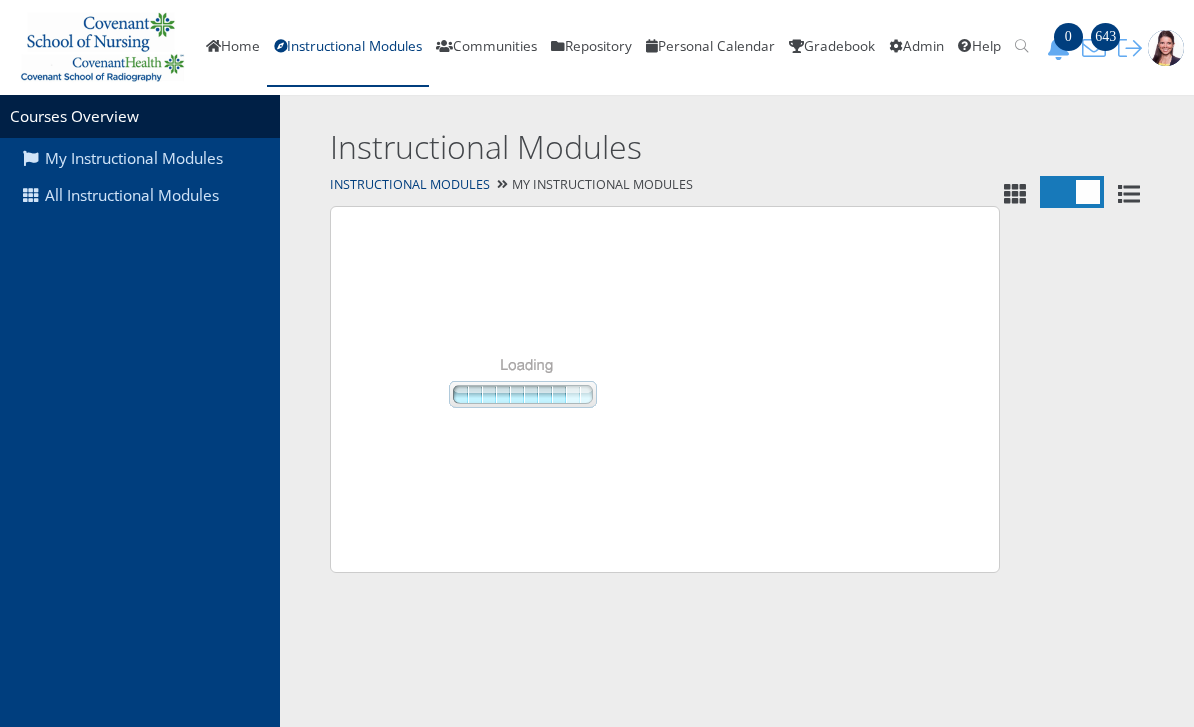 scroll, scrollTop: 0, scrollLeft: 0, axis: both 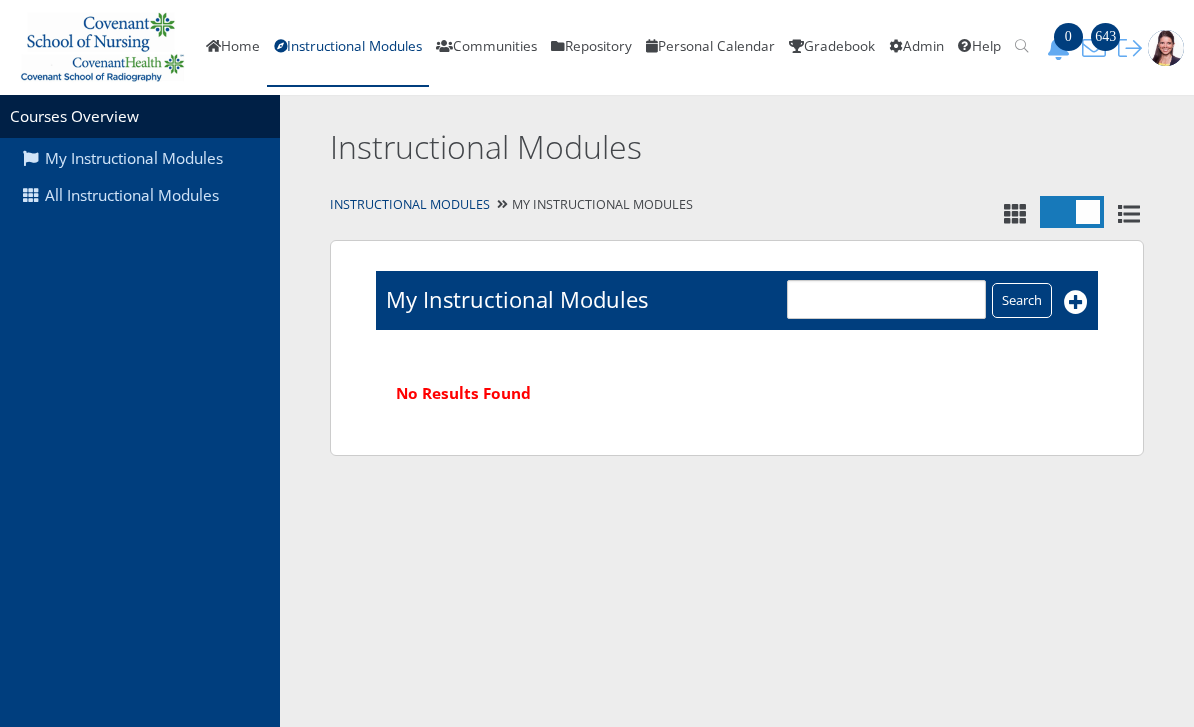 click on "All Instructional Modules" at bounding box center (140, 196) 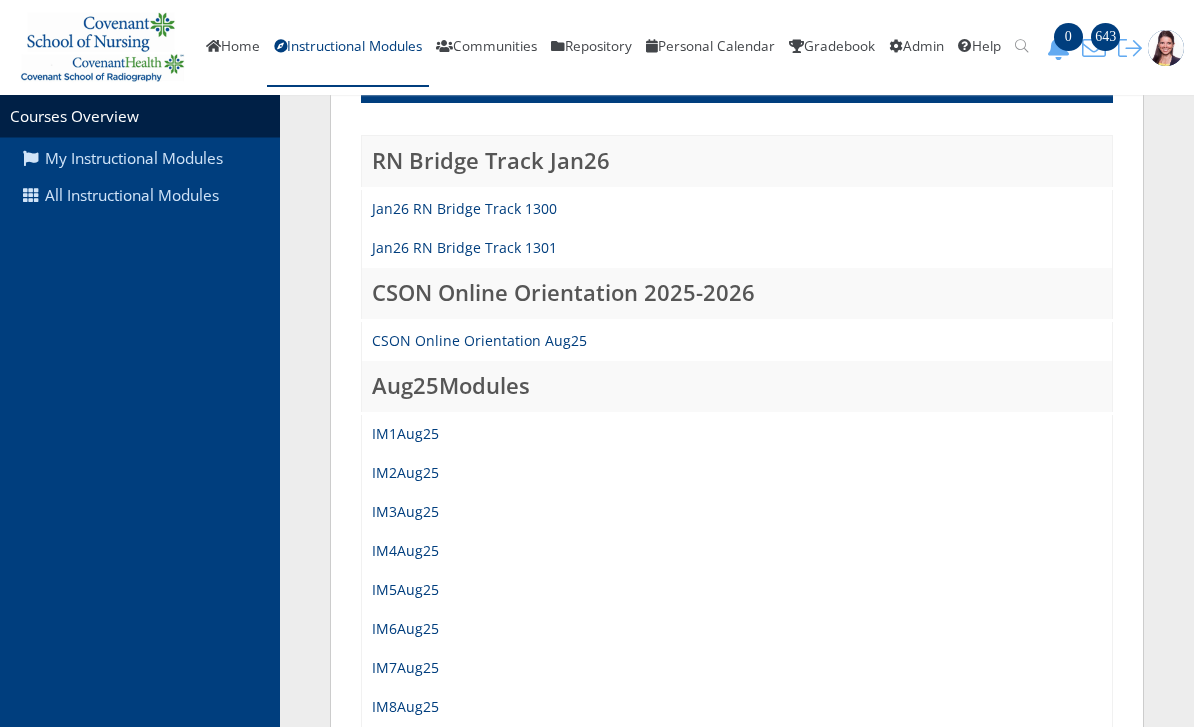 scroll, scrollTop: 248, scrollLeft: 0, axis: vertical 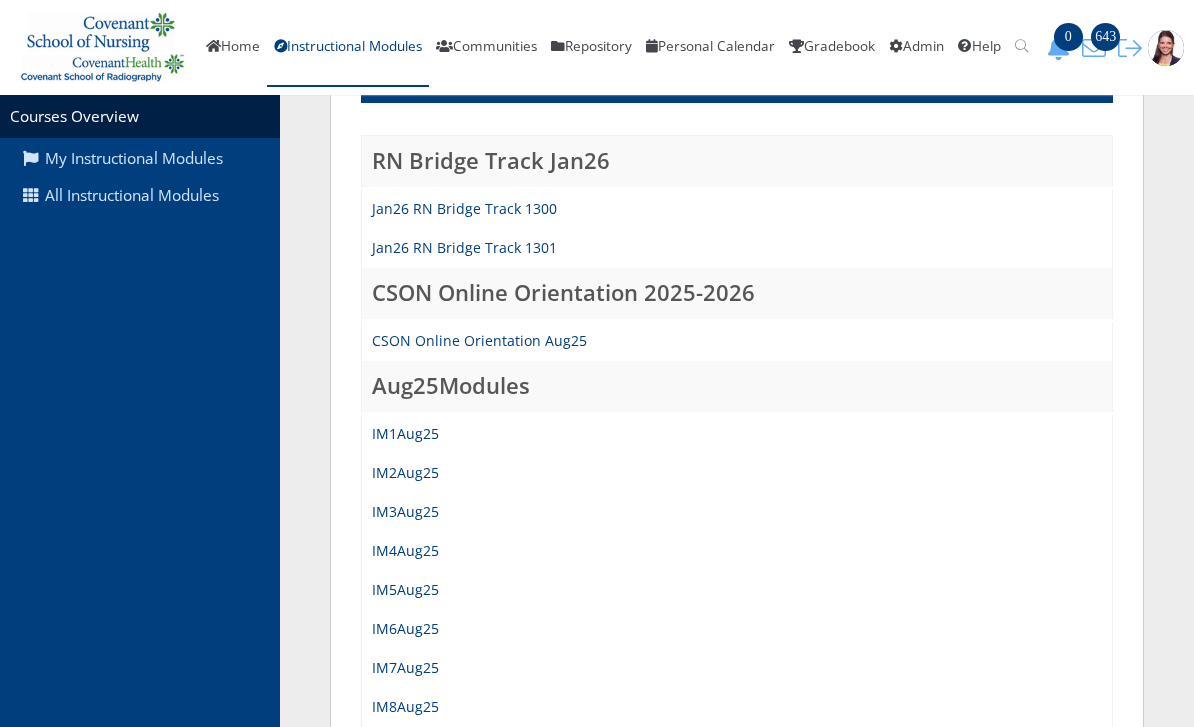 click on "IM6Aug25" at bounding box center (405, 628) 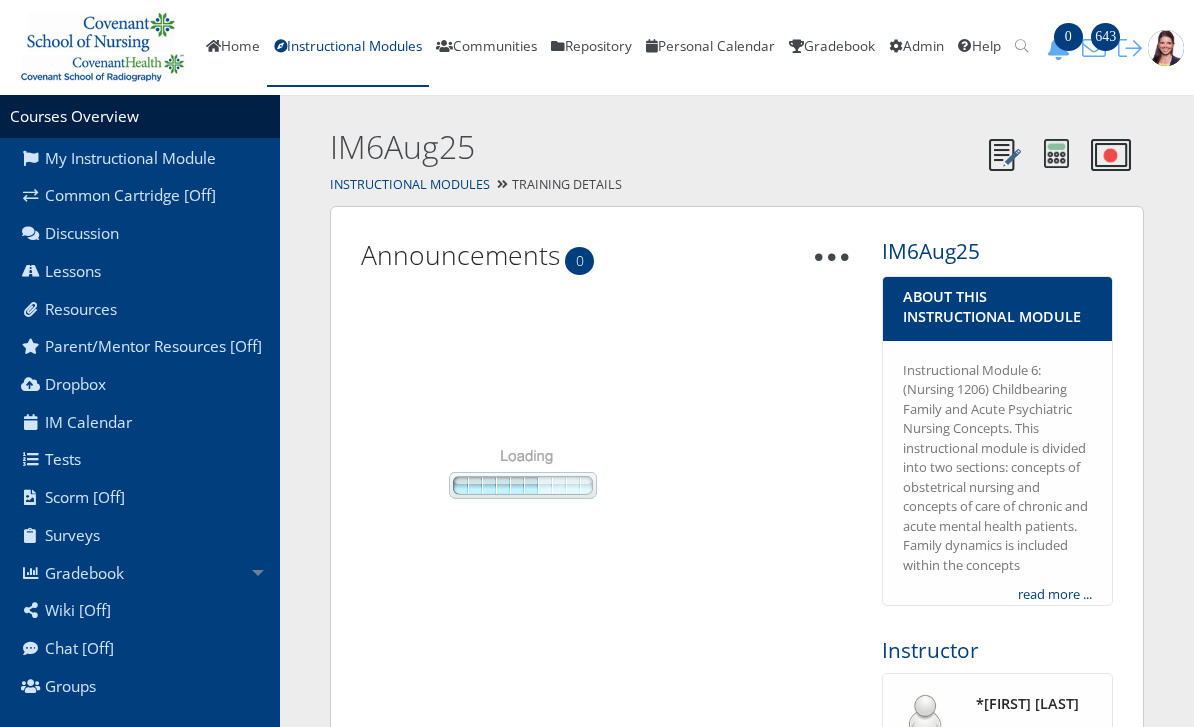 scroll, scrollTop: 0, scrollLeft: 0, axis: both 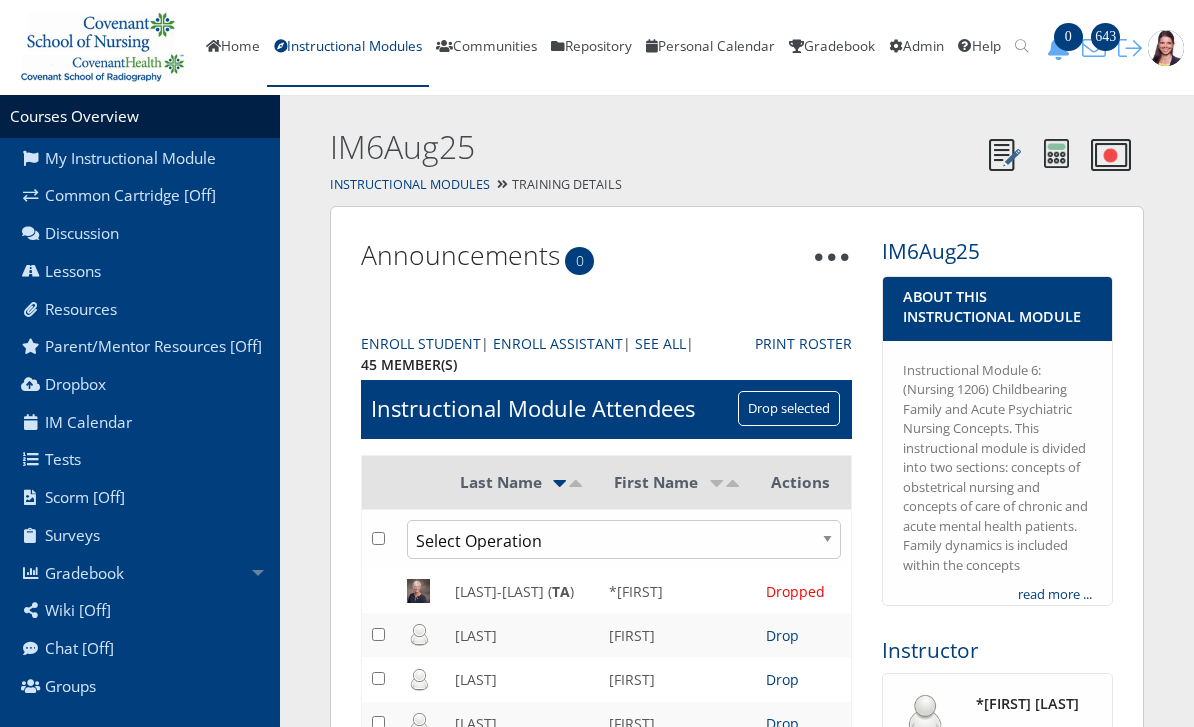 click on "Lessons" at bounding box center [140, 272] 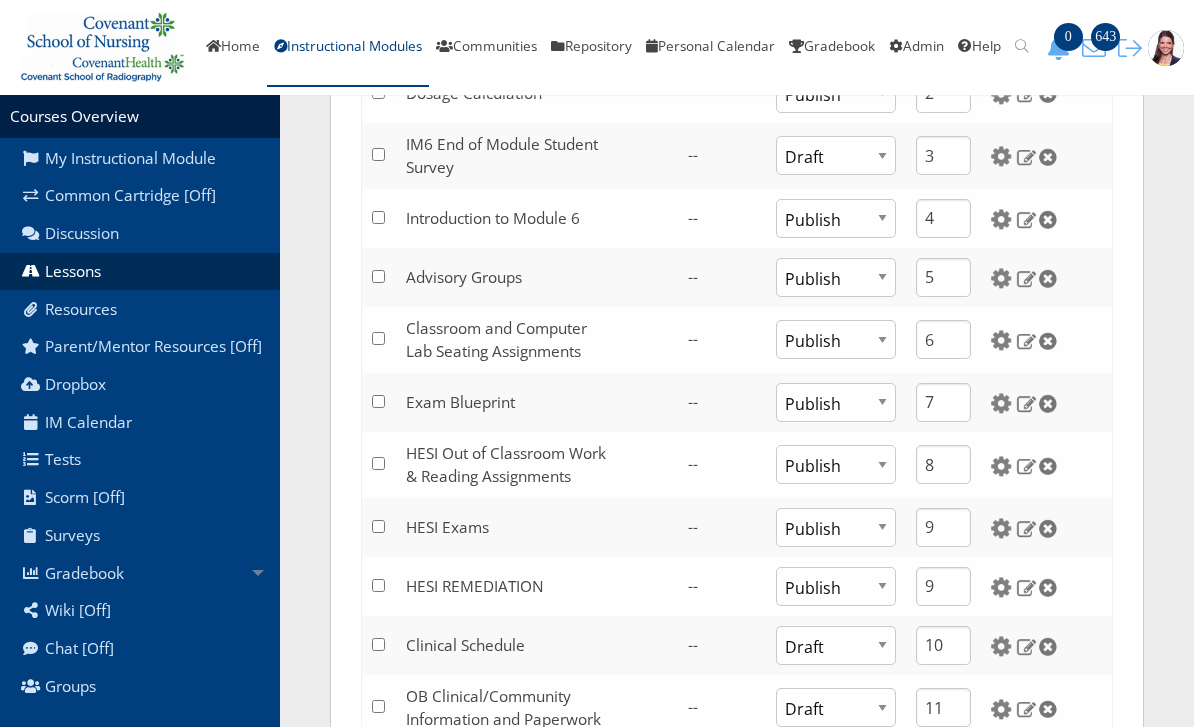 scroll, scrollTop: 399, scrollLeft: 0, axis: vertical 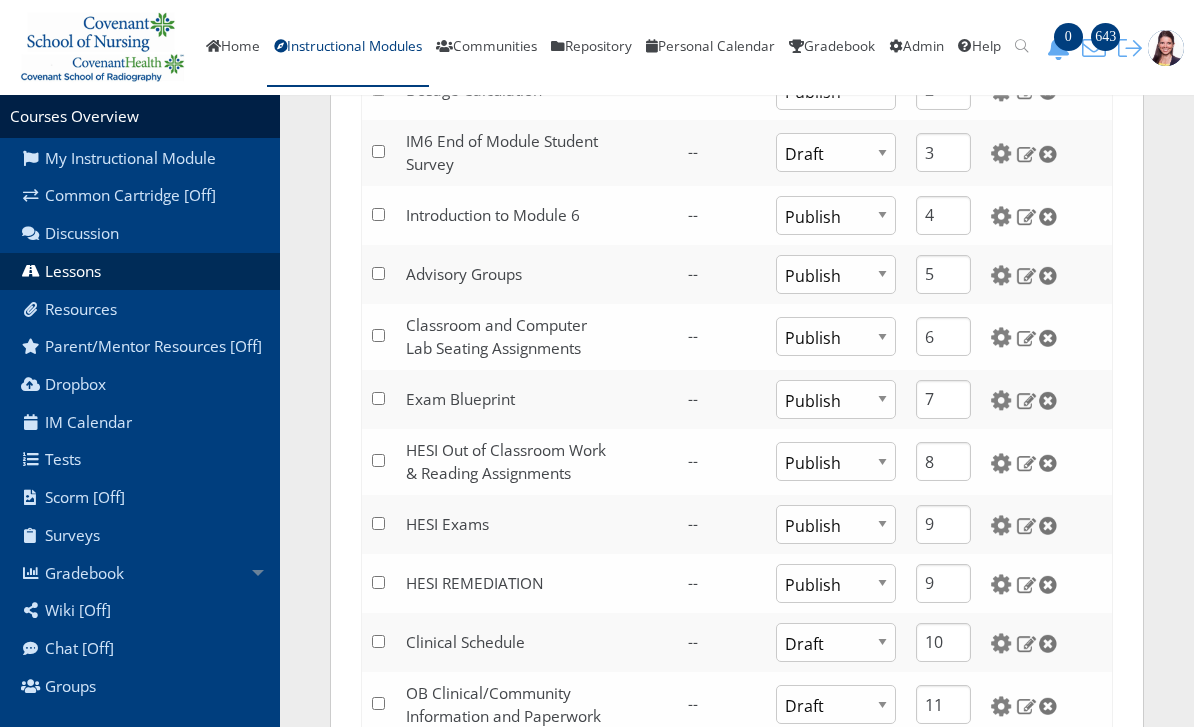click at bounding box center [1026, 584] 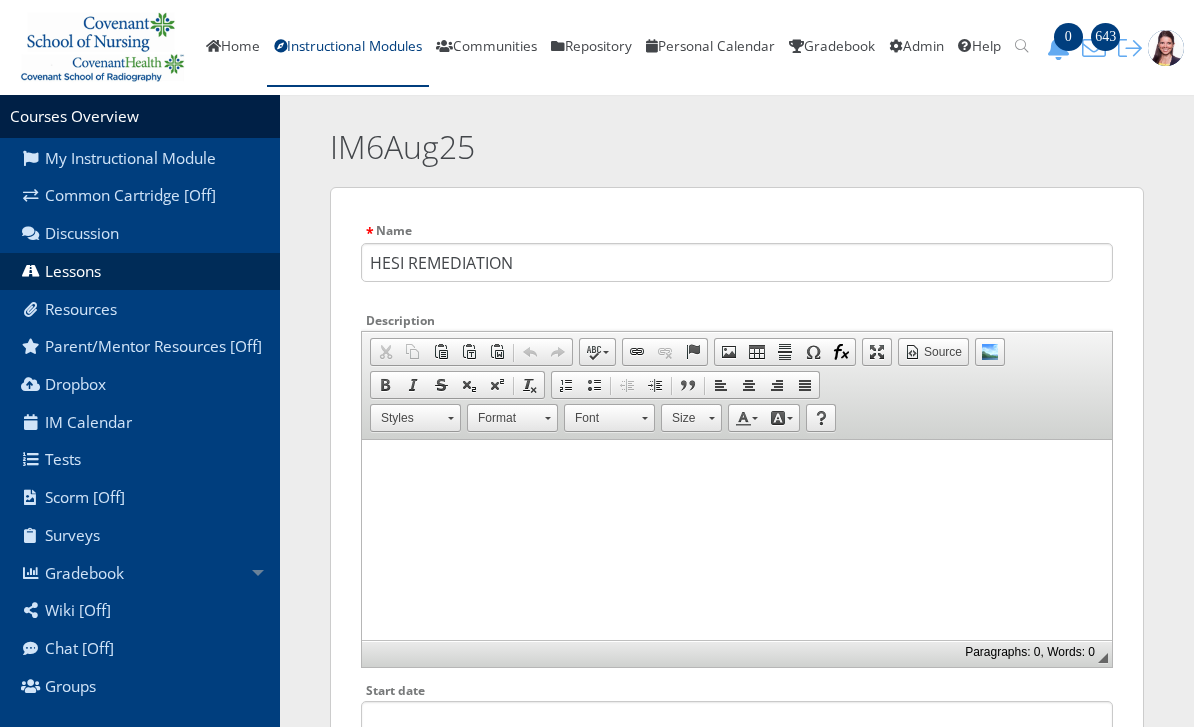 scroll, scrollTop: 44, scrollLeft: 0, axis: vertical 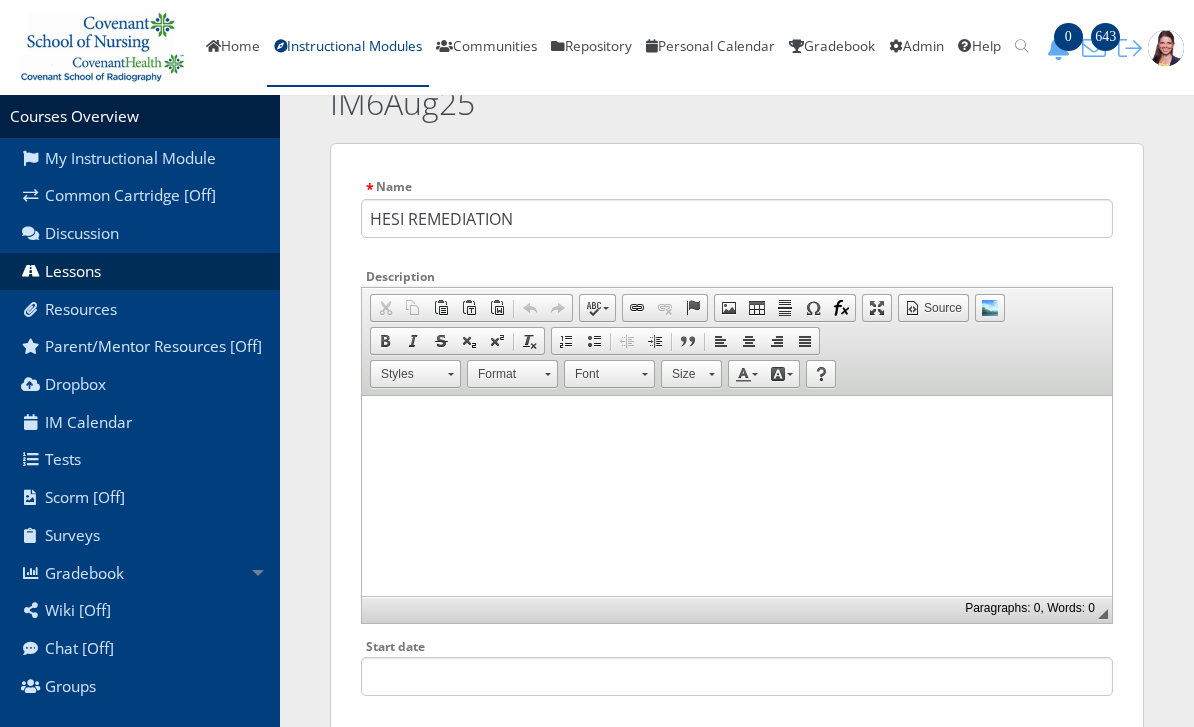 click on "Lessons" at bounding box center [140, 272] 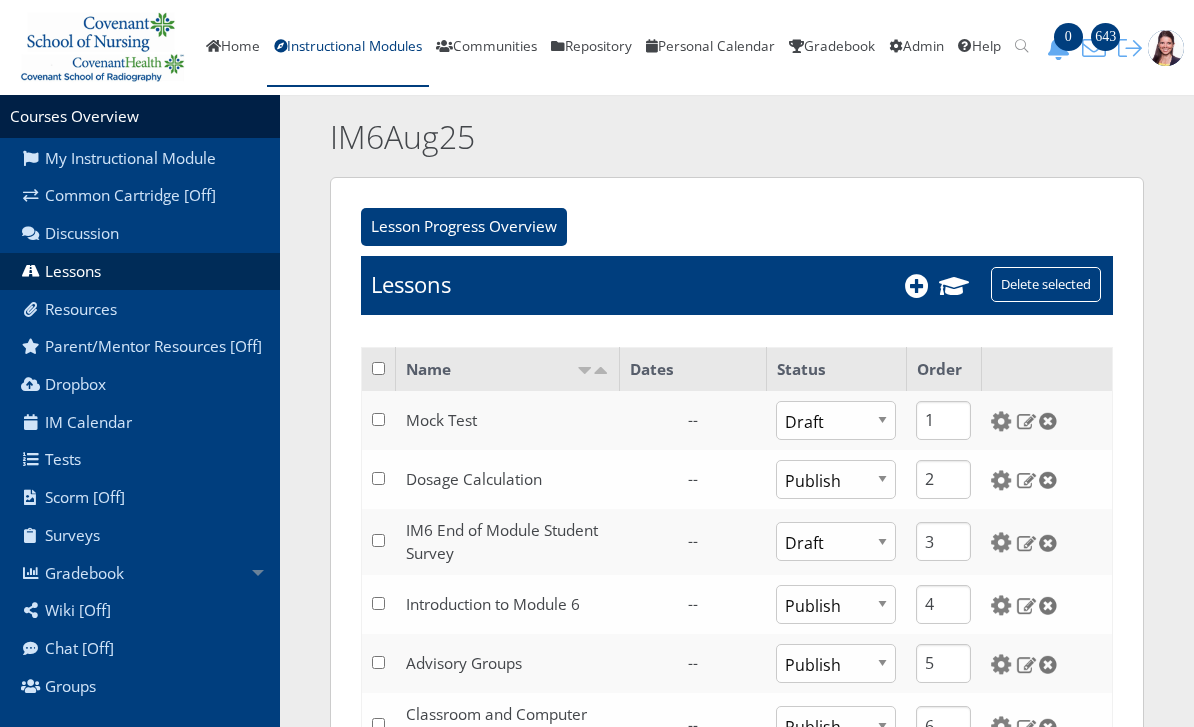 scroll, scrollTop: 0, scrollLeft: 0, axis: both 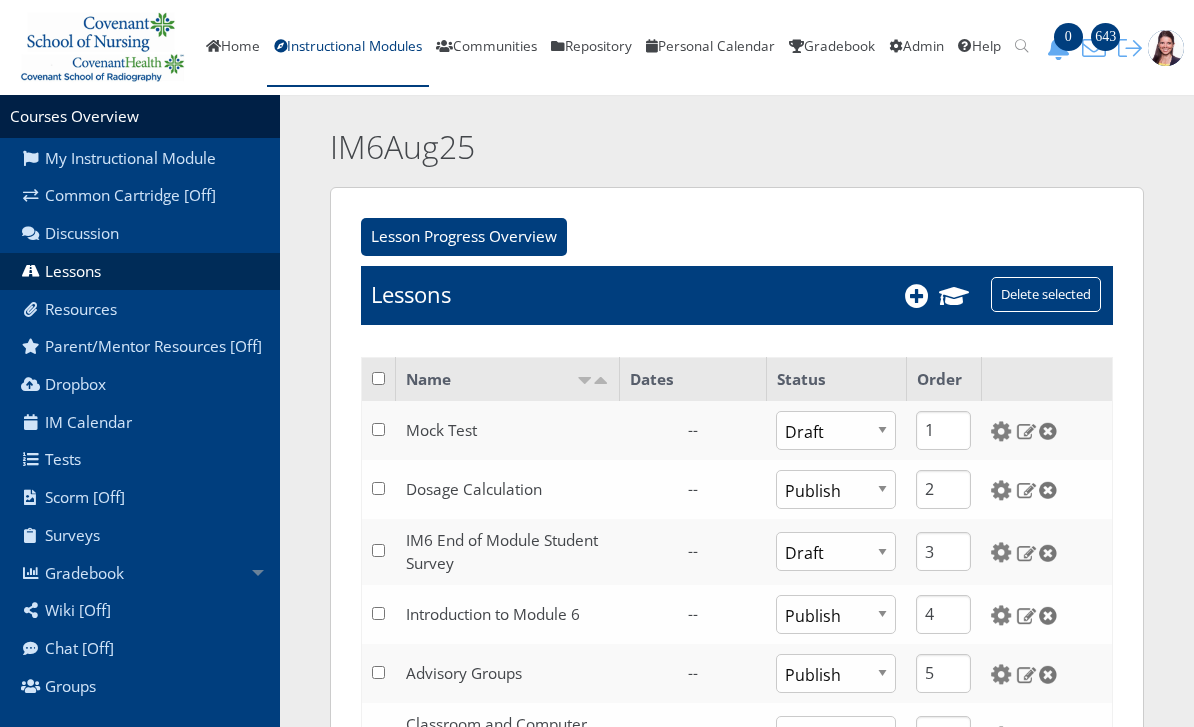 click on "Instructional Modules" at bounding box center [348, 48] 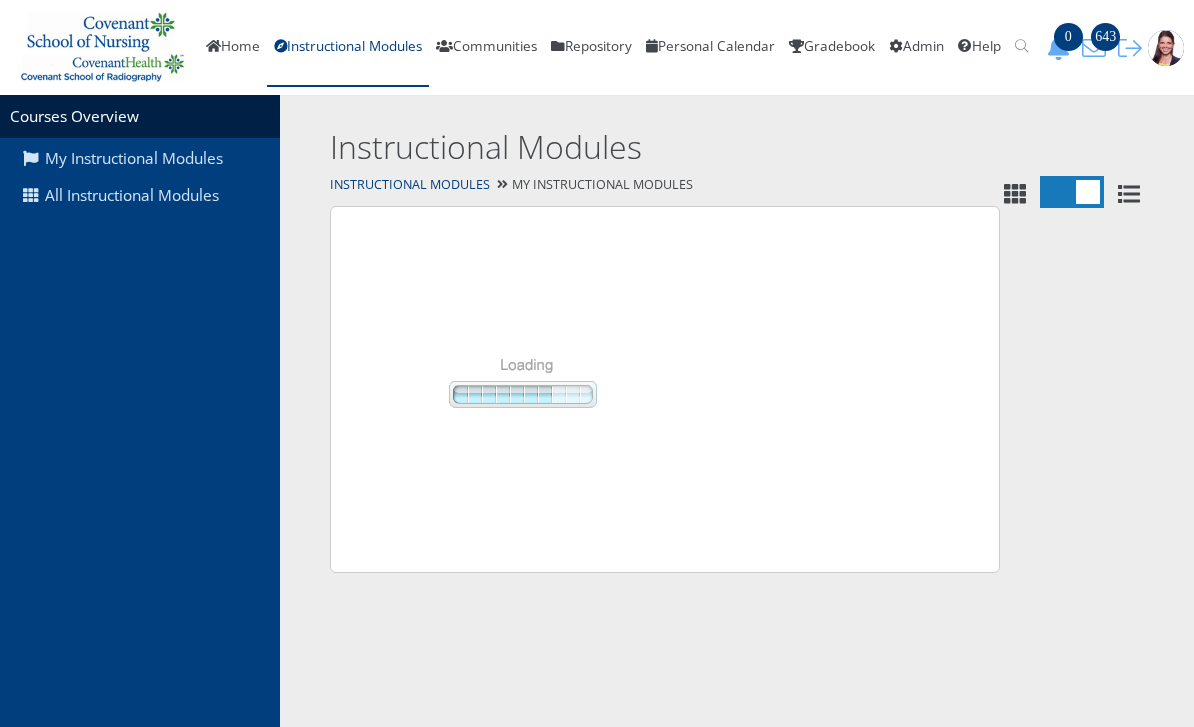 scroll, scrollTop: 0, scrollLeft: 0, axis: both 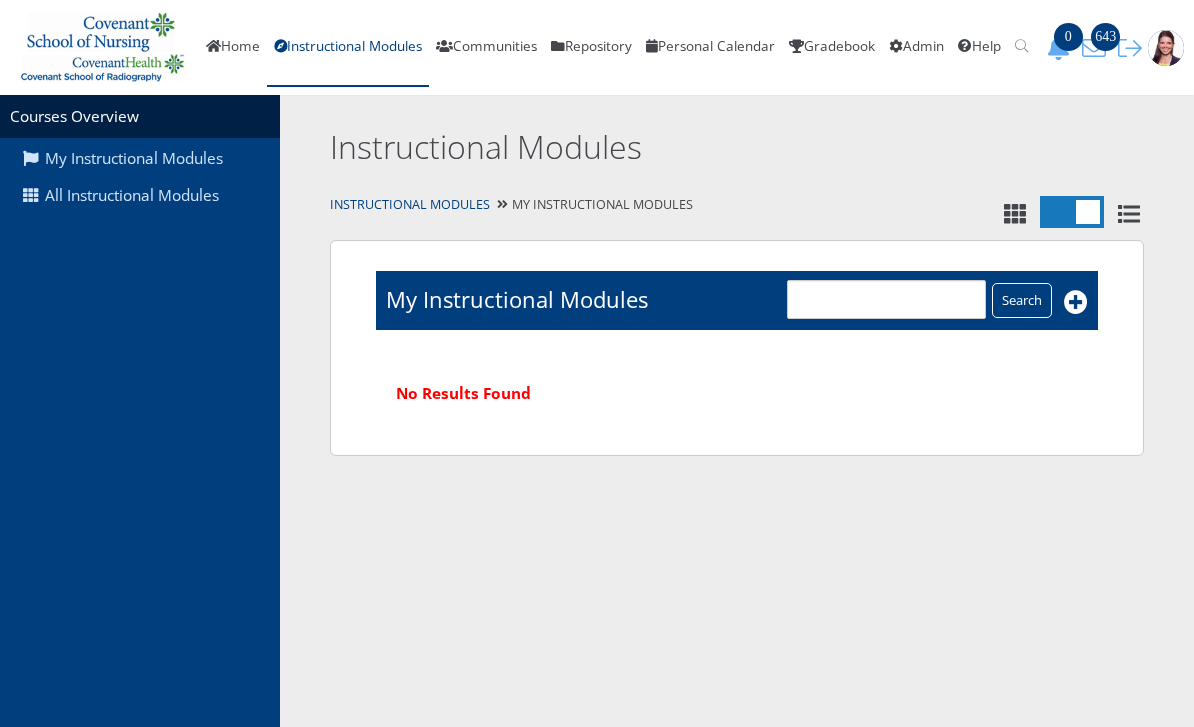 click on "All Instructional Modules" at bounding box center (140, 196) 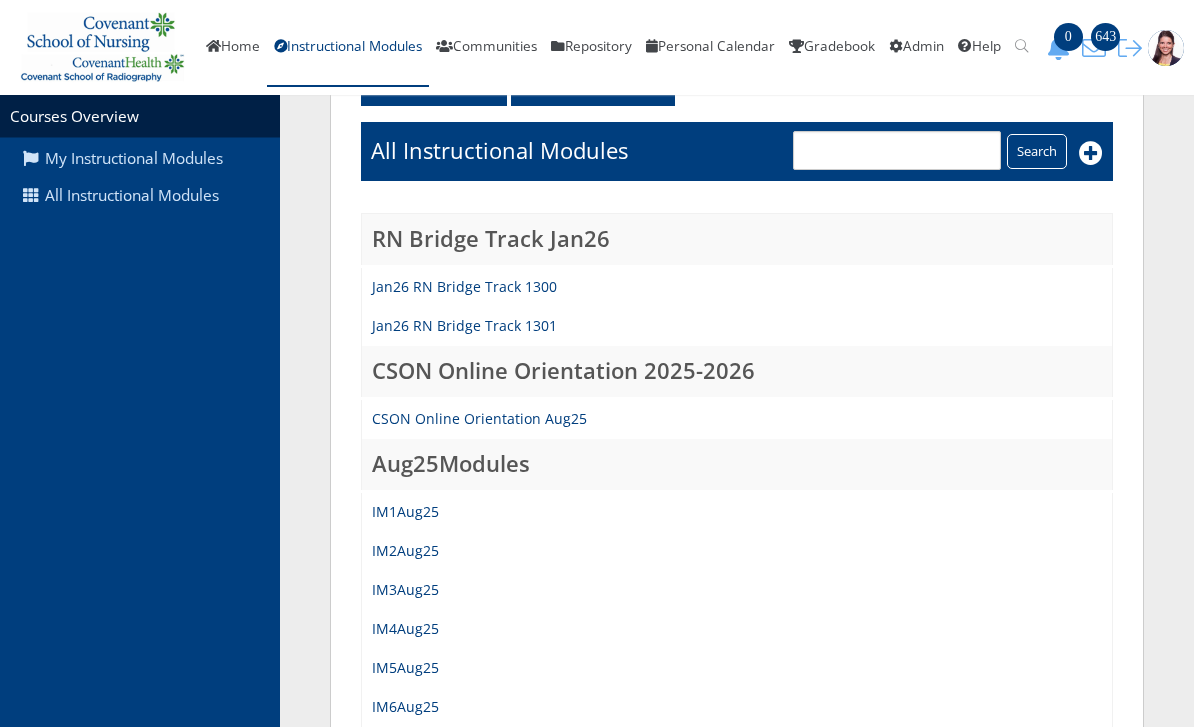 scroll, scrollTop: 170, scrollLeft: 0, axis: vertical 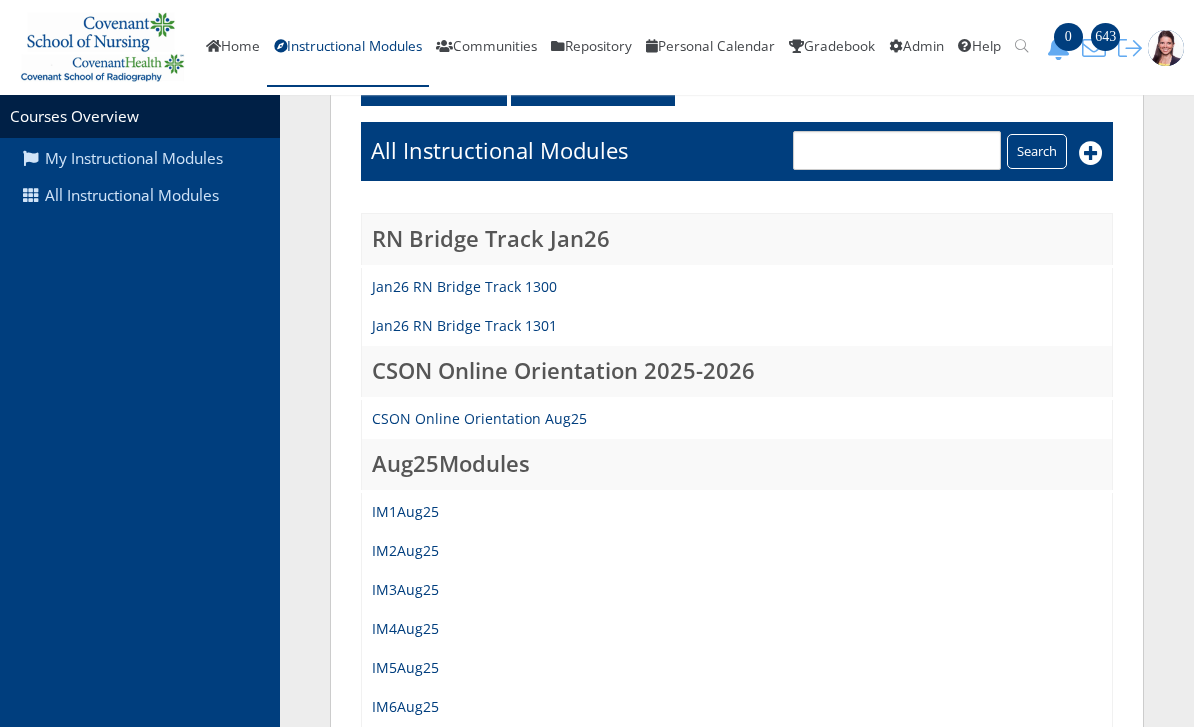 click on "IM7Aug25" at bounding box center (405, 745) 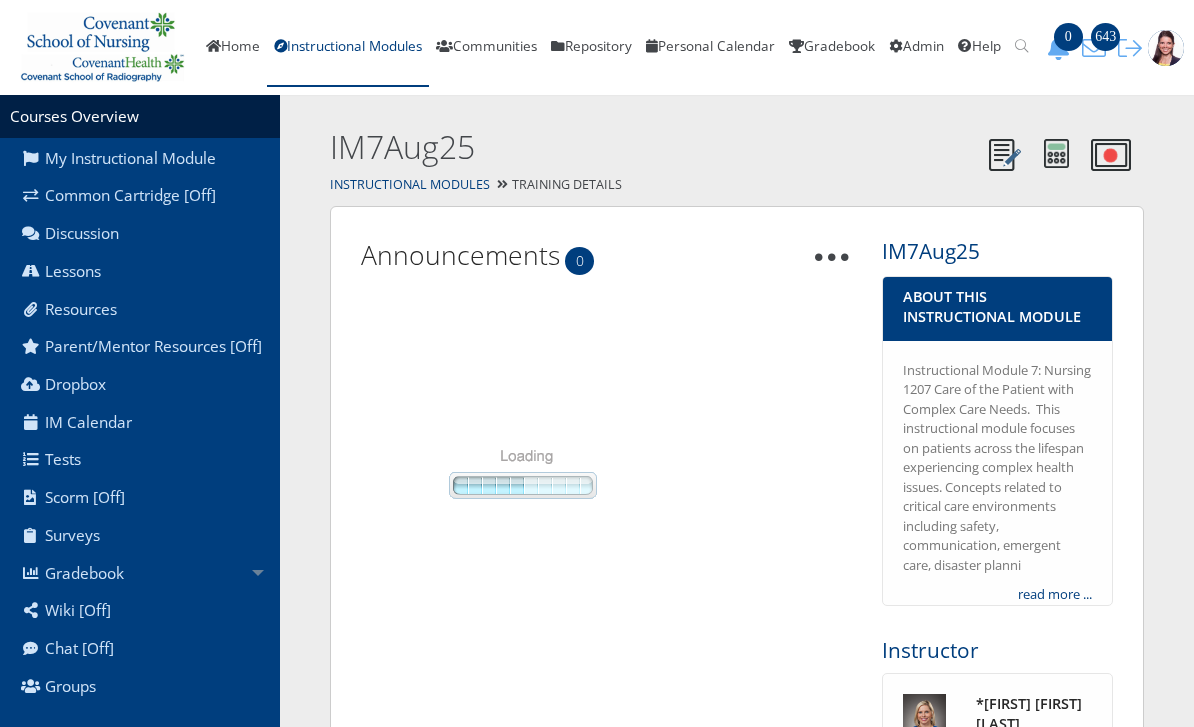 scroll, scrollTop: 0, scrollLeft: 0, axis: both 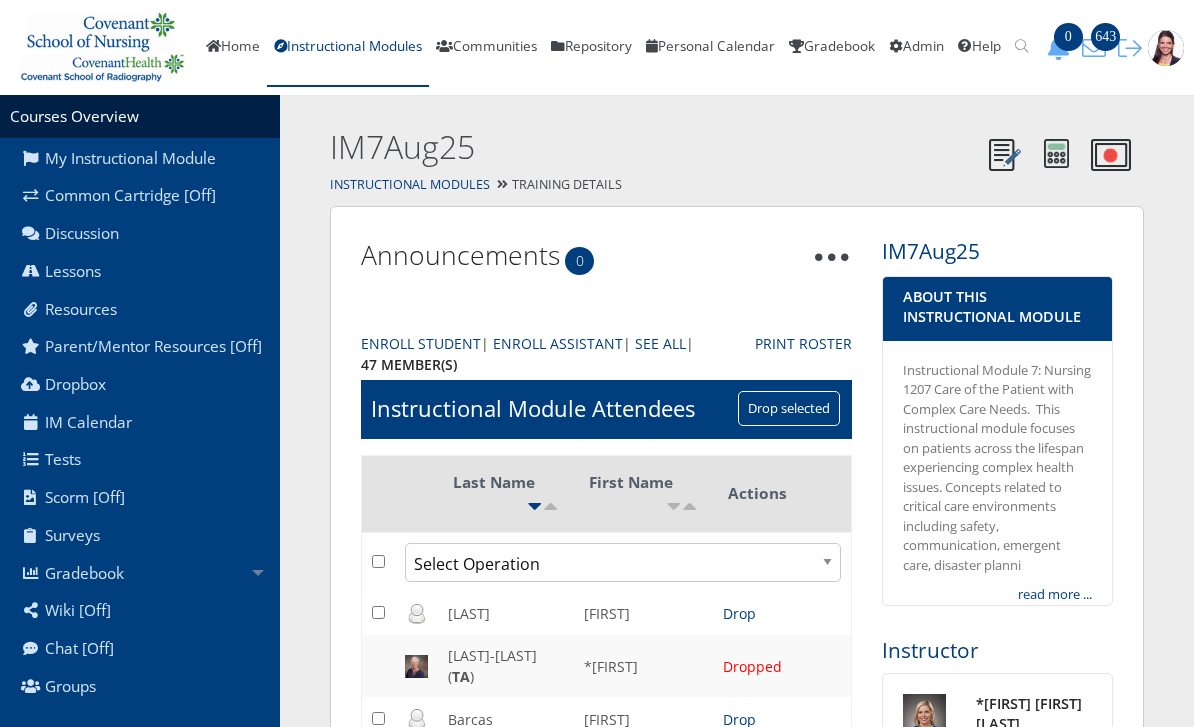 click on "Lessons" at bounding box center [140, 272] 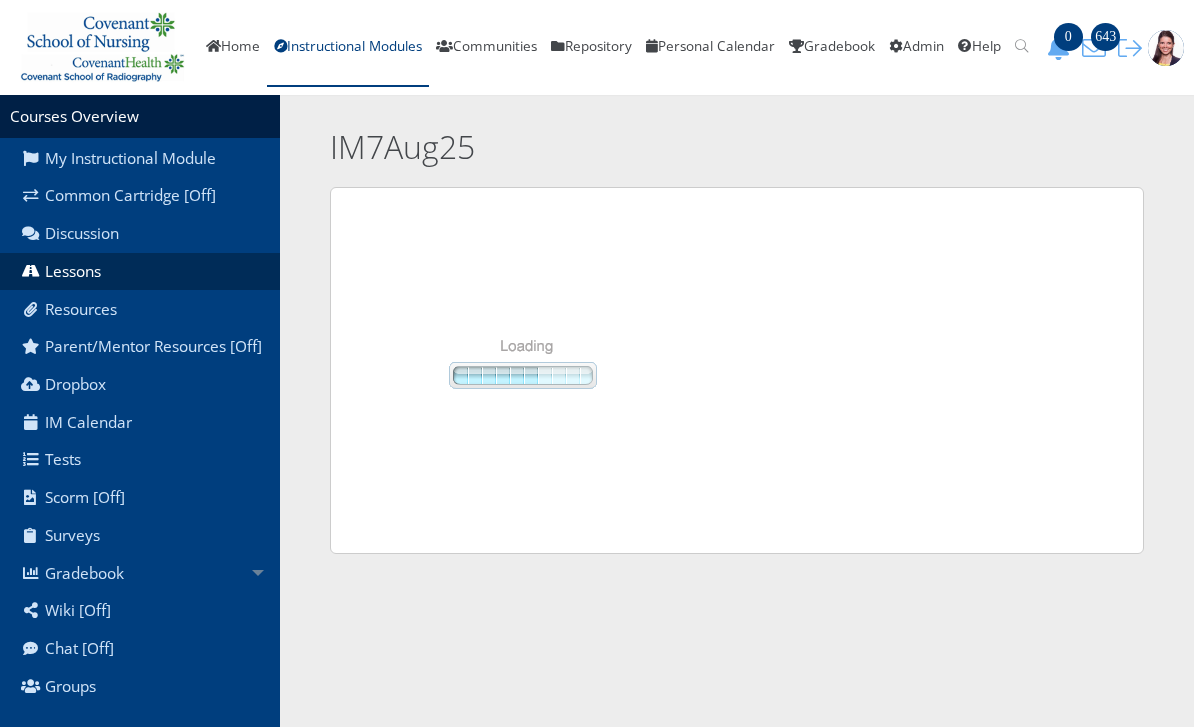 scroll, scrollTop: 0, scrollLeft: 0, axis: both 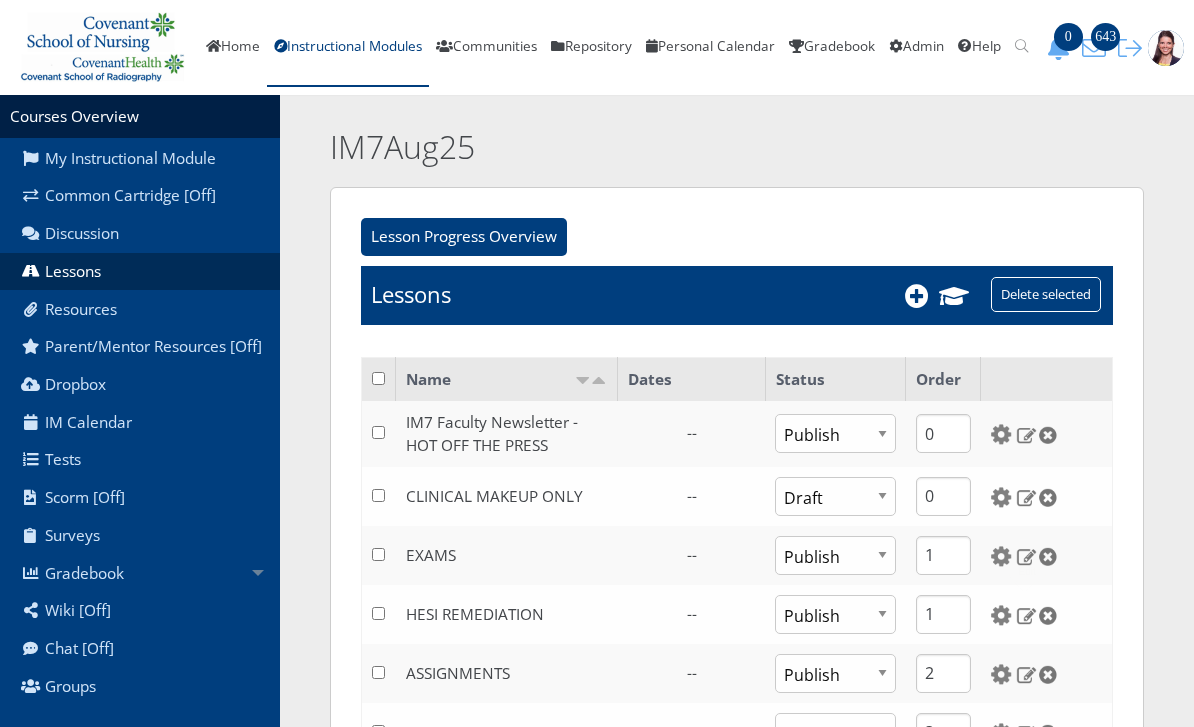 click at bounding box center [1026, 615] 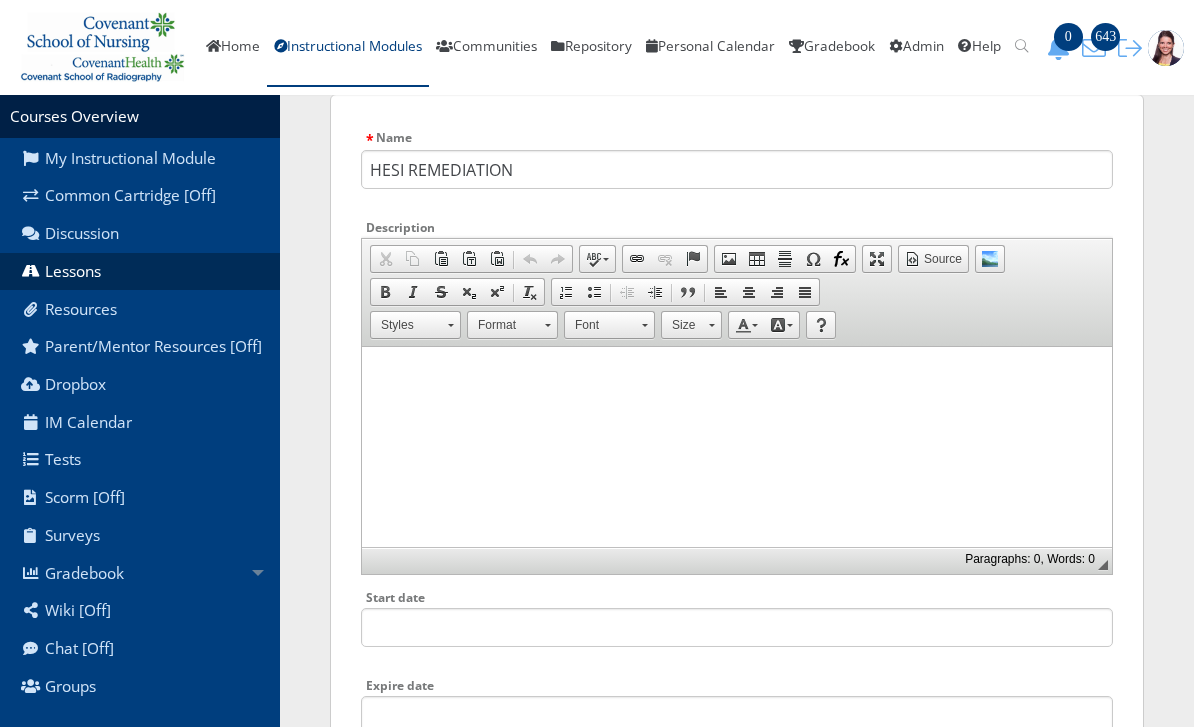 scroll, scrollTop: 0, scrollLeft: 0, axis: both 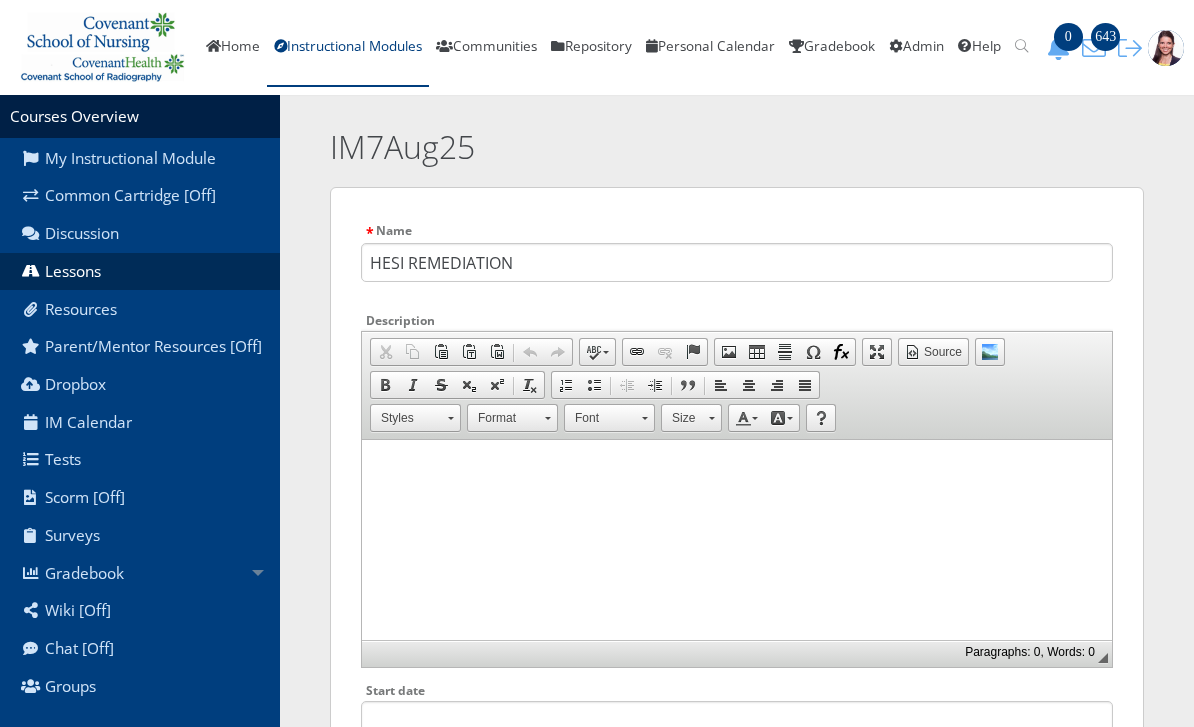 click on "Instructional Modules" at bounding box center [348, 48] 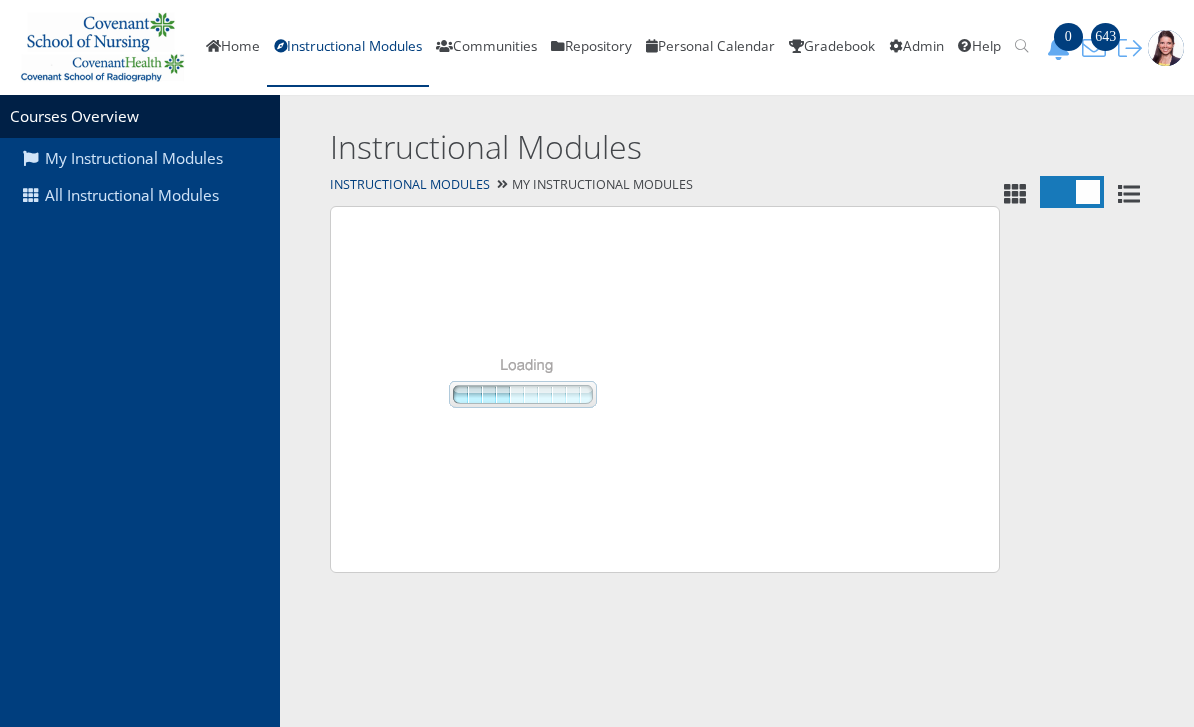 scroll, scrollTop: 0, scrollLeft: 0, axis: both 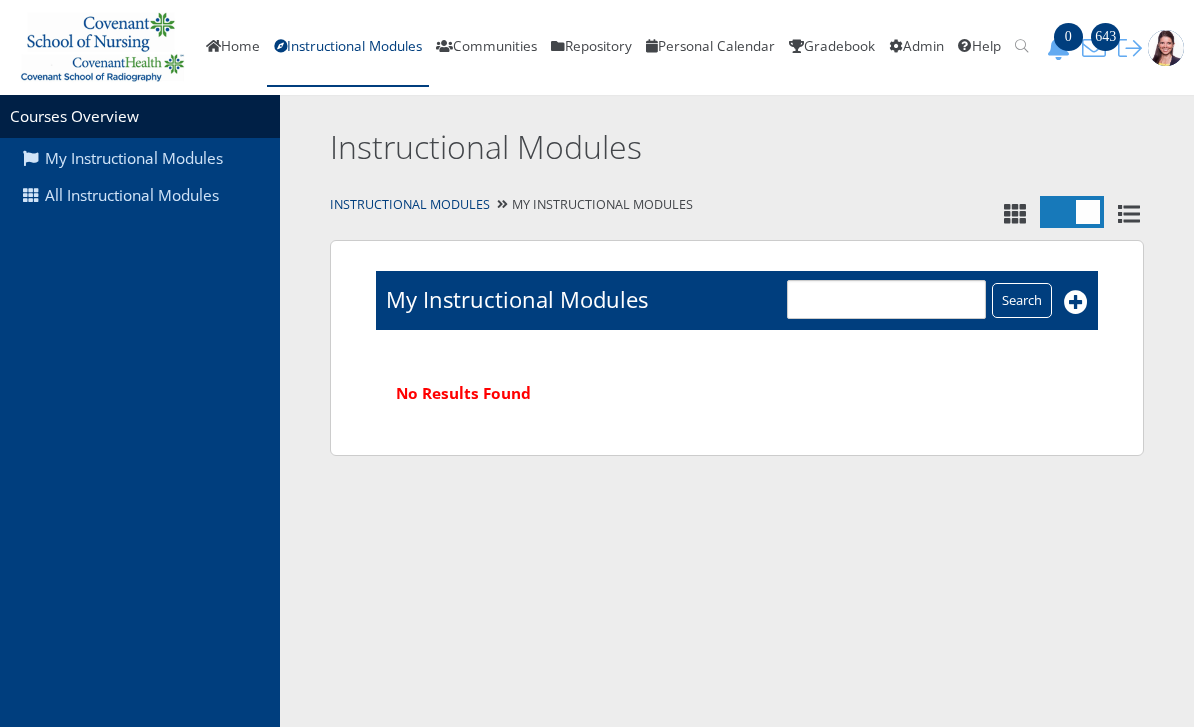 click on "My Instructional Modules" at bounding box center [140, 158] 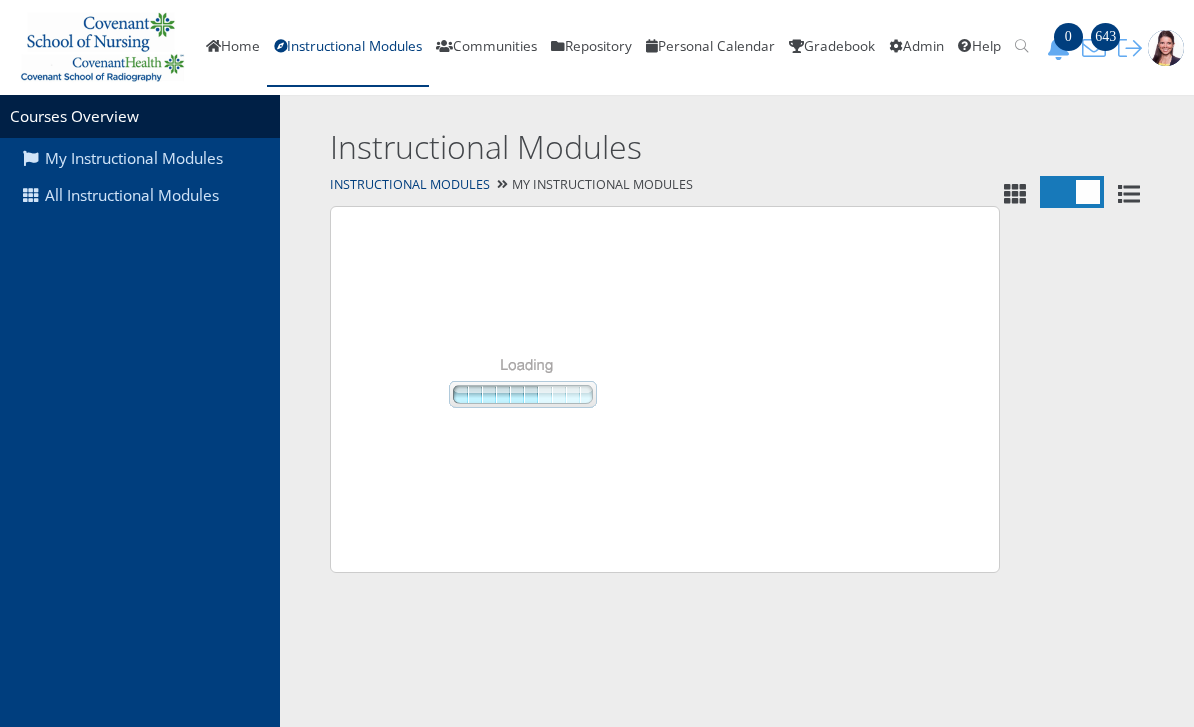 scroll, scrollTop: 0, scrollLeft: 0, axis: both 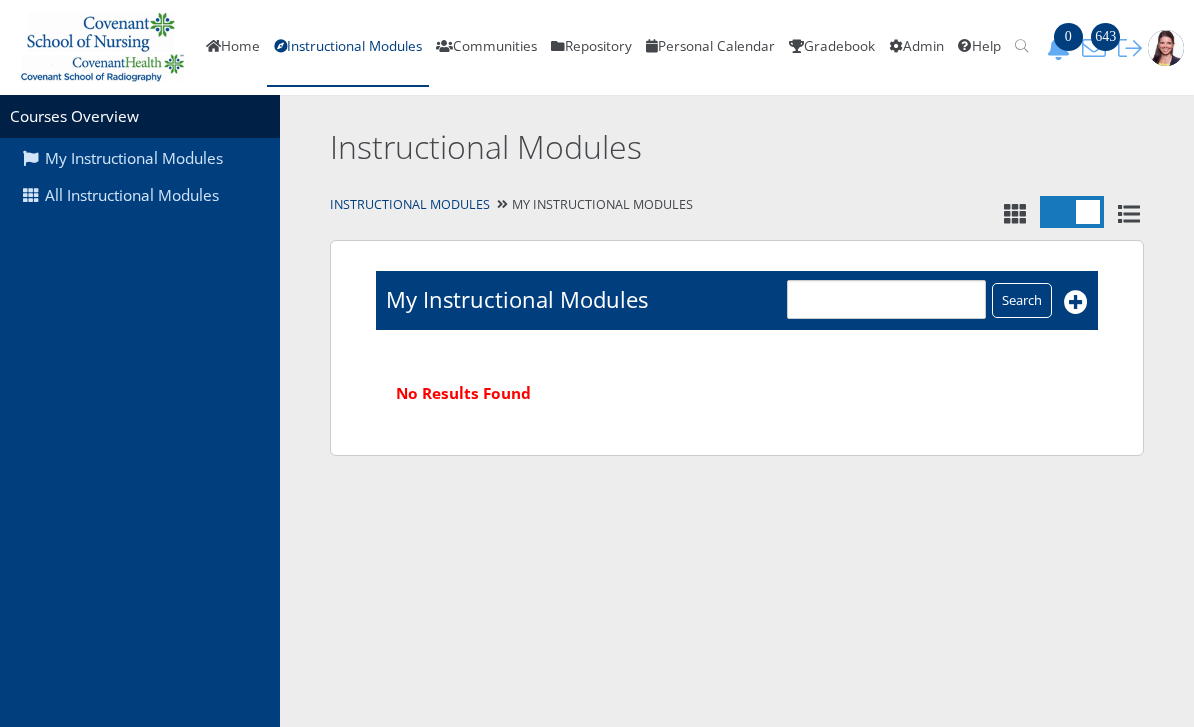 click on "All Instructional Modules" at bounding box center [140, 196] 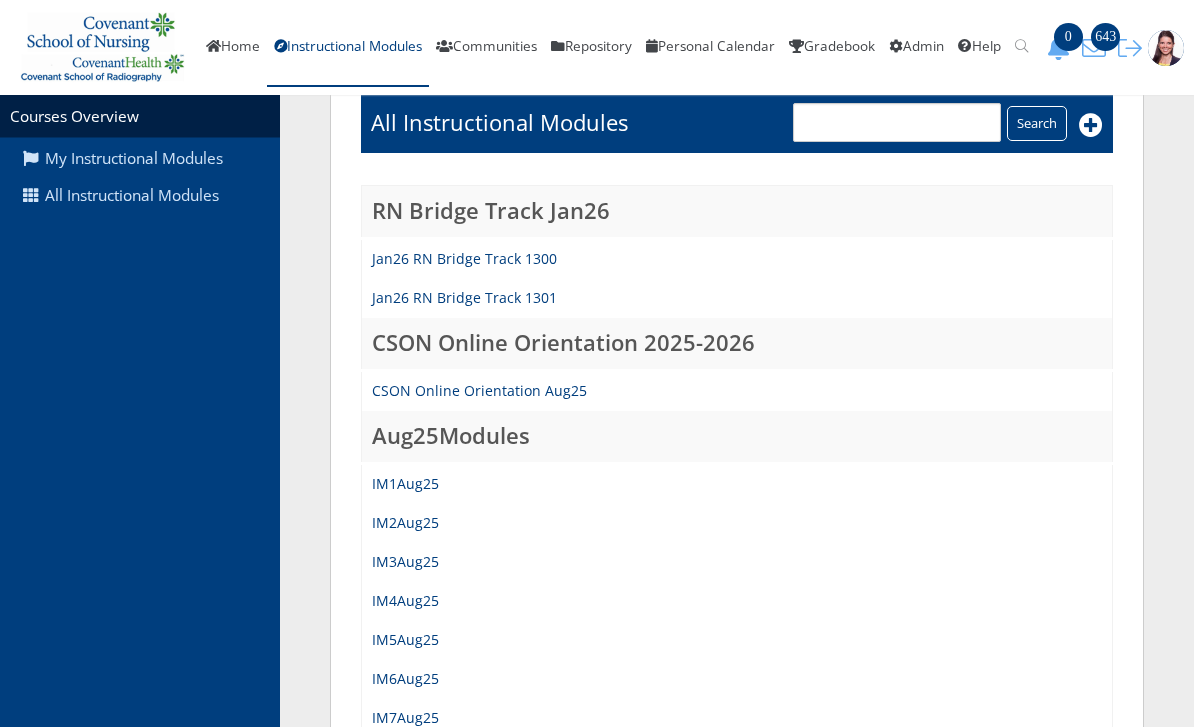 scroll, scrollTop: 198, scrollLeft: 0, axis: vertical 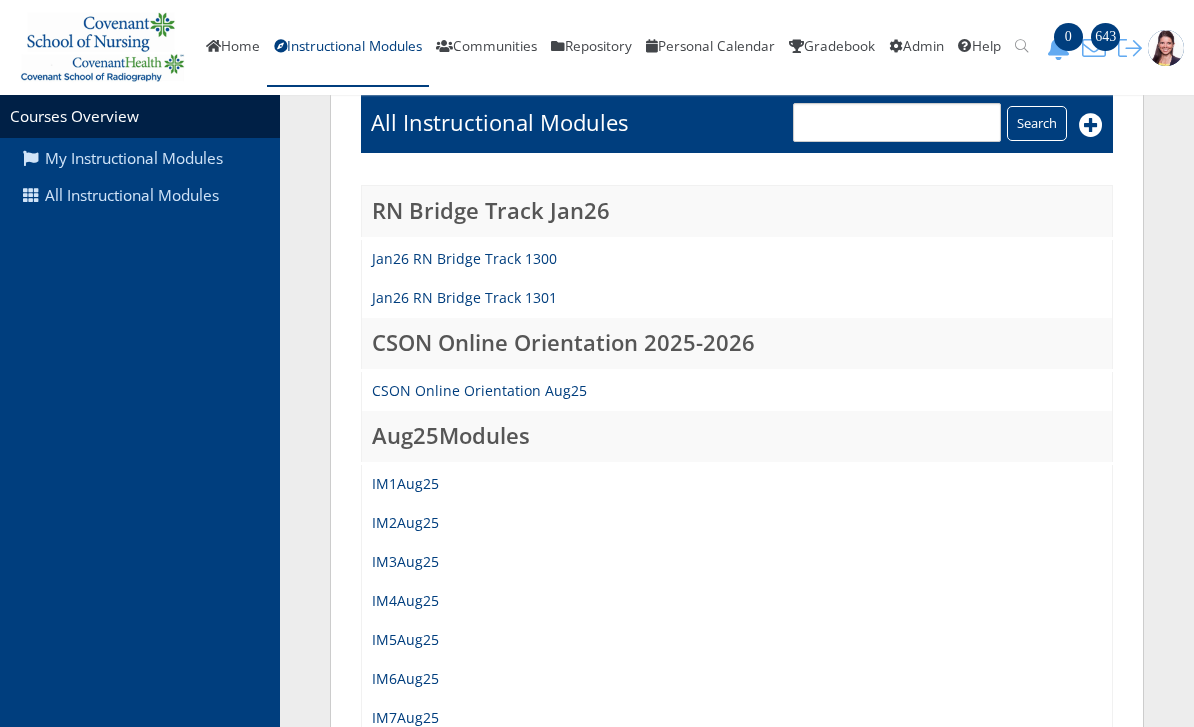 click on "IM7Aug25" at bounding box center [405, 717] 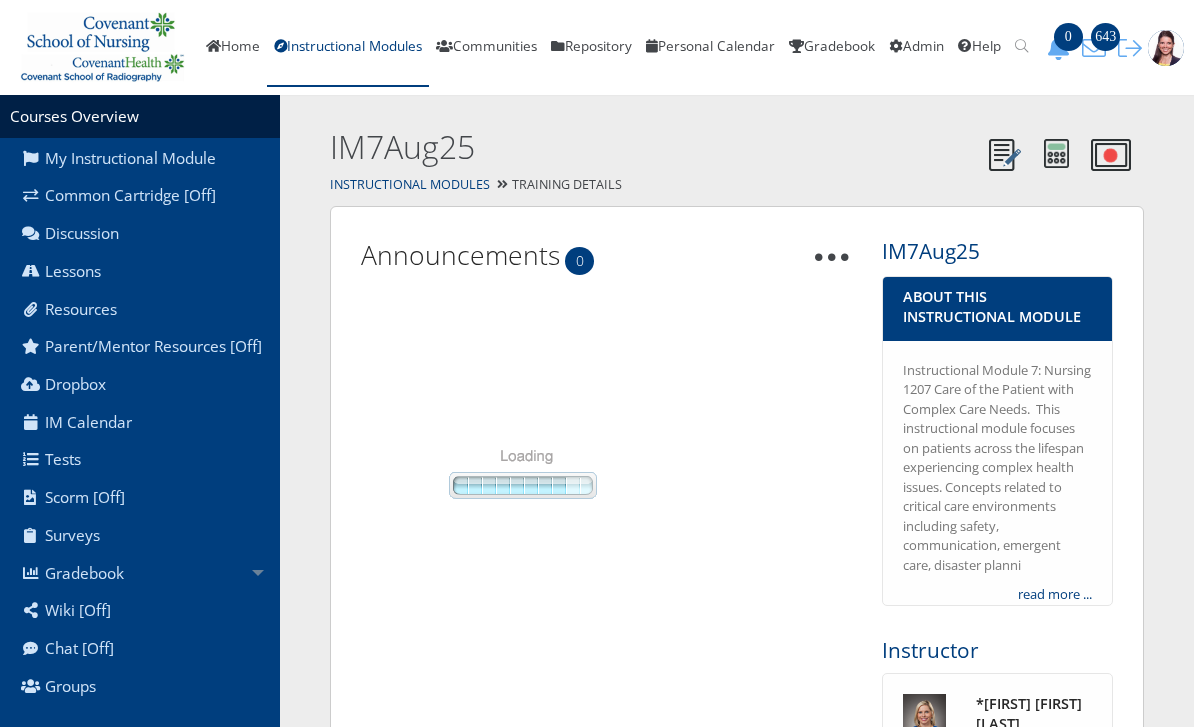 scroll, scrollTop: 0, scrollLeft: 0, axis: both 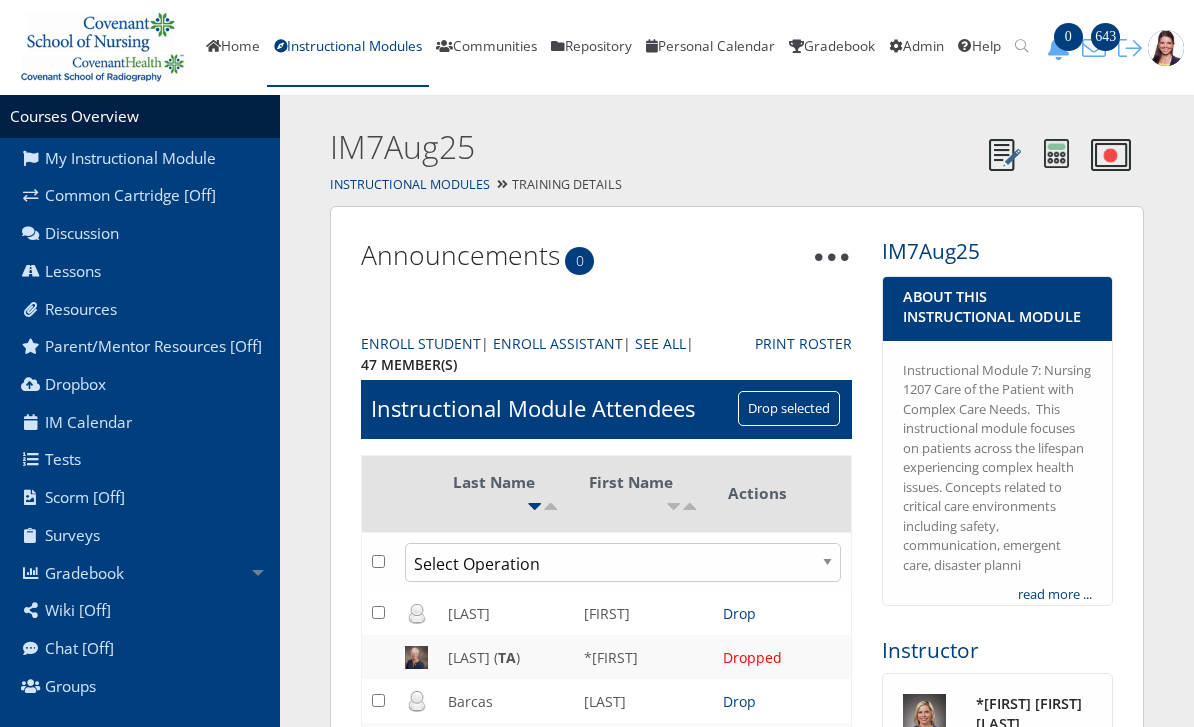 click on "Lessons" at bounding box center (140, 272) 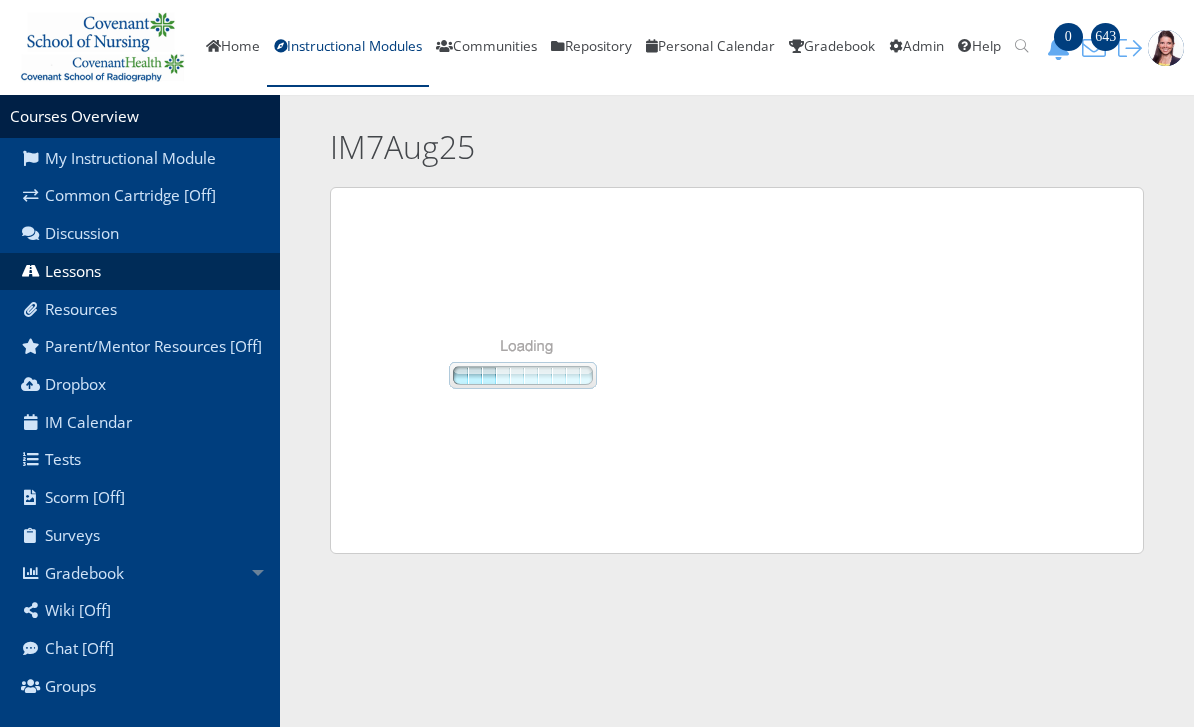 scroll, scrollTop: 0, scrollLeft: 0, axis: both 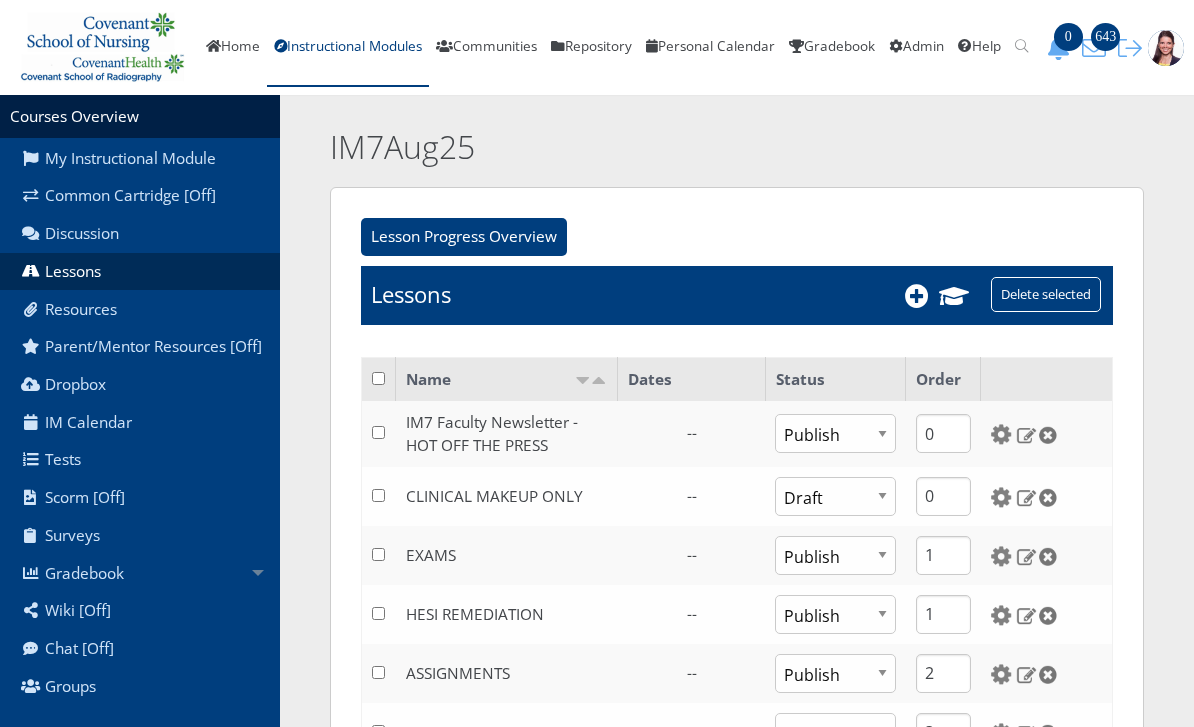 click at bounding box center (1026, 615) 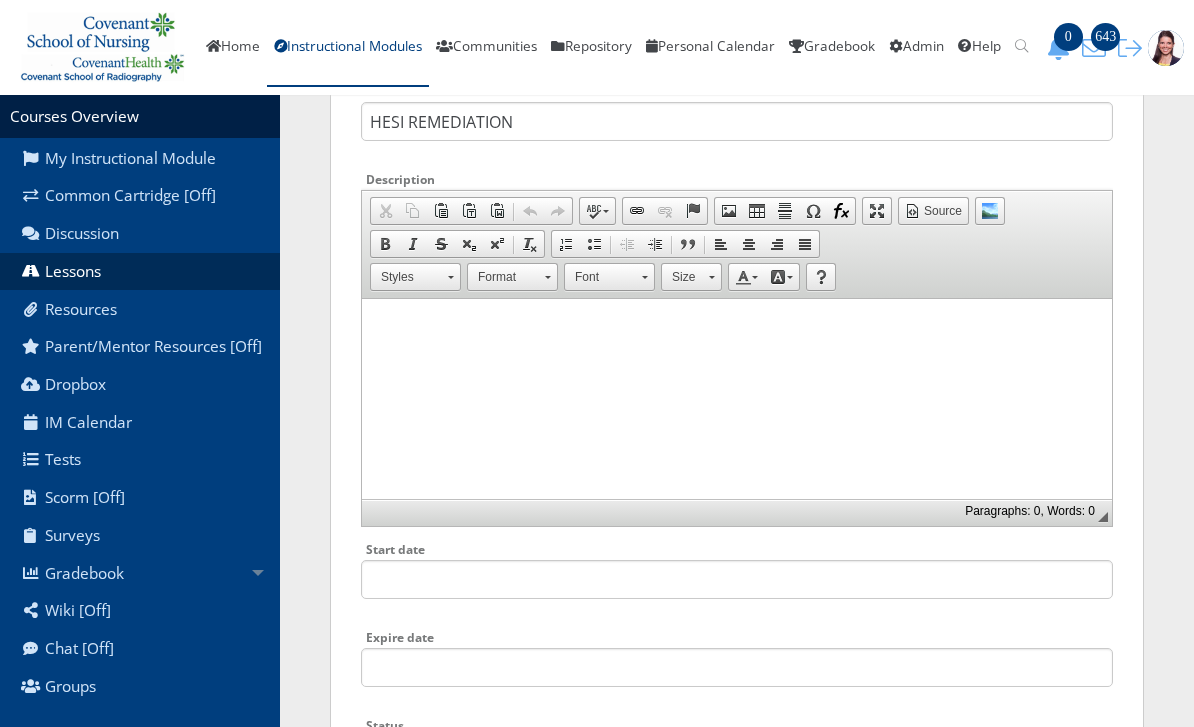 scroll, scrollTop: 0, scrollLeft: 0, axis: both 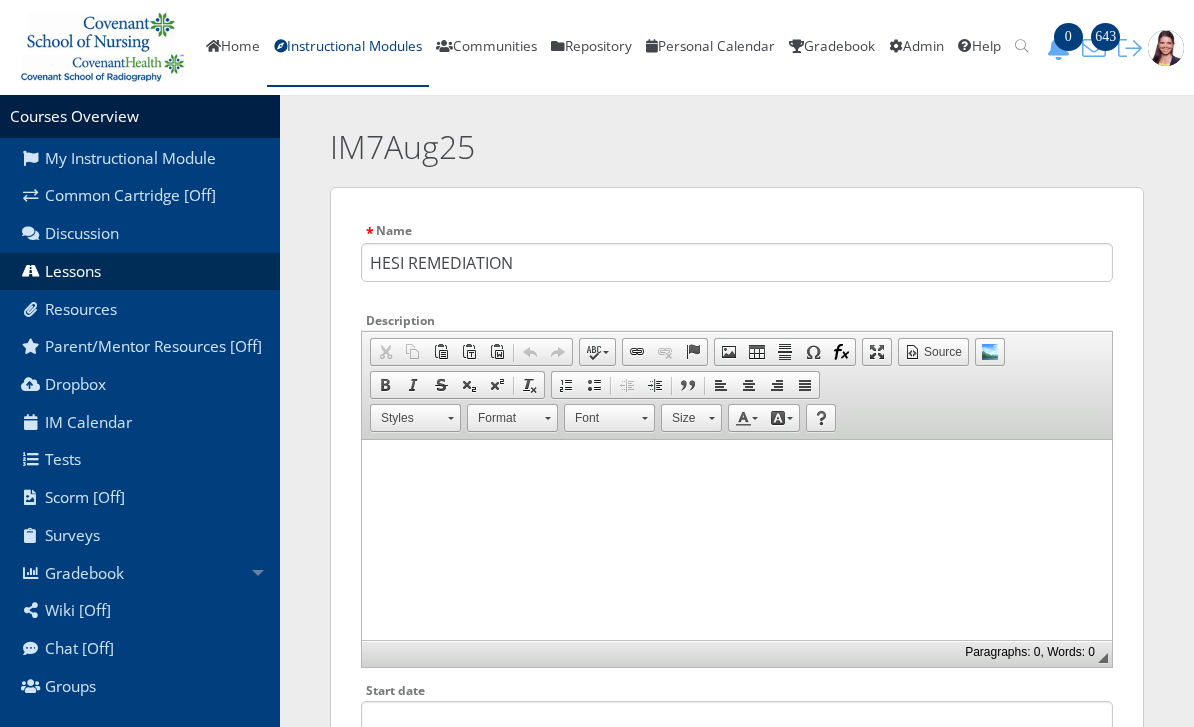 click on "Lessons" at bounding box center [140, 272] 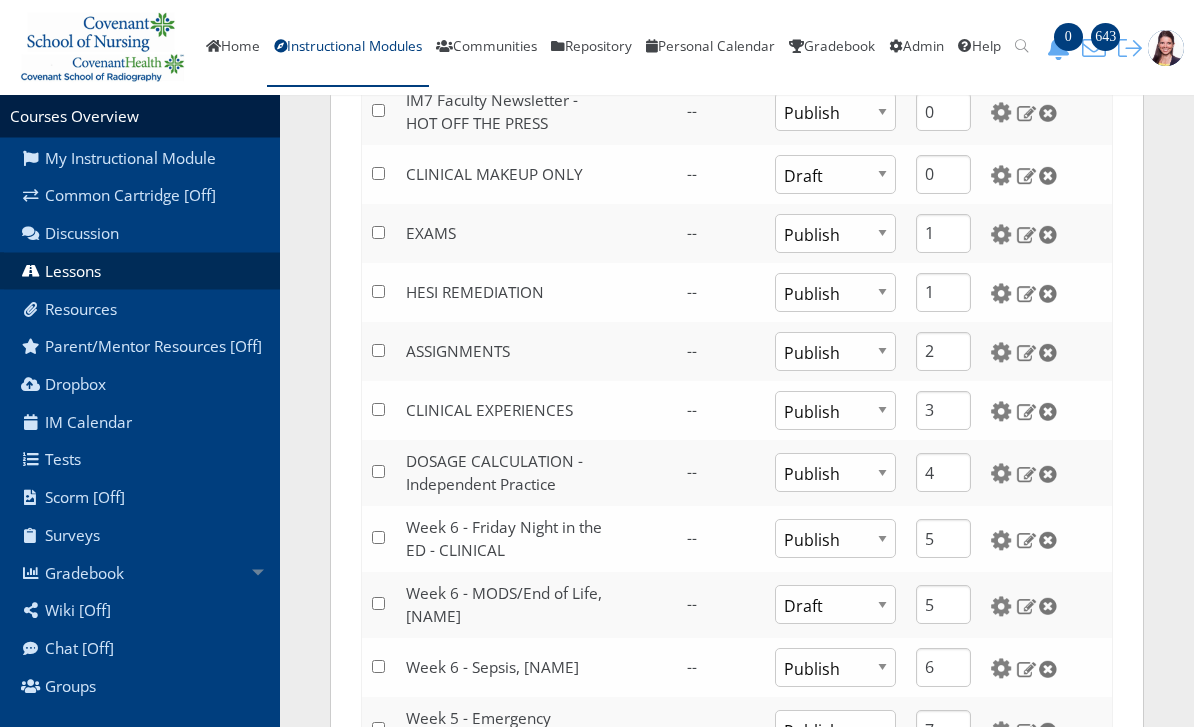scroll, scrollTop: 0, scrollLeft: 0, axis: both 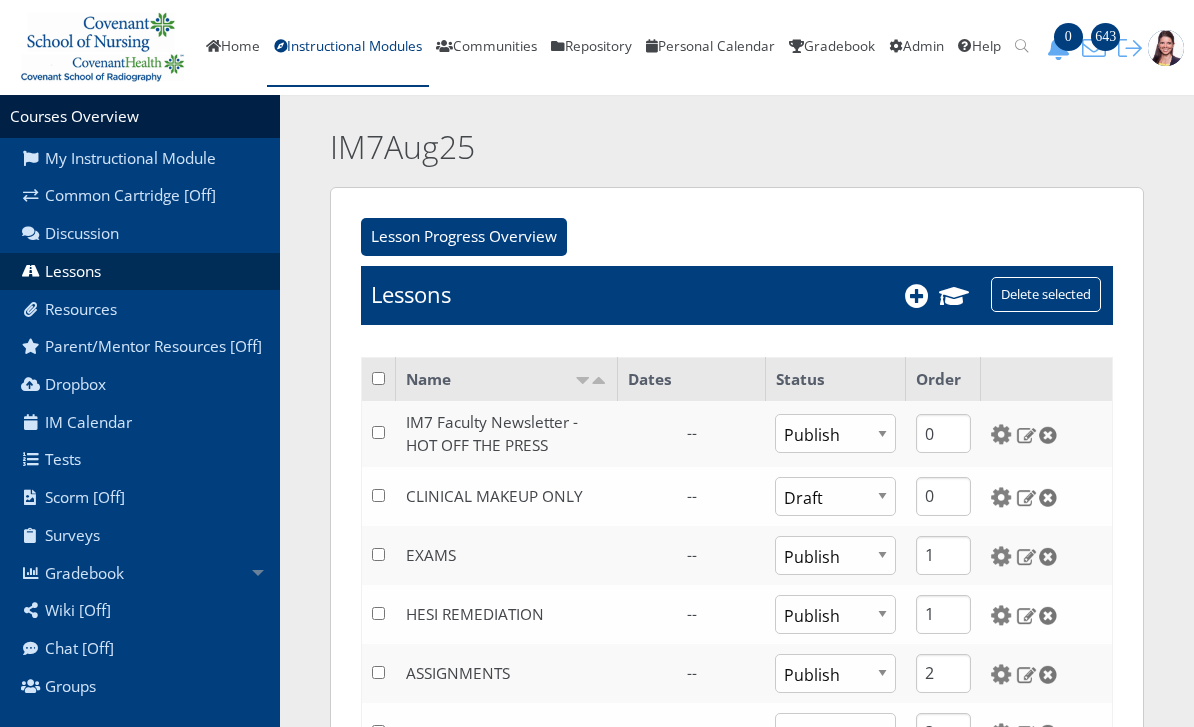 click on "HESI REMEDIATION" at bounding box center (475, 614) 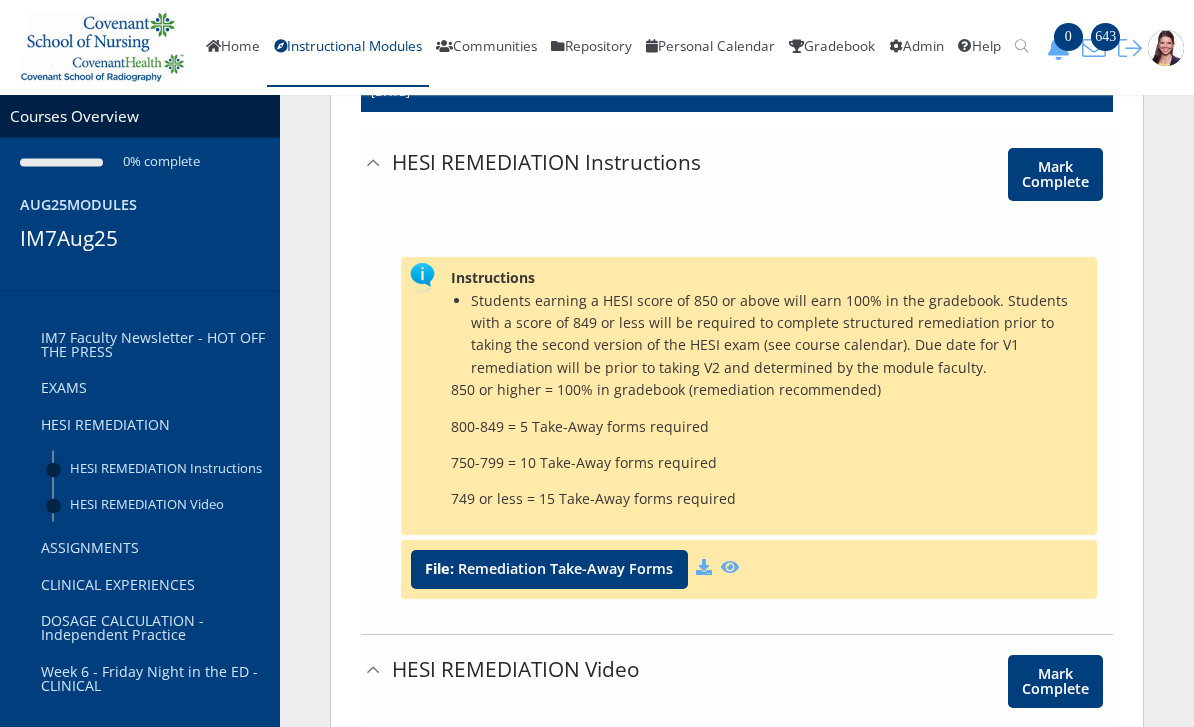 scroll, scrollTop: 178, scrollLeft: 0, axis: vertical 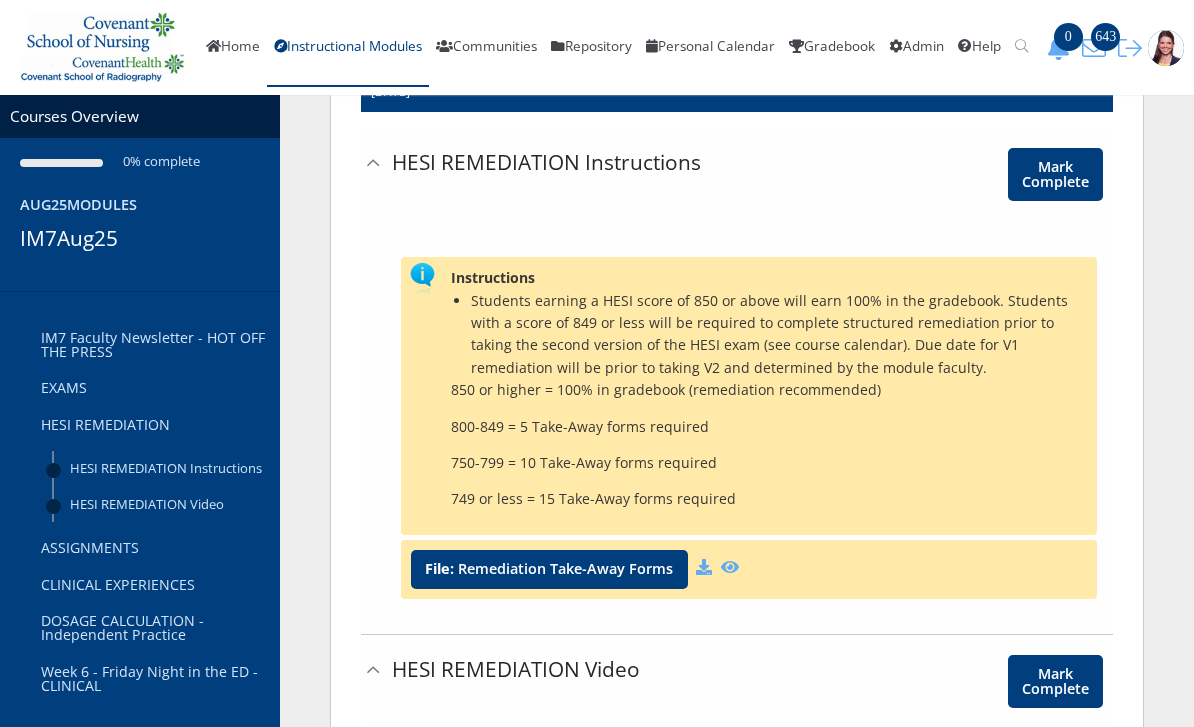 click at bounding box center [704, 567] 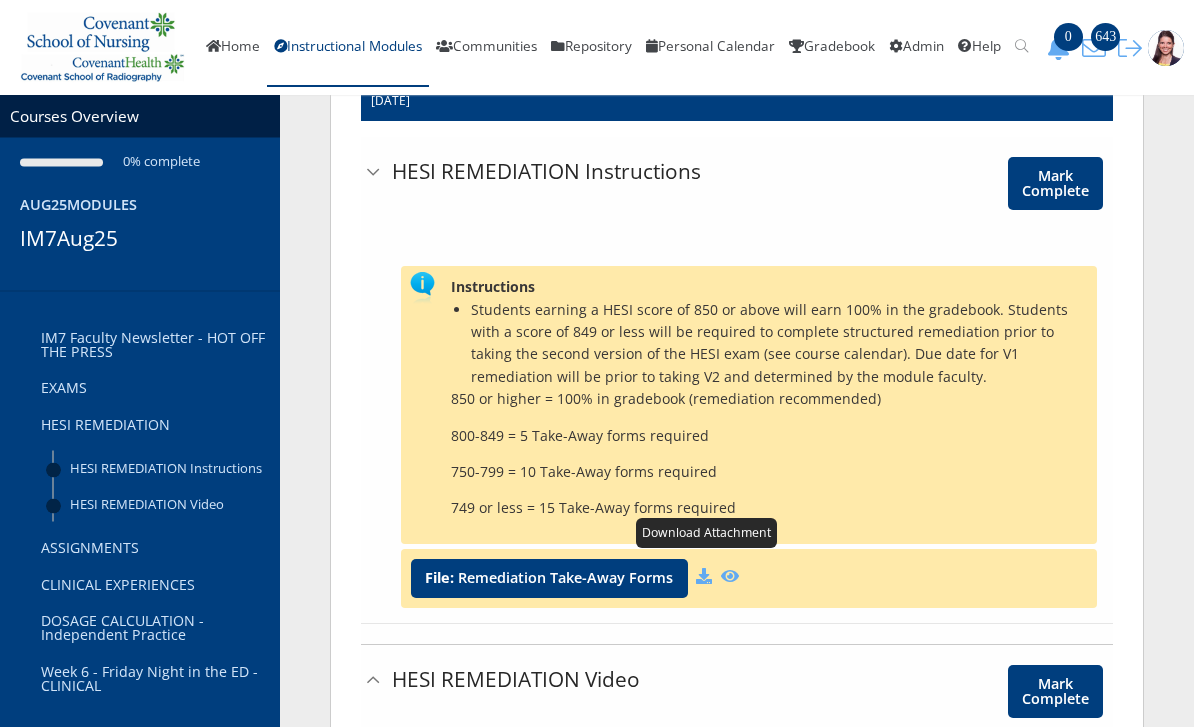 scroll, scrollTop: 169, scrollLeft: 0, axis: vertical 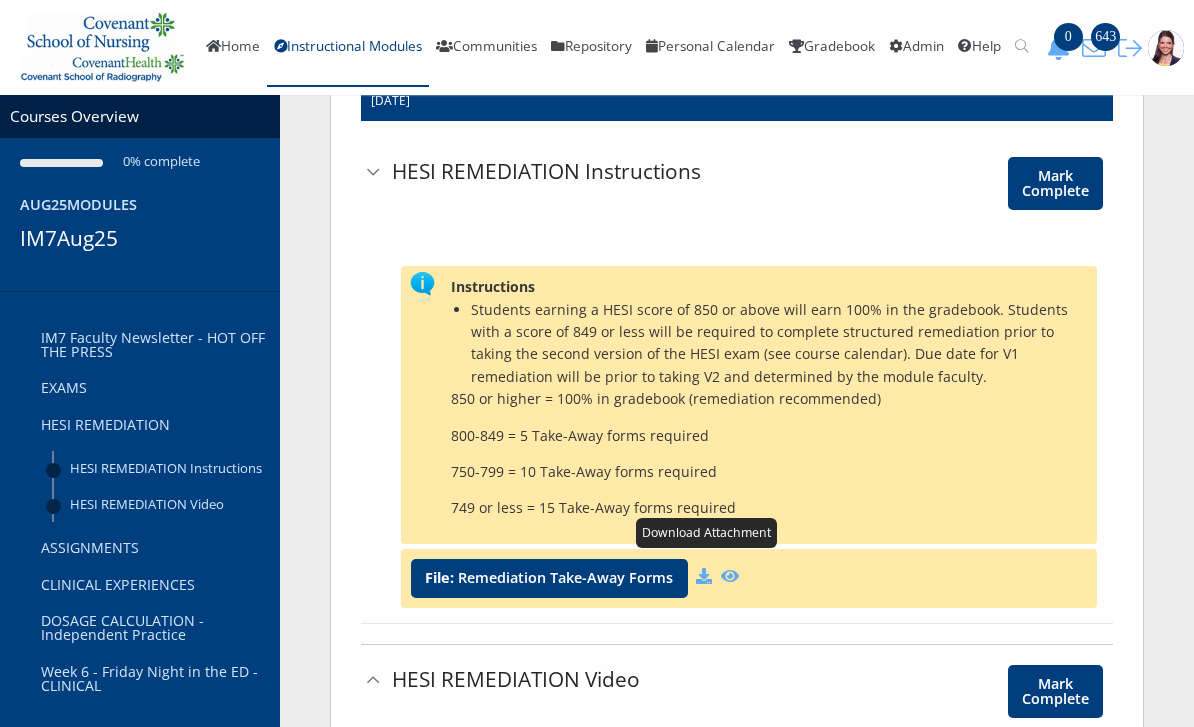 click on "750-799 = 10 Take-Away forms required" at bounding box center [769, 472] 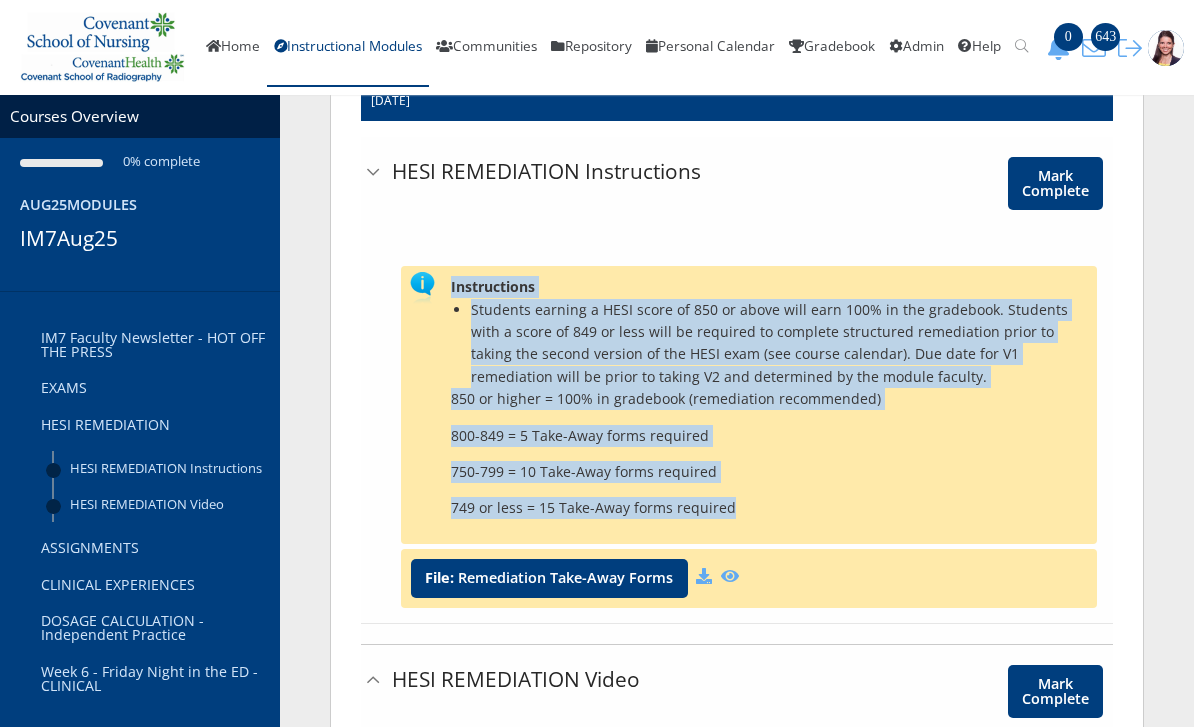 copy on "Instructions Students earning a HESI score of 850 or above will earn 100% in the gradebook. Students with a score of 849 or less will be required to complete structured remediation prior to taking the second version of the HESI exam (see course calendar). Due date for V1 remediation will be prior to taking V2 and determined by the module faculty. 850 or higher = 100% in gradebook (remediation recommended) 800-849 = 5 Take-Away forms required 750-799 = 10 Take-Away forms required 749 or less = 15 Take-Away forms required" 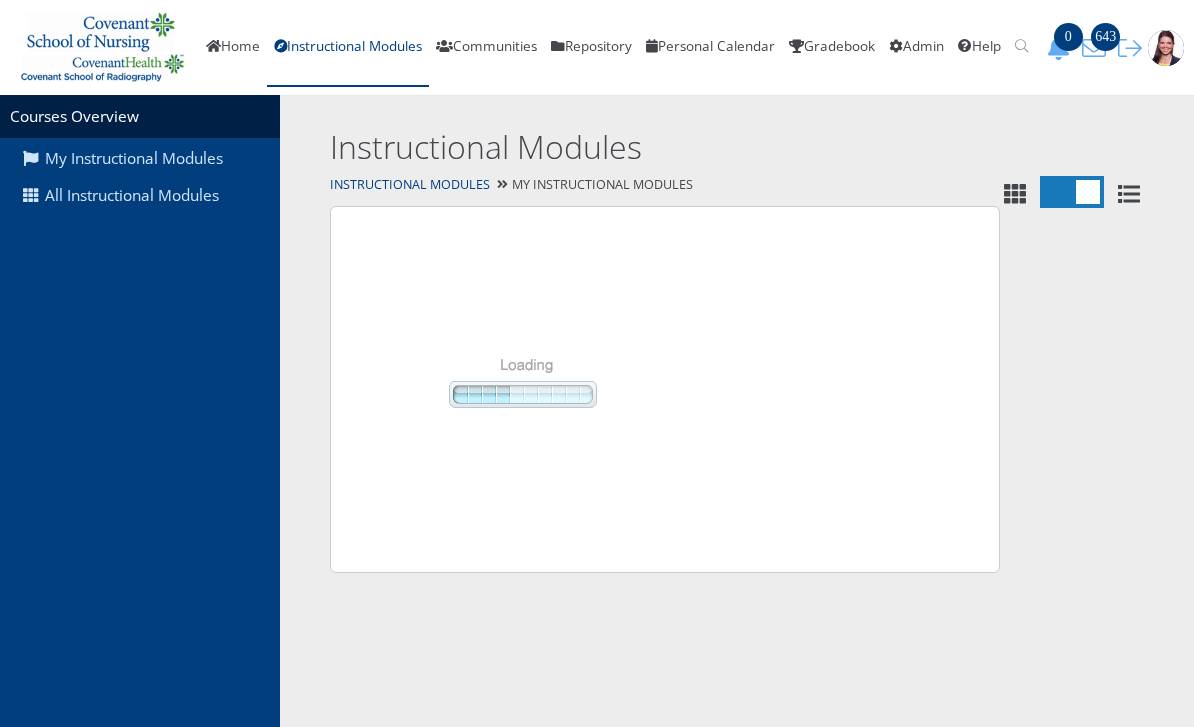 scroll, scrollTop: 0, scrollLeft: 0, axis: both 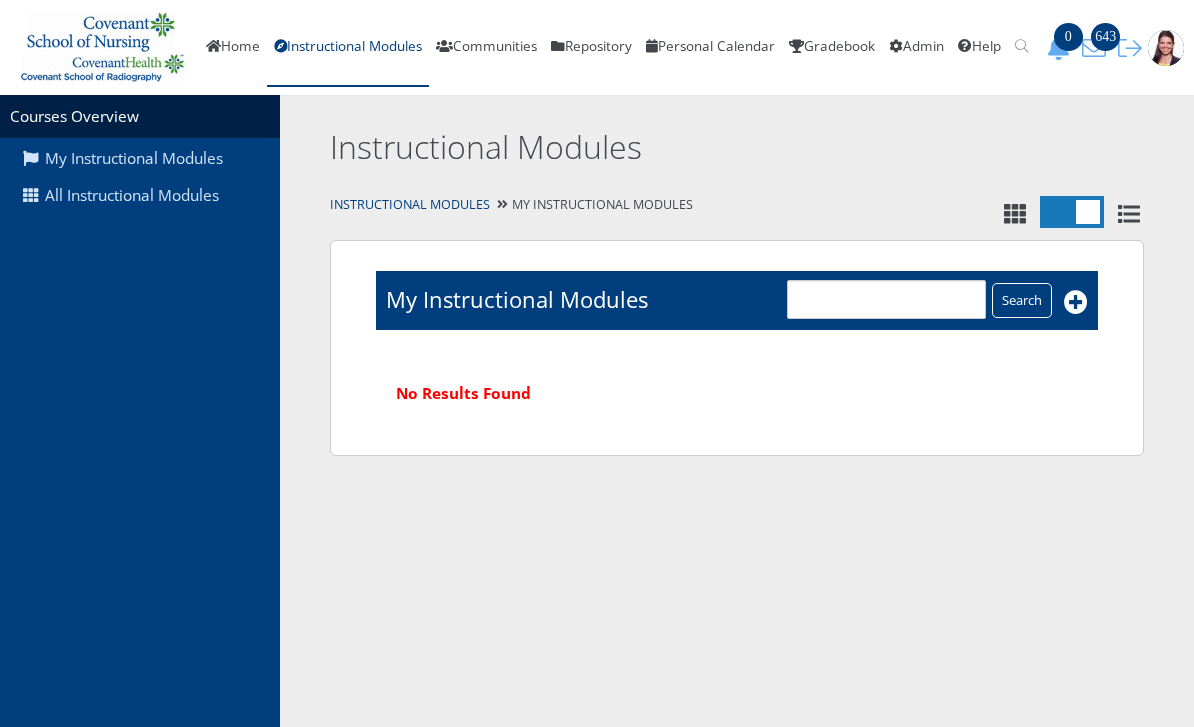click on "All Instructional Modules" at bounding box center (140, 196) 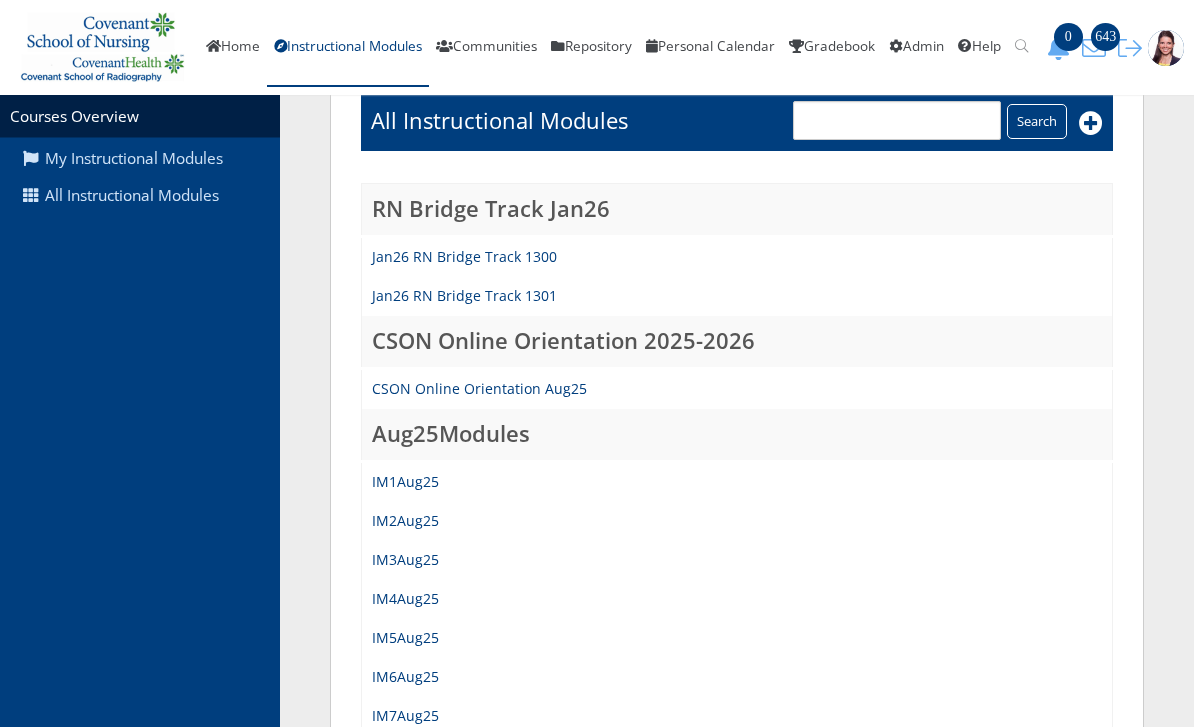 scroll, scrollTop: 200, scrollLeft: 0, axis: vertical 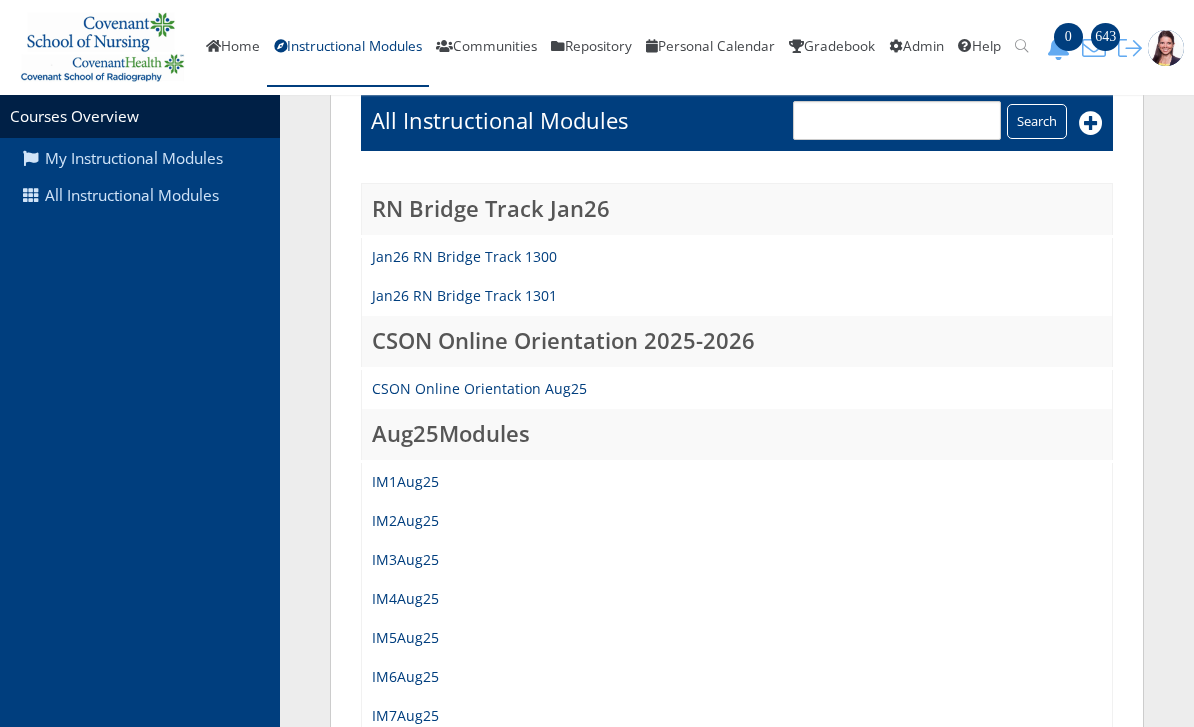 click on "IM6Aug25" at bounding box center (405, 676) 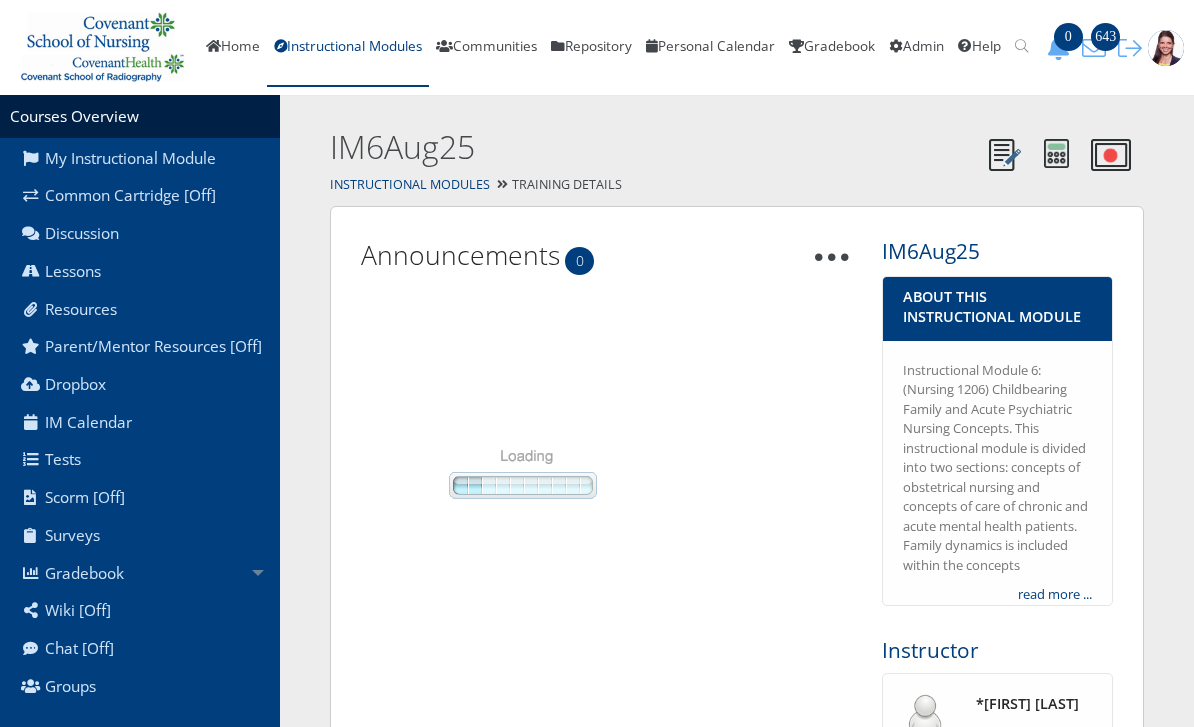 scroll, scrollTop: 0, scrollLeft: 0, axis: both 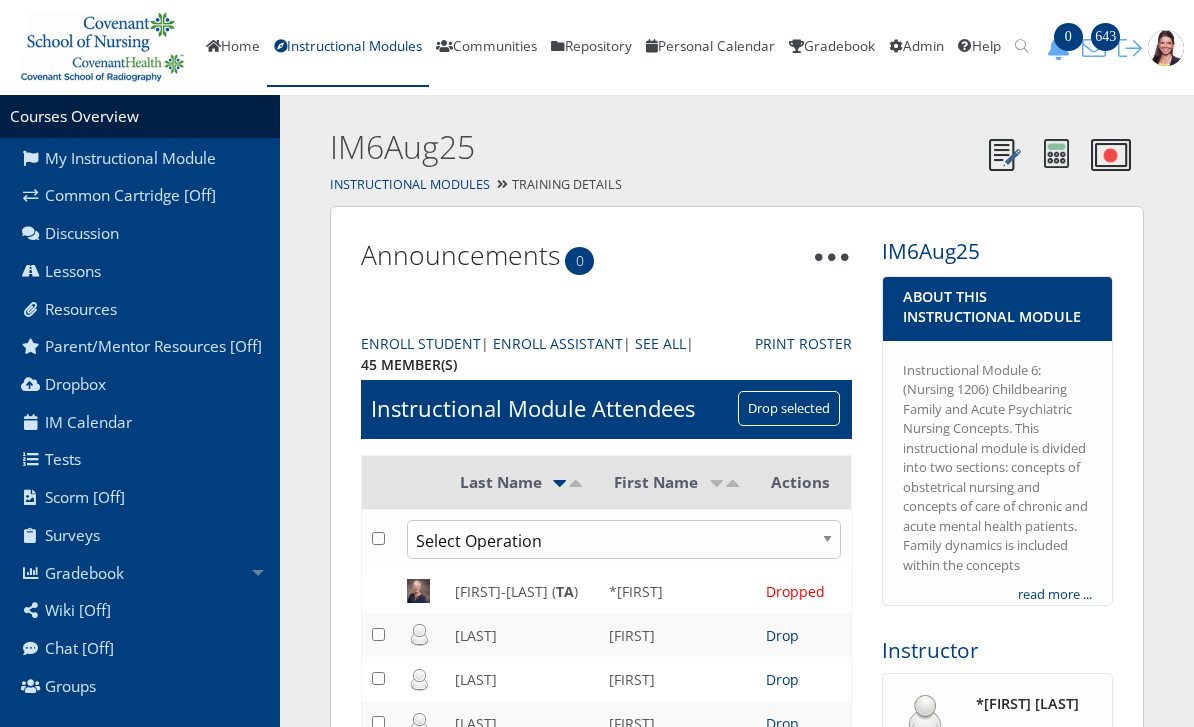 click on "Lessons" at bounding box center [140, 272] 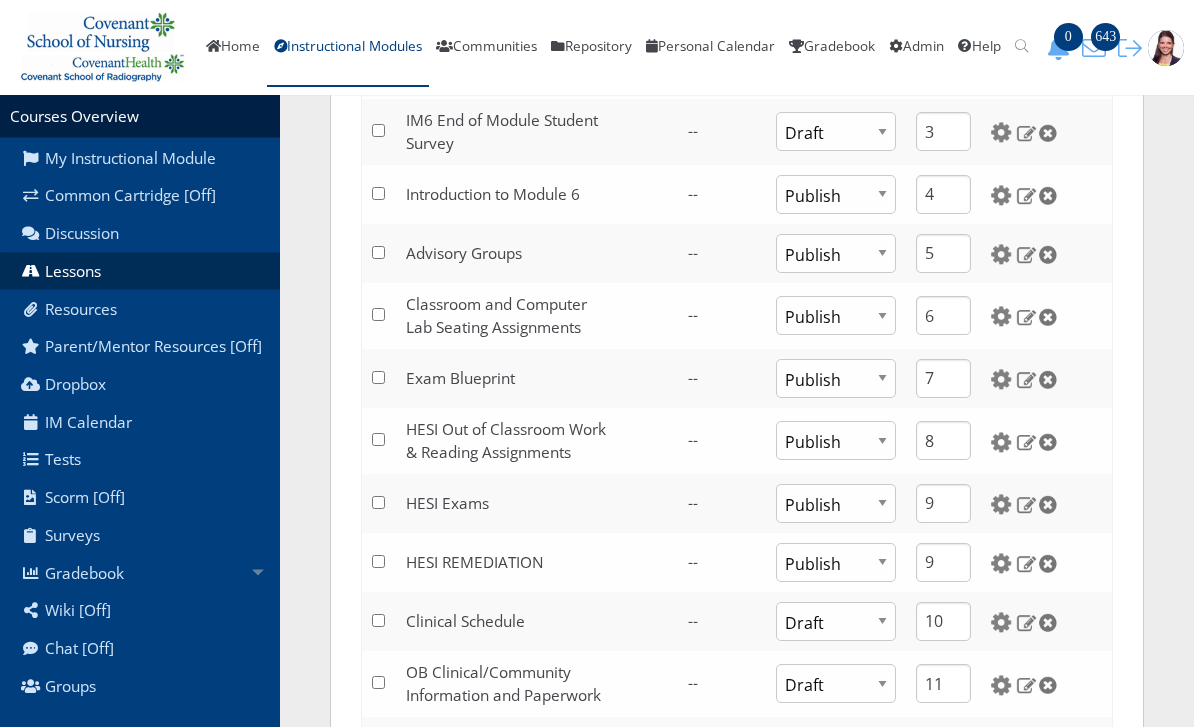 scroll, scrollTop: 420, scrollLeft: 0, axis: vertical 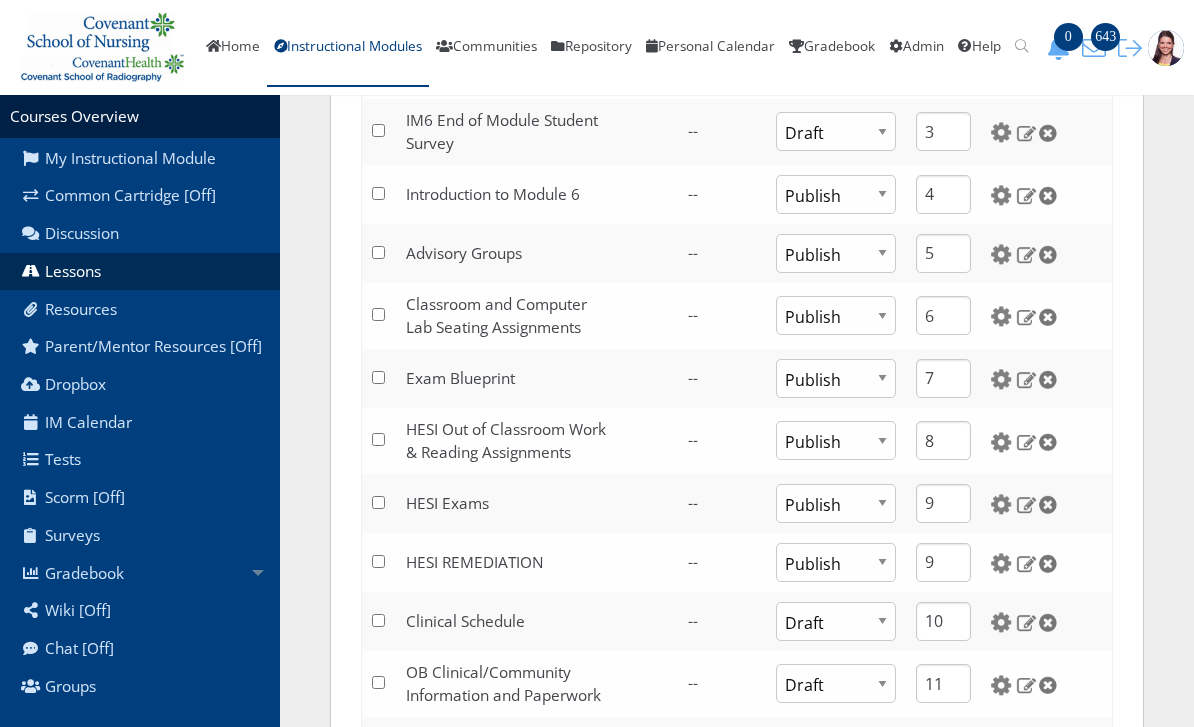 click at bounding box center [1001, 563] 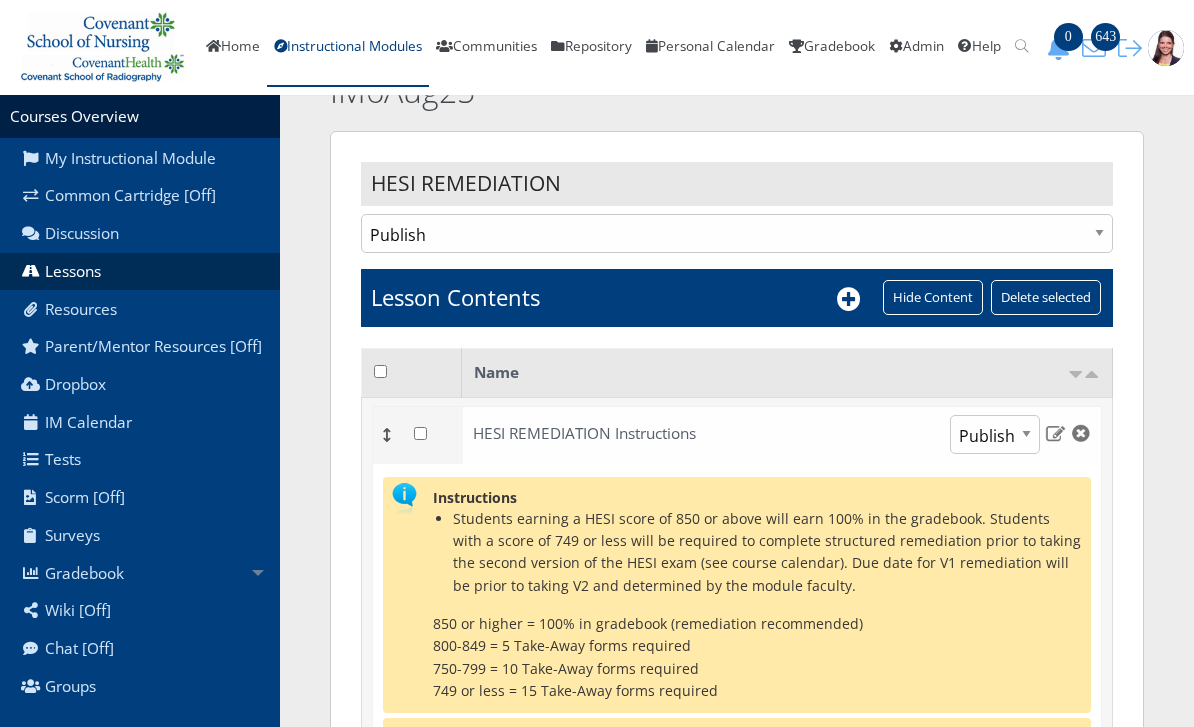 scroll, scrollTop: 60, scrollLeft: 0, axis: vertical 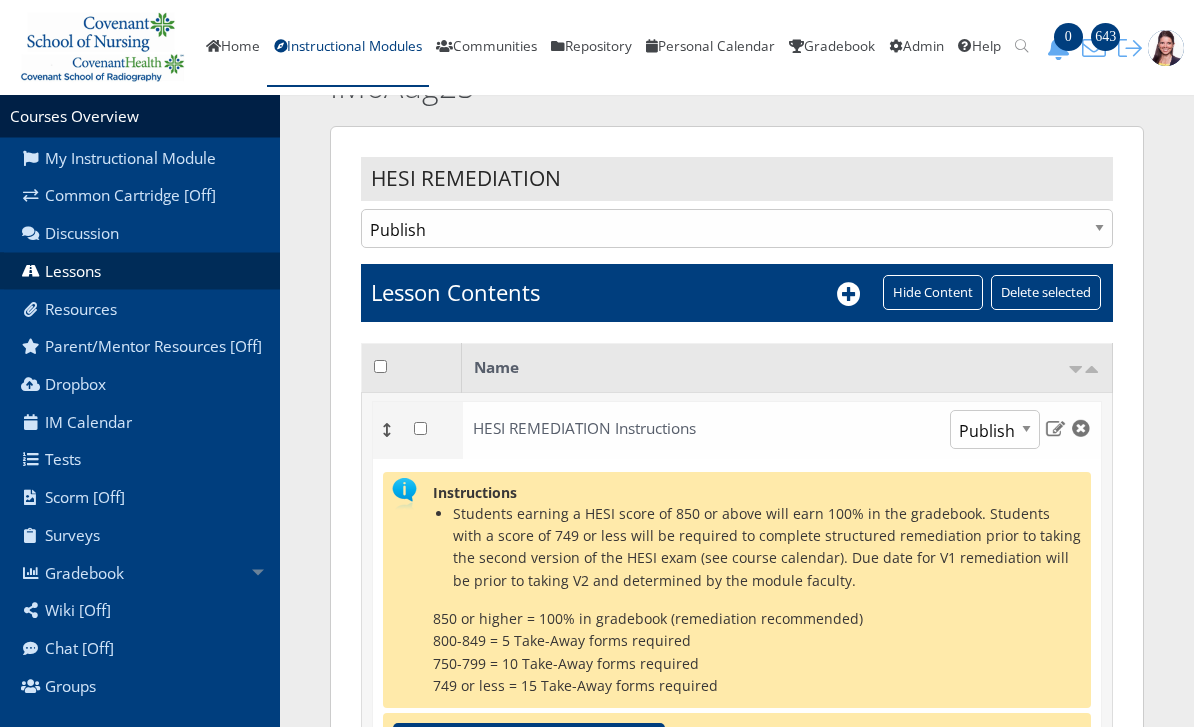 click on "Students earning a HESI score of 850 or above will earn 100% in the gradebook. Students with a score of 749 or less will be required to complete structured remediation prior to taking the second version of the HESI exam (see course calendar). Due date for V1 remediation will be prior to taking V2 and determined by the module faculty." at bounding box center (767, 549) 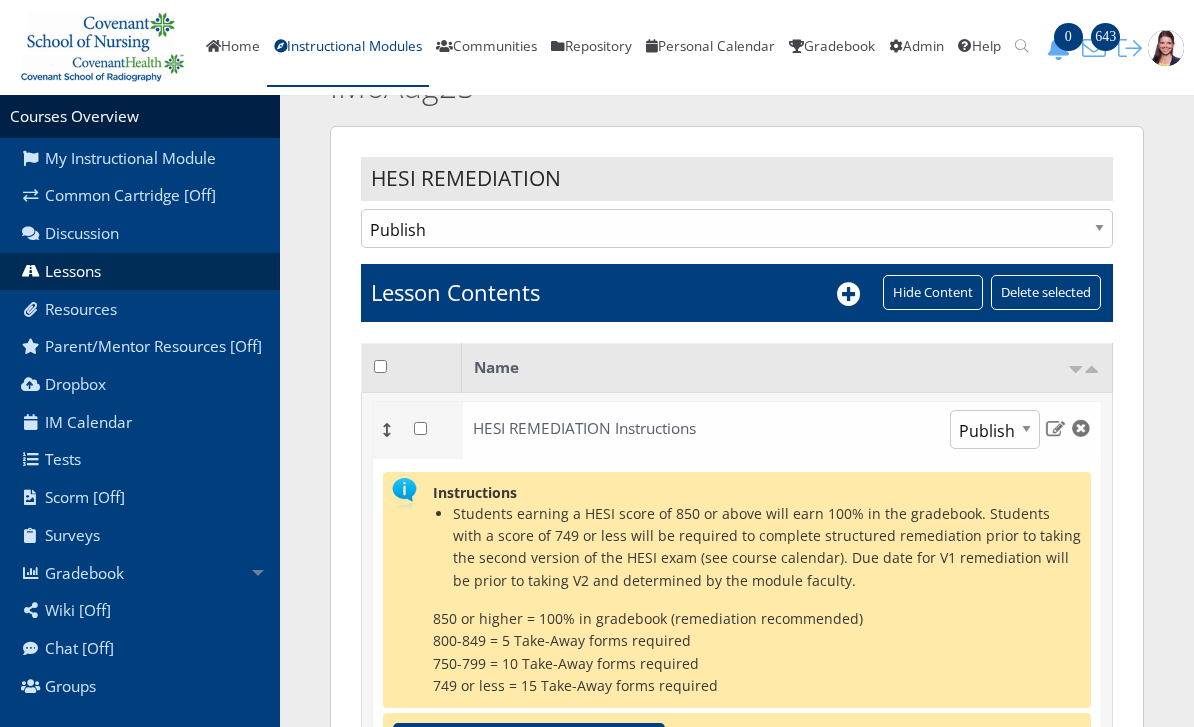 click at bounding box center (1055, 428) 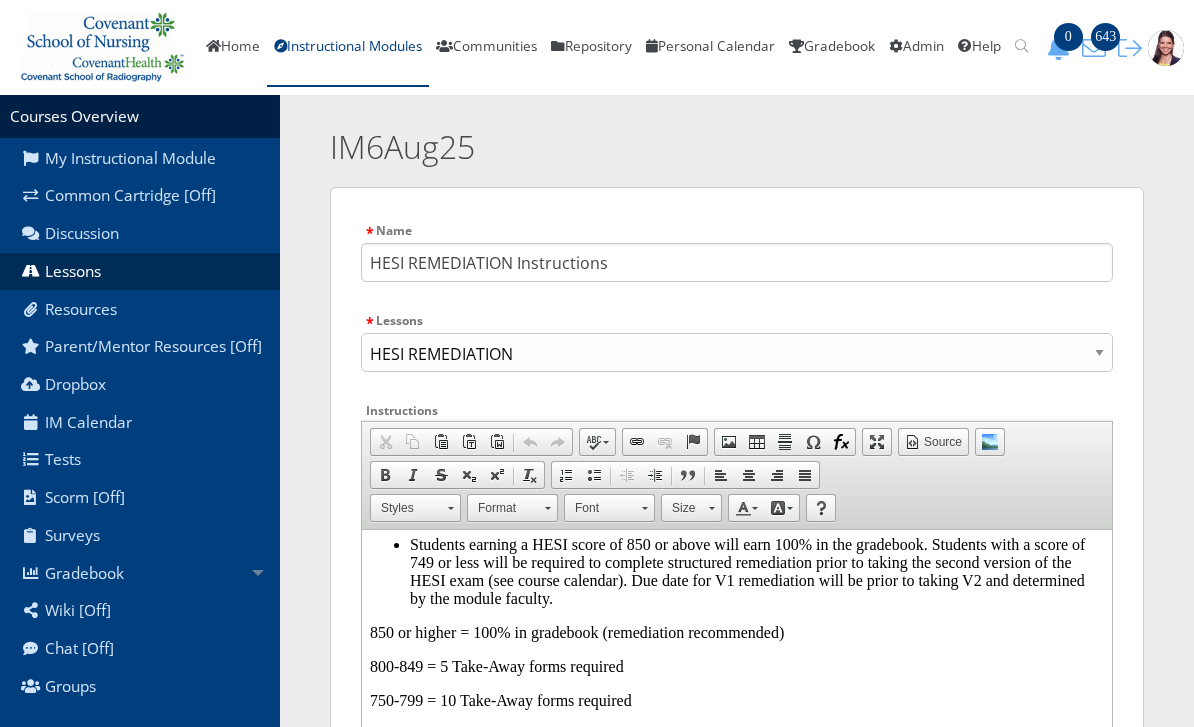 scroll, scrollTop: 12, scrollLeft: 0, axis: vertical 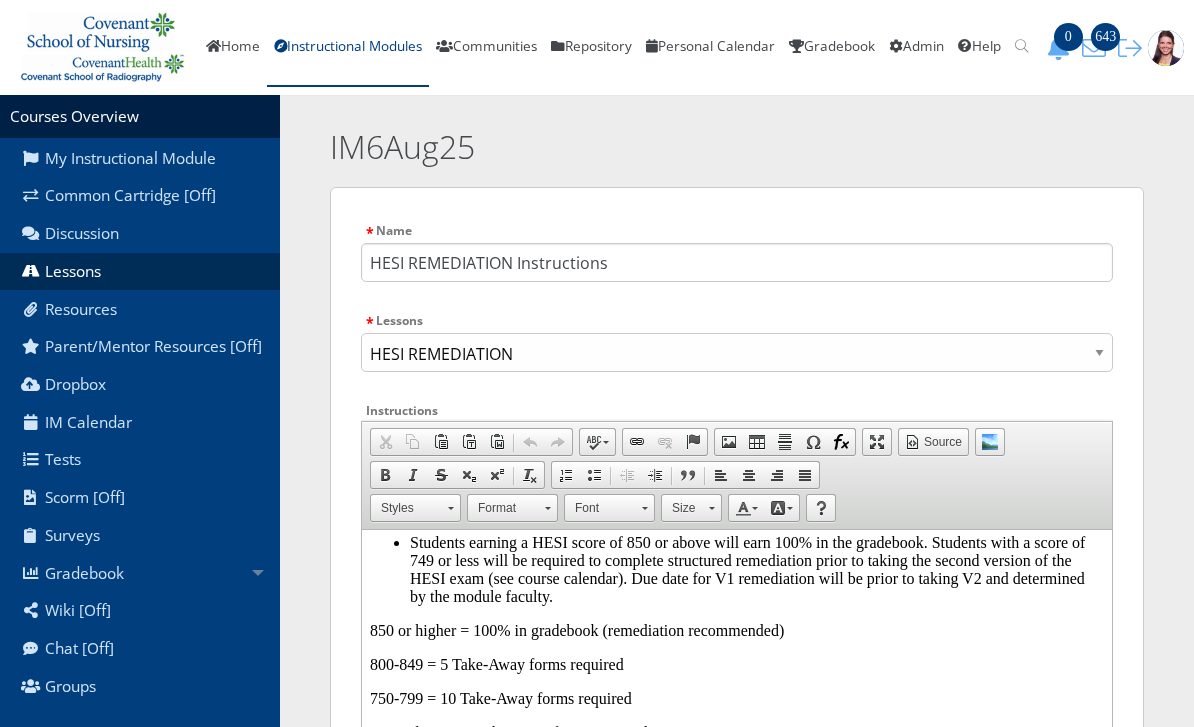 click on "Students earning a HESI score of 850 or above will earn 100% in the gradebook. Students with a score of 749 or less will be required to complete structured remediation prior to taking the second version of the HESI exam (see course calendar). Due date for V1 remediation will be prior to taking V2 and determined by the module faculty." at bounding box center [757, 570] 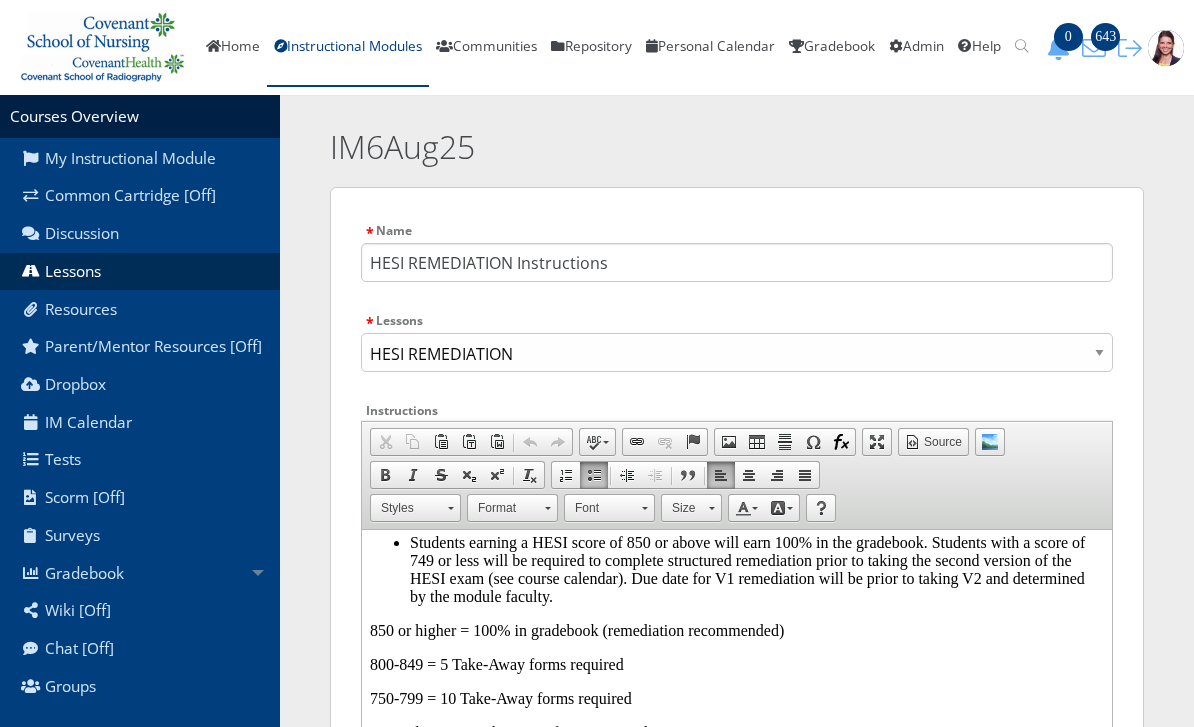 scroll, scrollTop: 67, scrollLeft: 0, axis: vertical 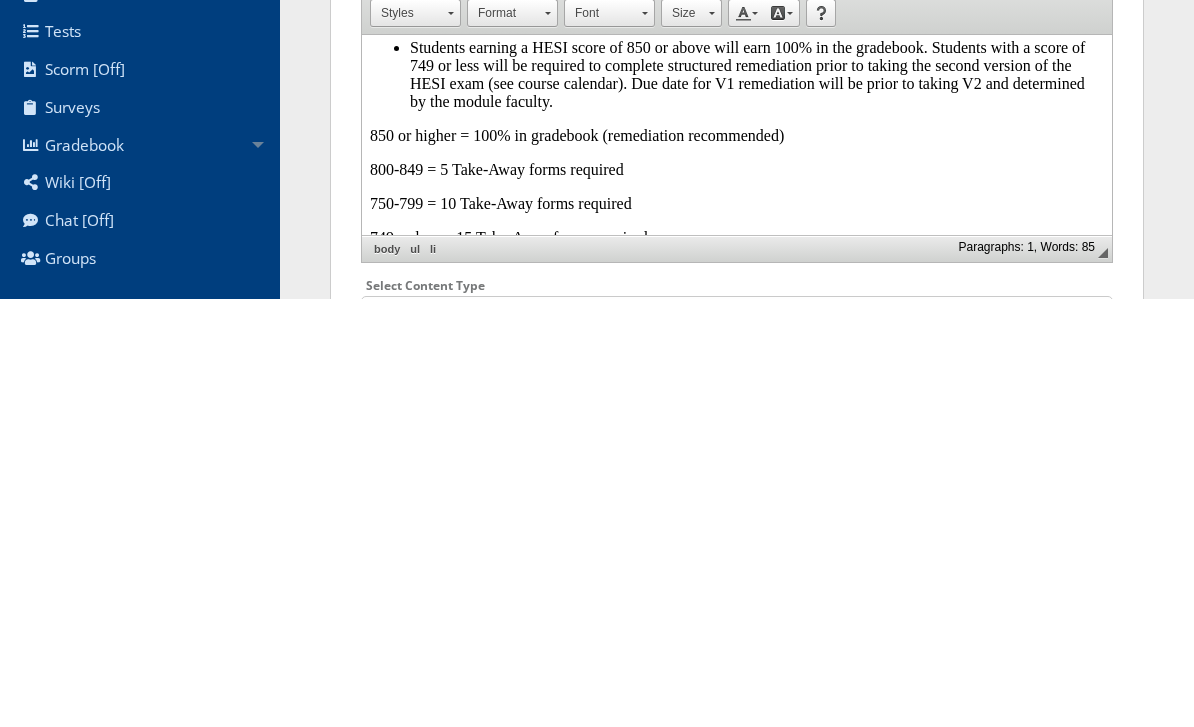 type 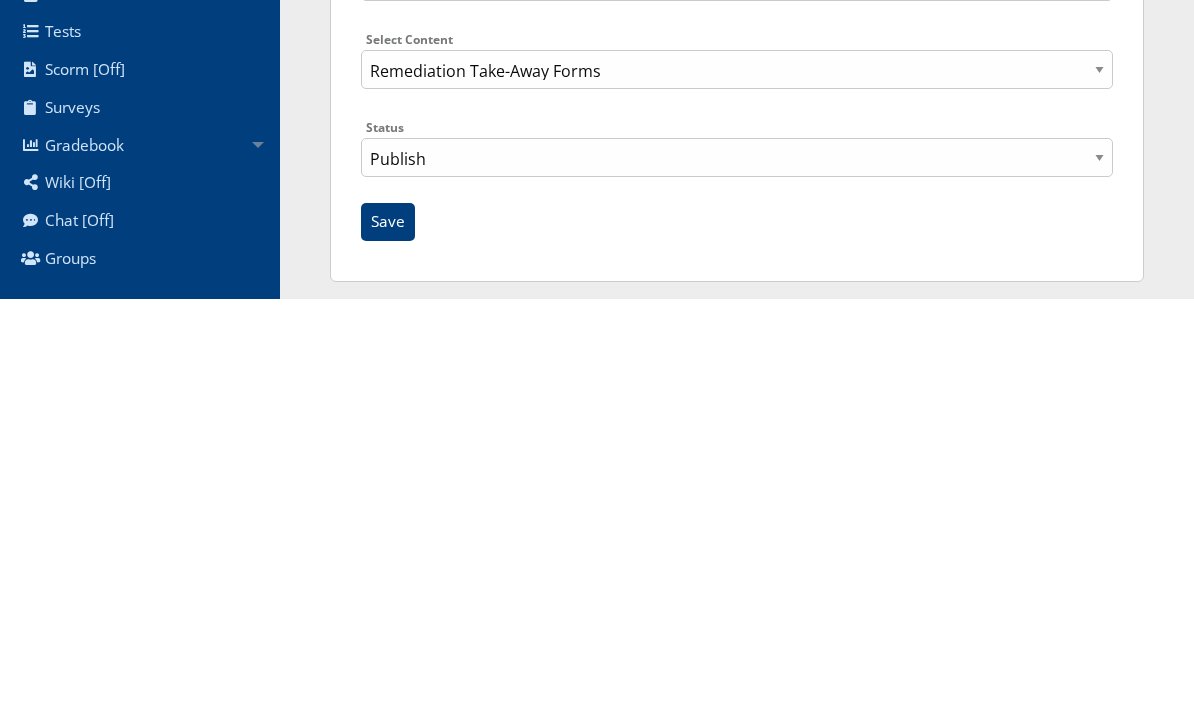 scroll, scrollTop: 503, scrollLeft: 0, axis: vertical 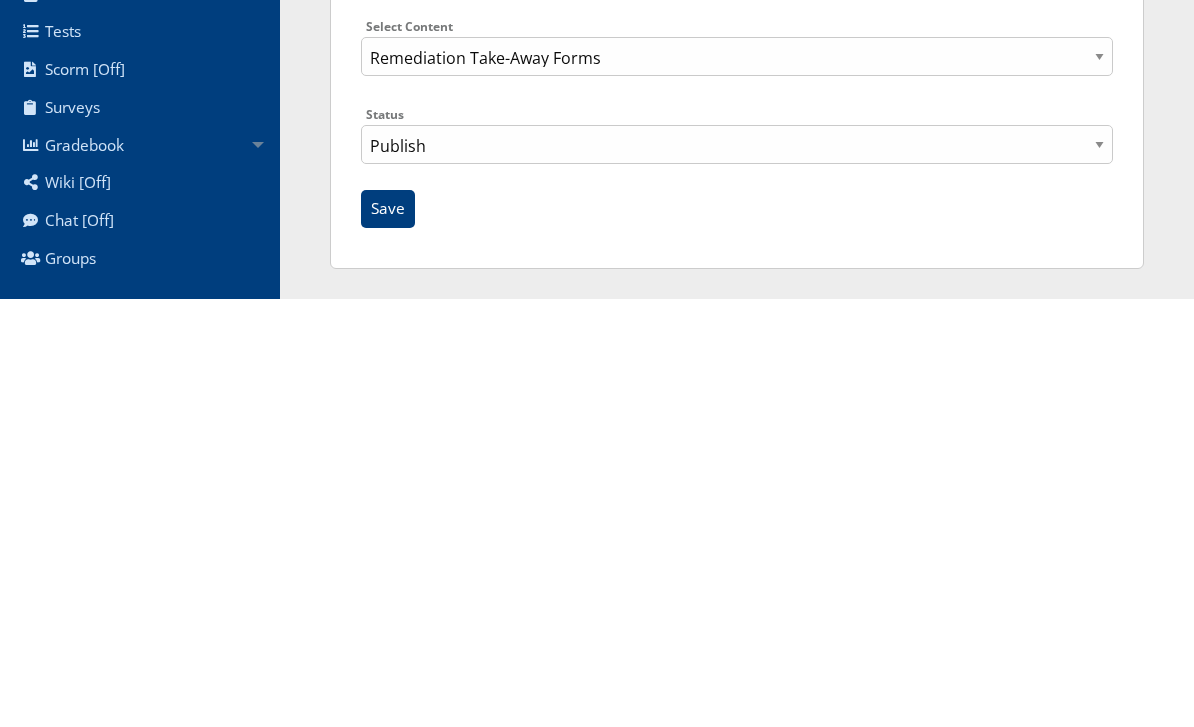click on "Save" at bounding box center [388, 637] 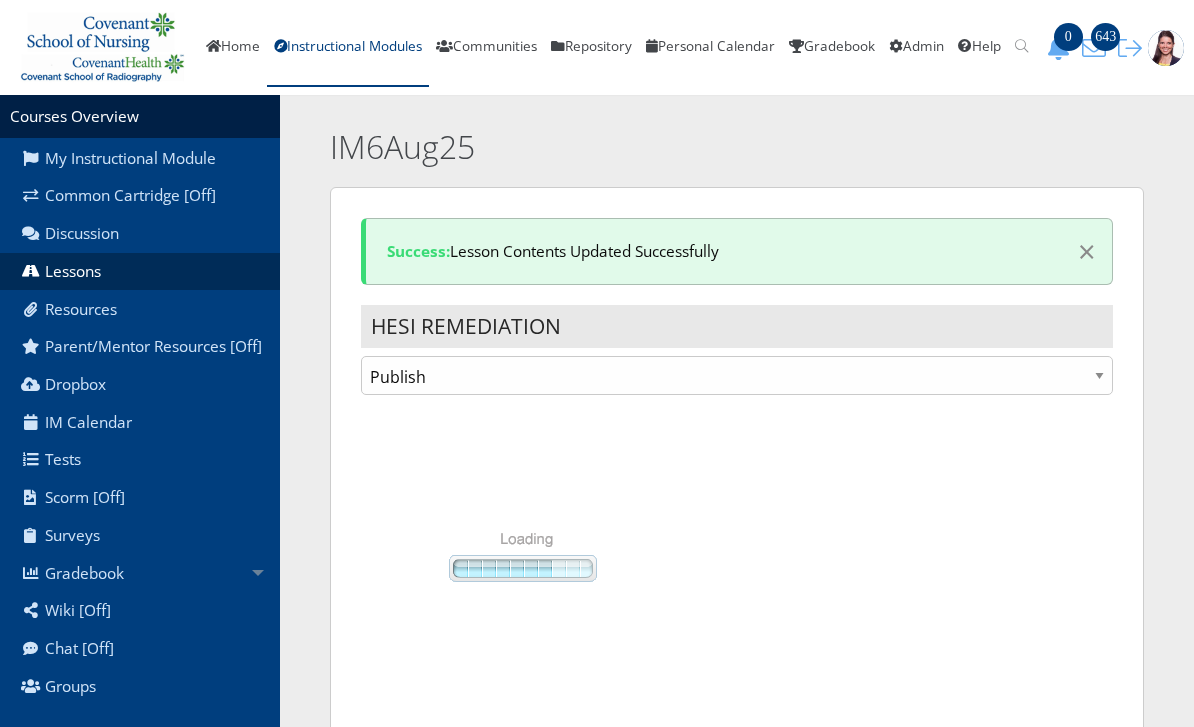 scroll, scrollTop: 0, scrollLeft: 0, axis: both 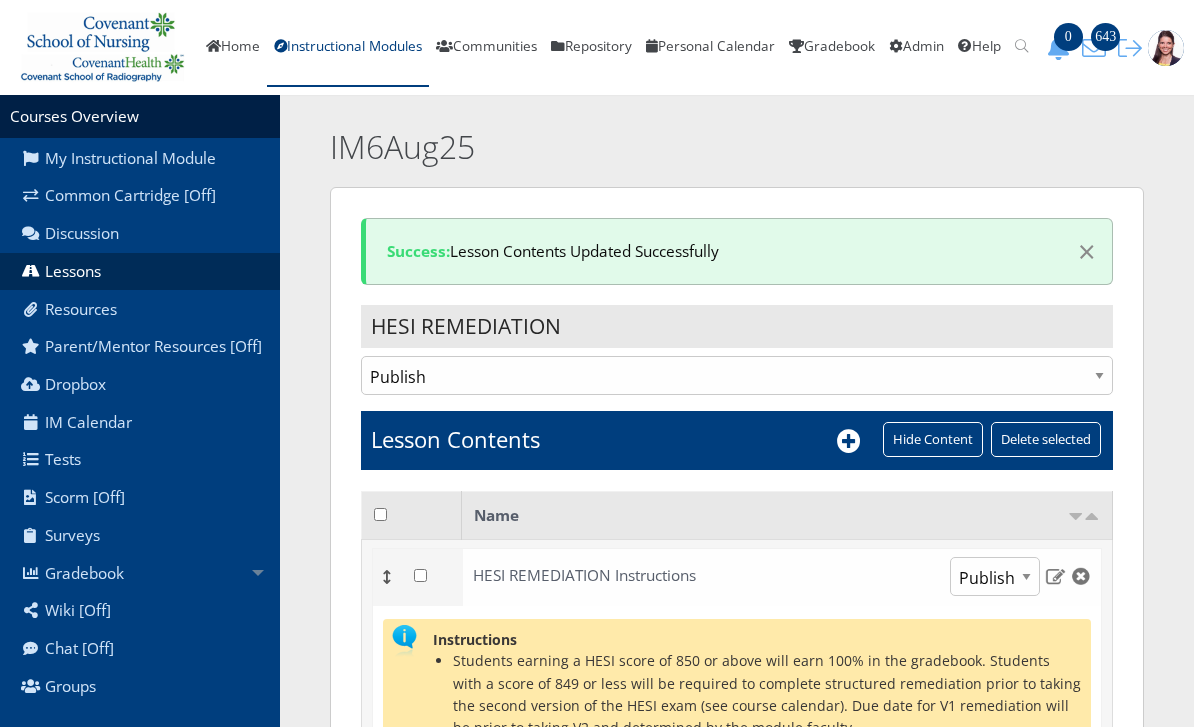 click on "Instructional Modules" at bounding box center [348, 48] 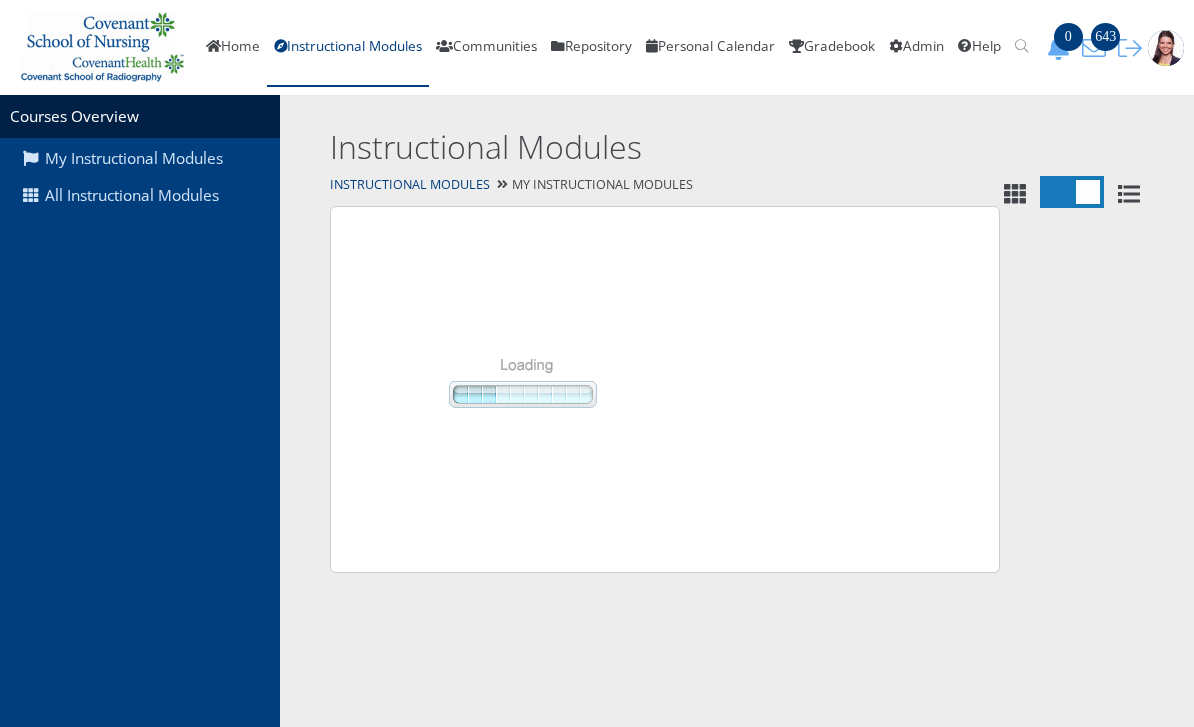 scroll, scrollTop: 0, scrollLeft: 0, axis: both 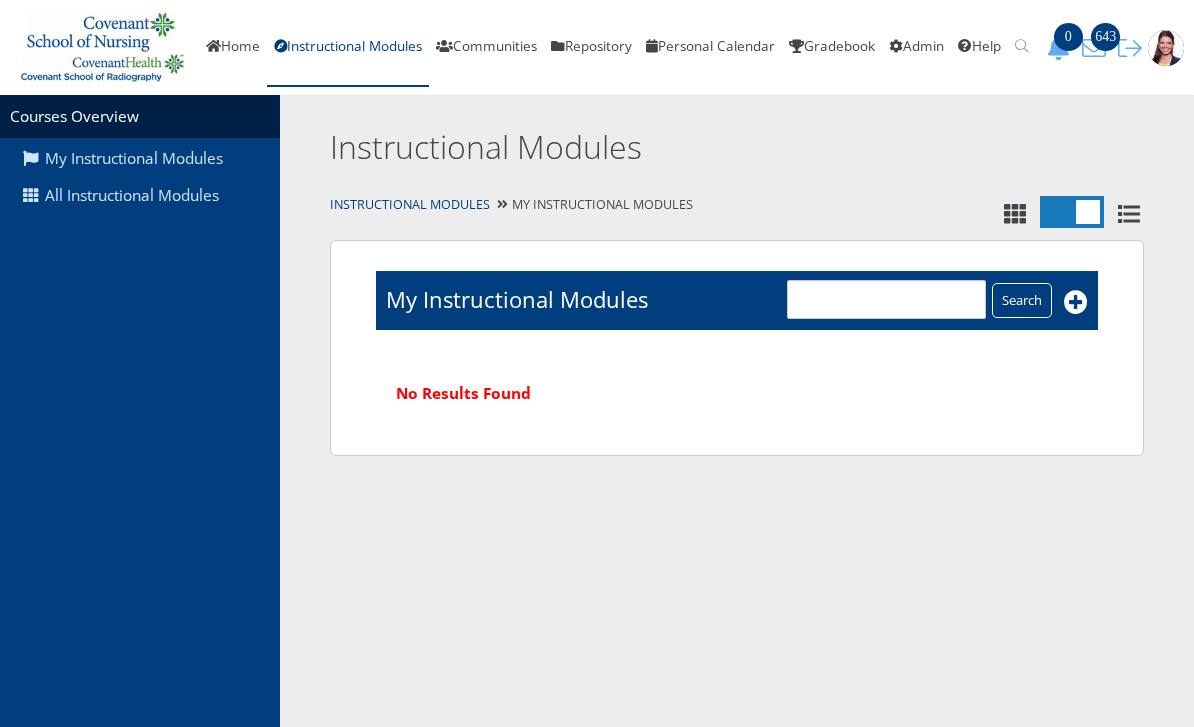 click on "All Instructional Modules" at bounding box center [140, 196] 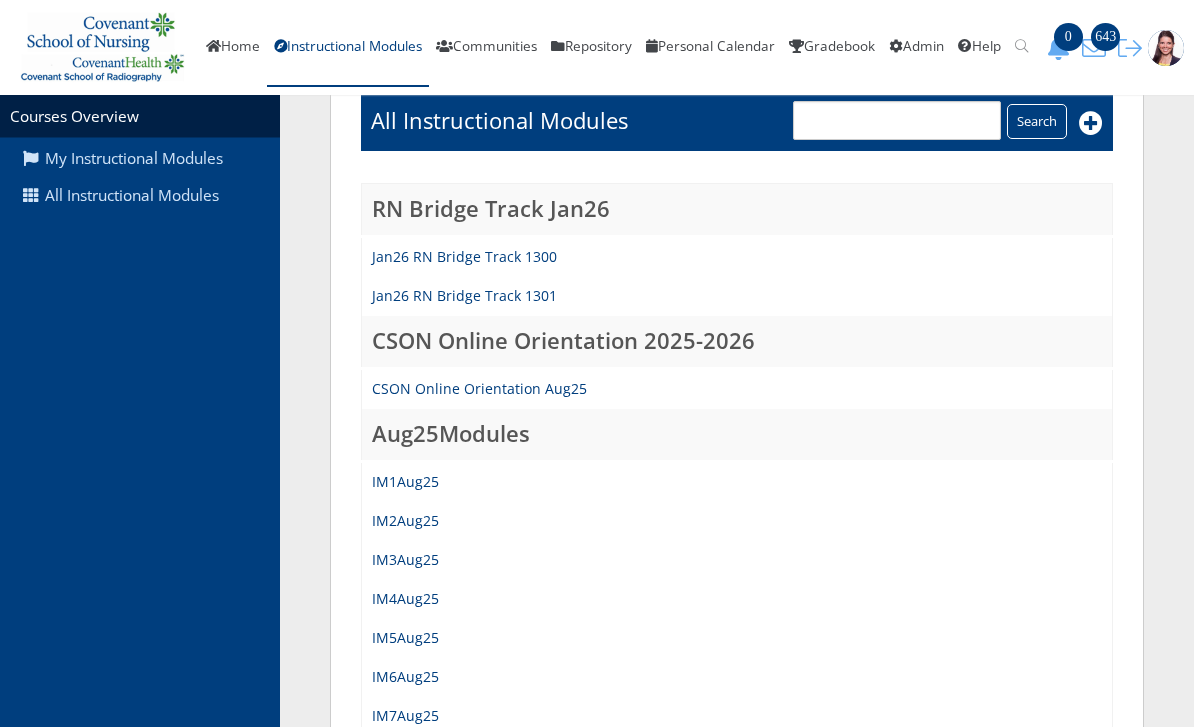 scroll, scrollTop: 200, scrollLeft: 0, axis: vertical 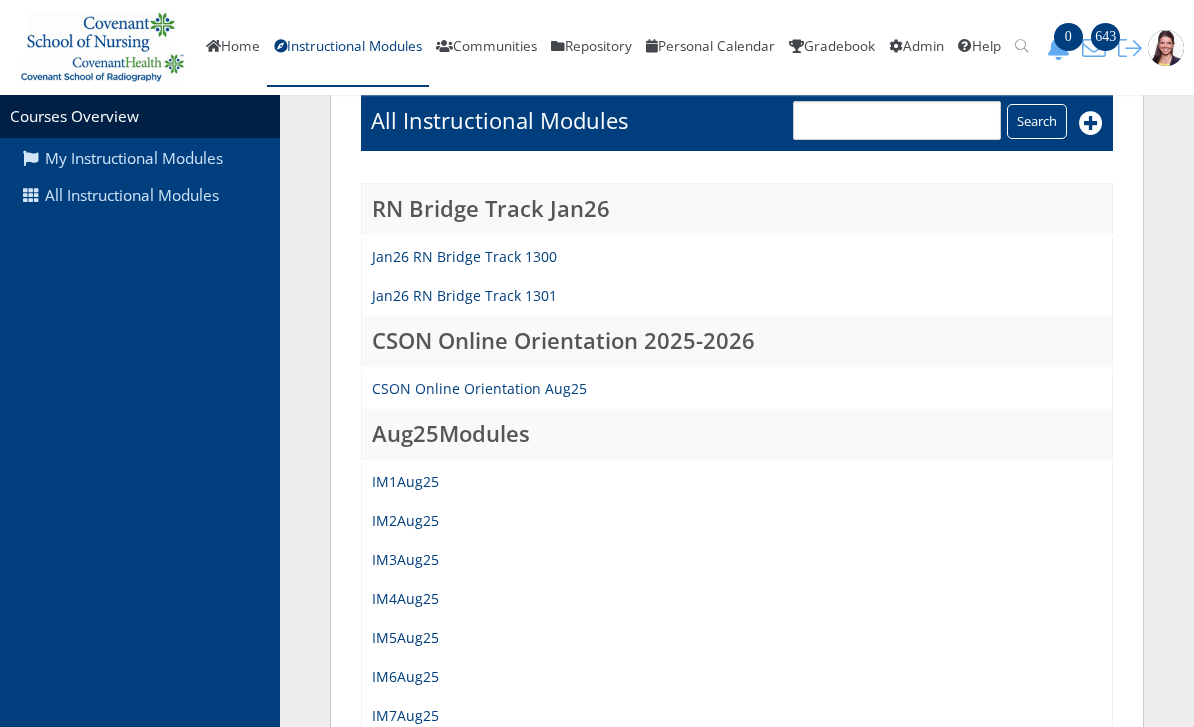 click on "IM5Aug25" at bounding box center [405, 637] 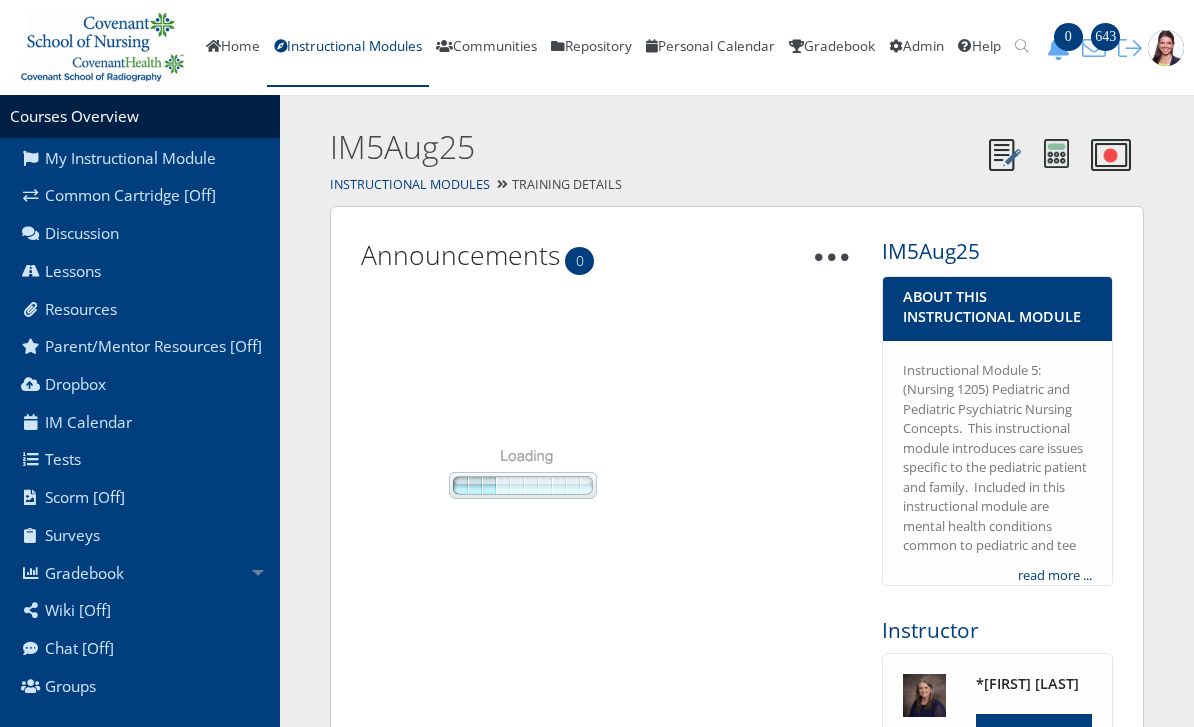 scroll, scrollTop: 0, scrollLeft: 0, axis: both 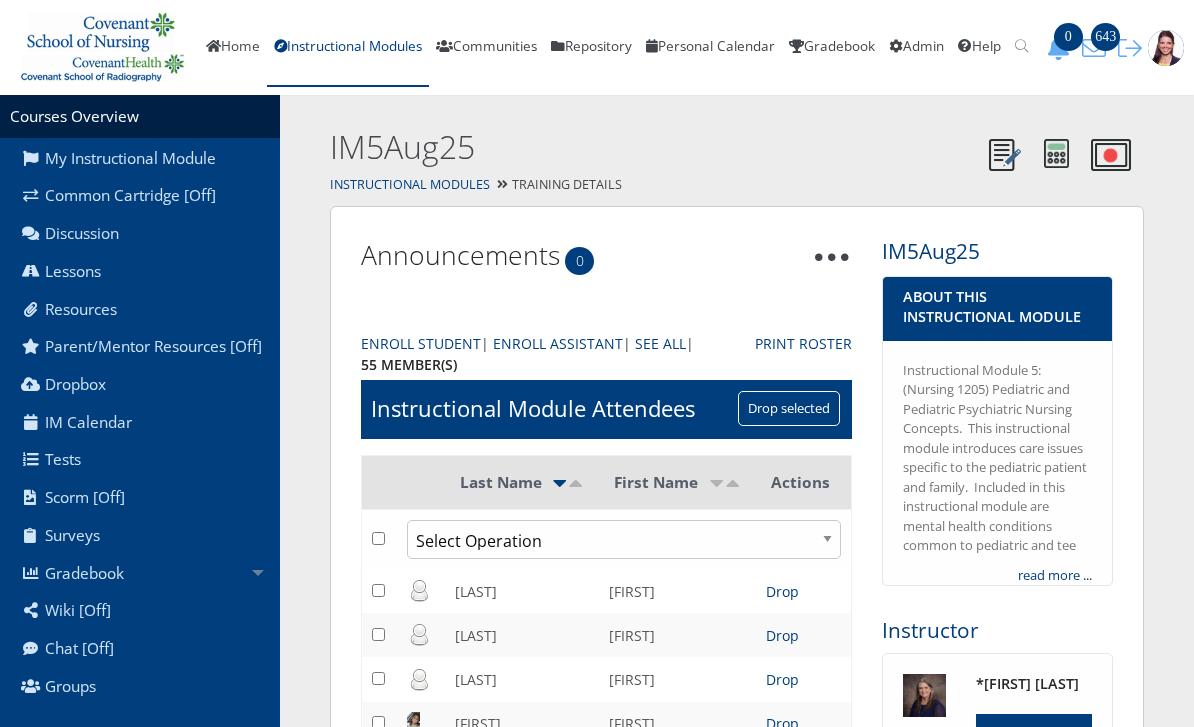 click on "Lessons" at bounding box center (140, 272) 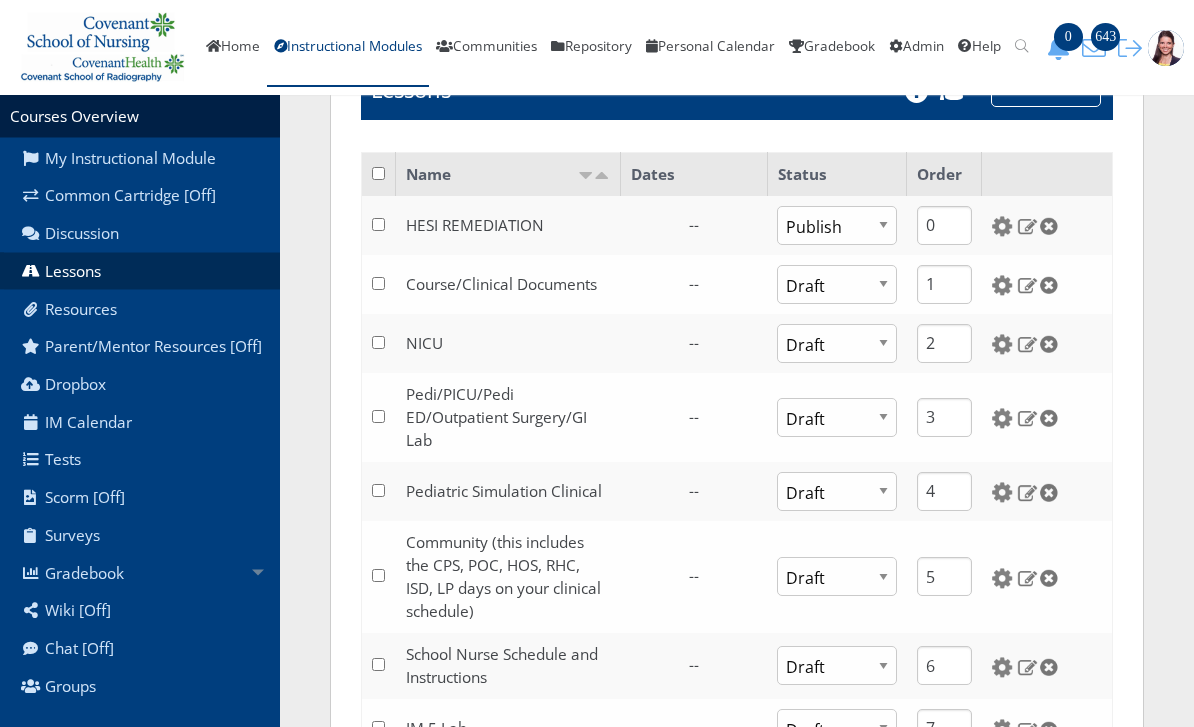 scroll, scrollTop: 205, scrollLeft: 0, axis: vertical 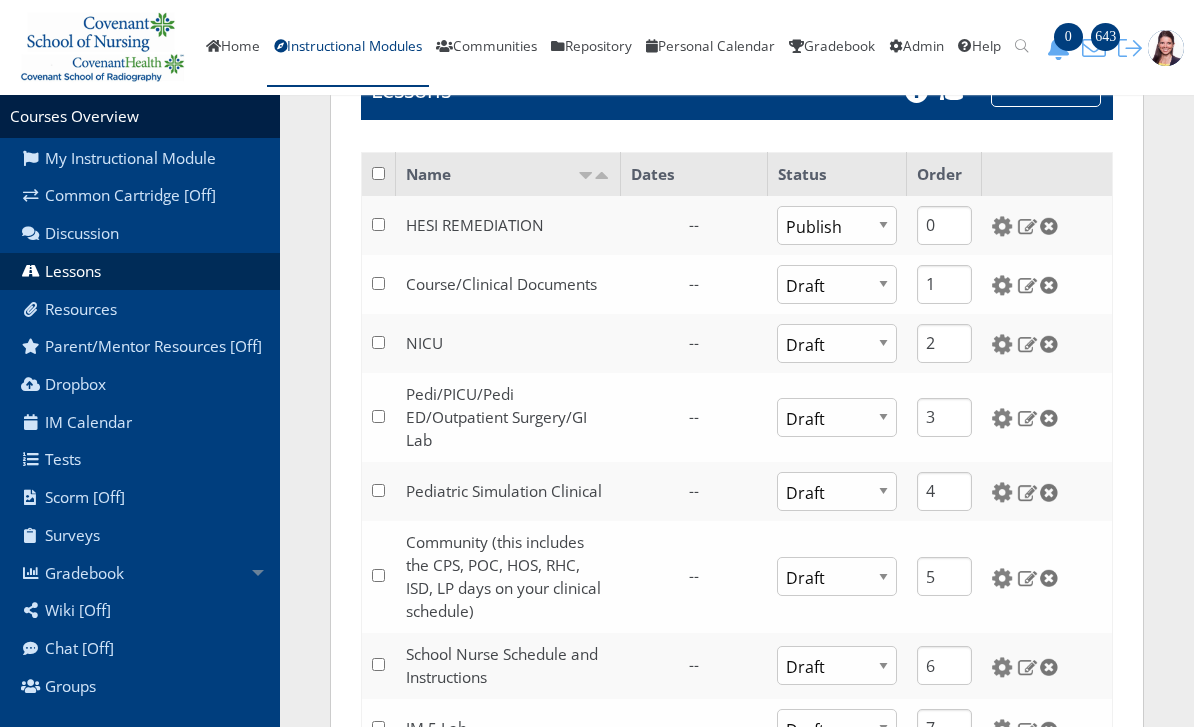 click at bounding box center (1002, 226) 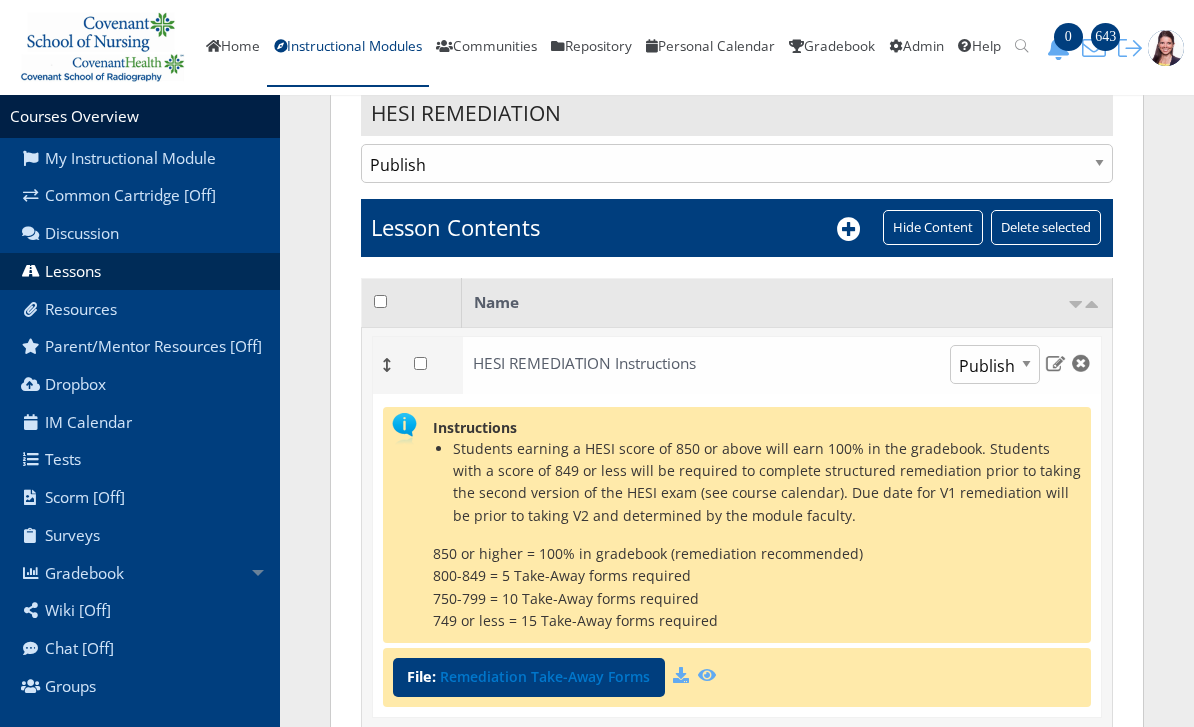scroll, scrollTop: 0, scrollLeft: 0, axis: both 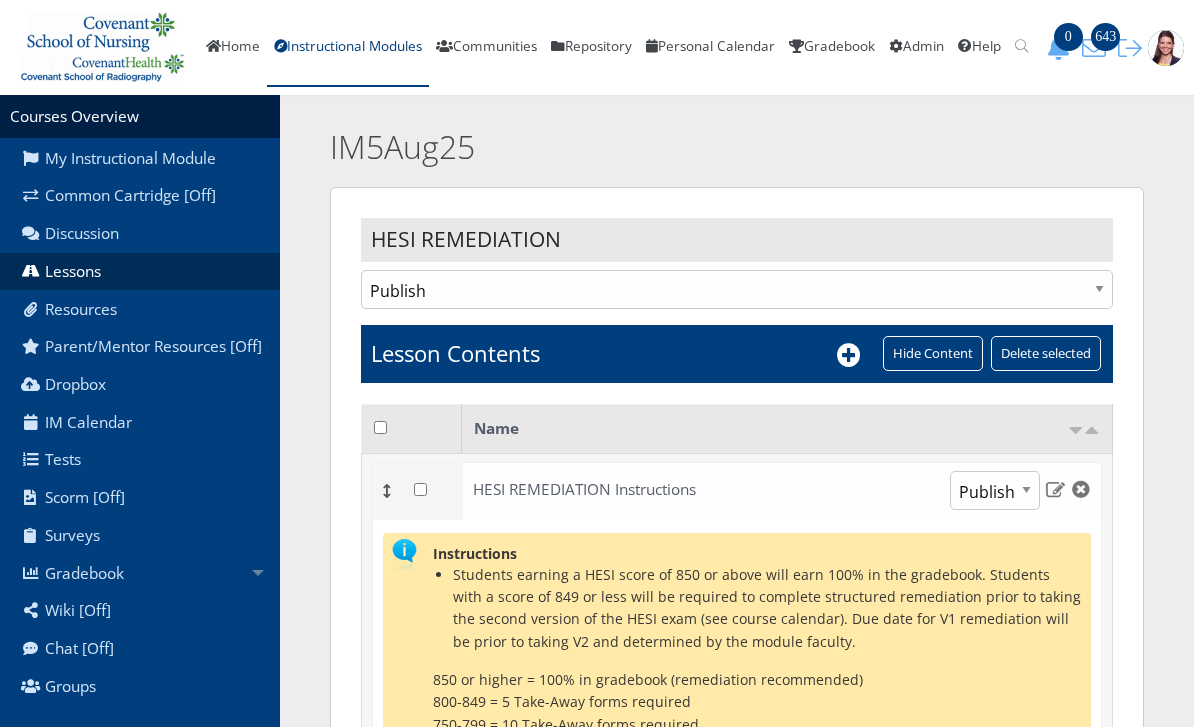 click on "Instructional Modules" at bounding box center (348, 48) 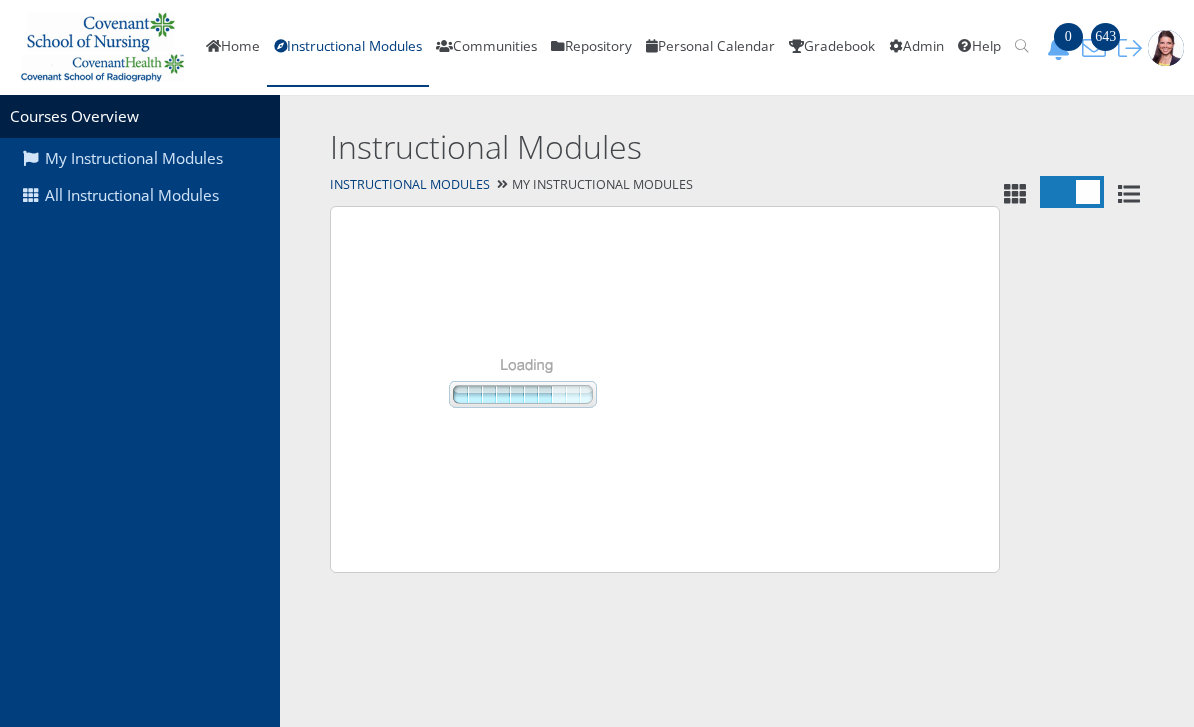 scroll, scrollTop: 0, scrollLeft: 0, axis: both 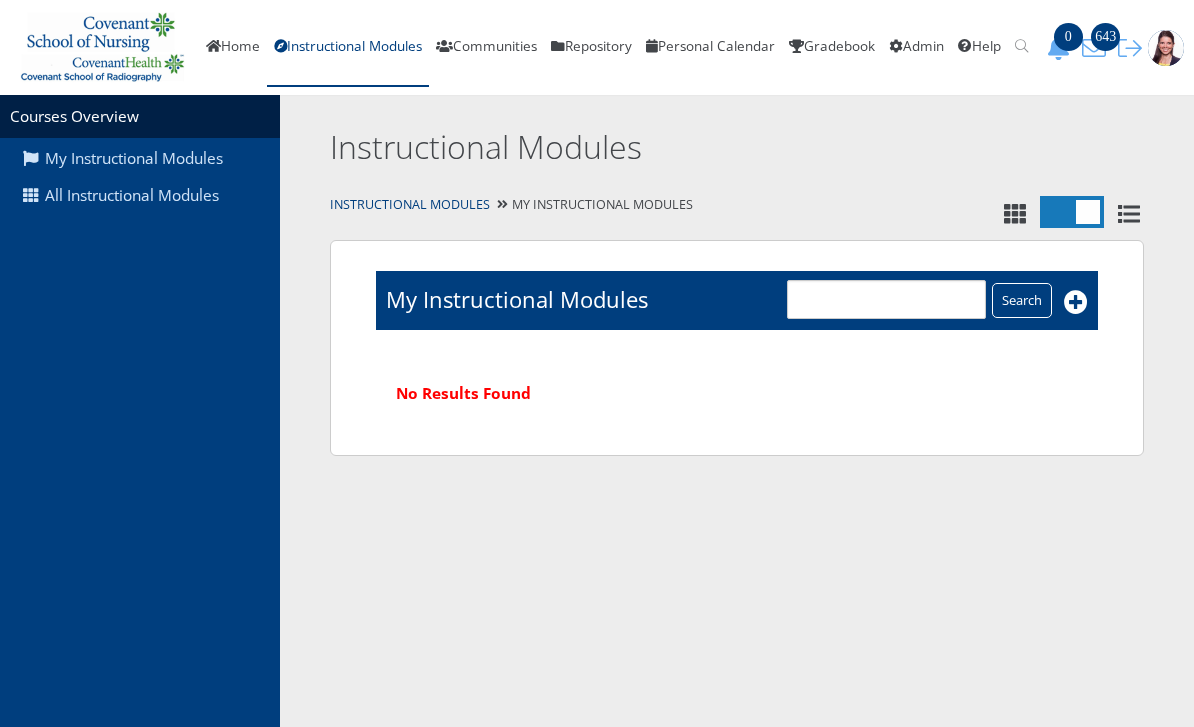 click on "All Instructional Modules" at bounding box center [140, 196] 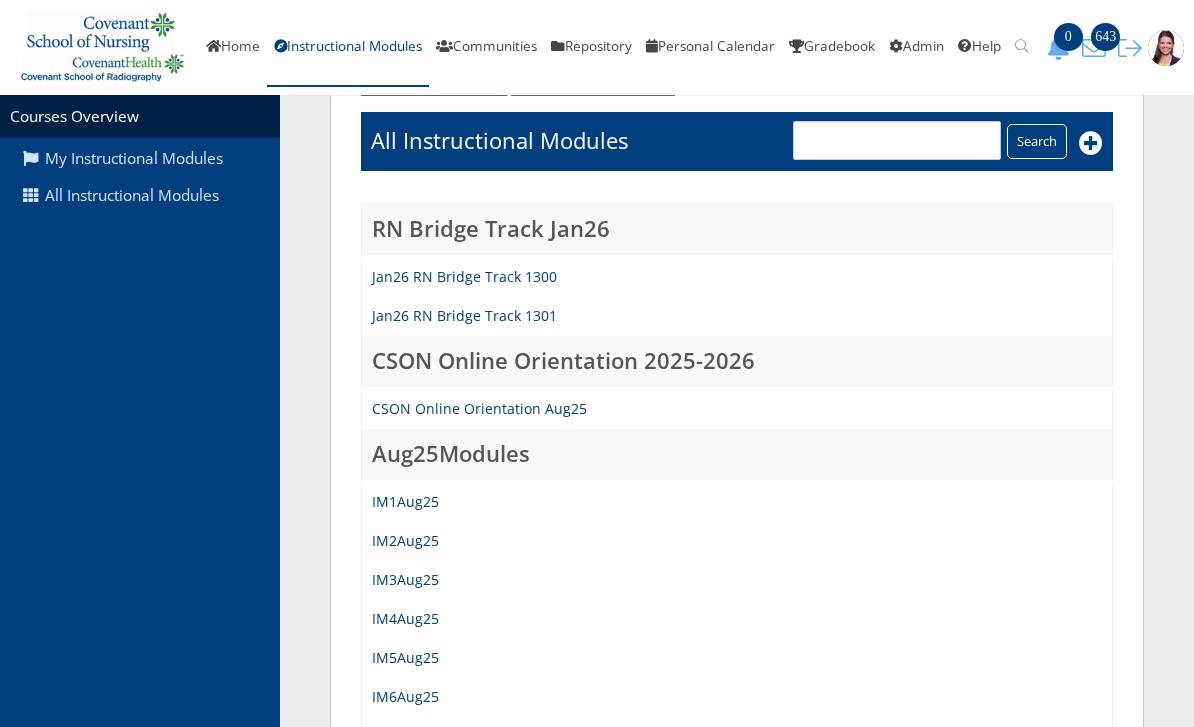 scroll, scrollTop: 180, scrollLeft: 0, axis: vertical 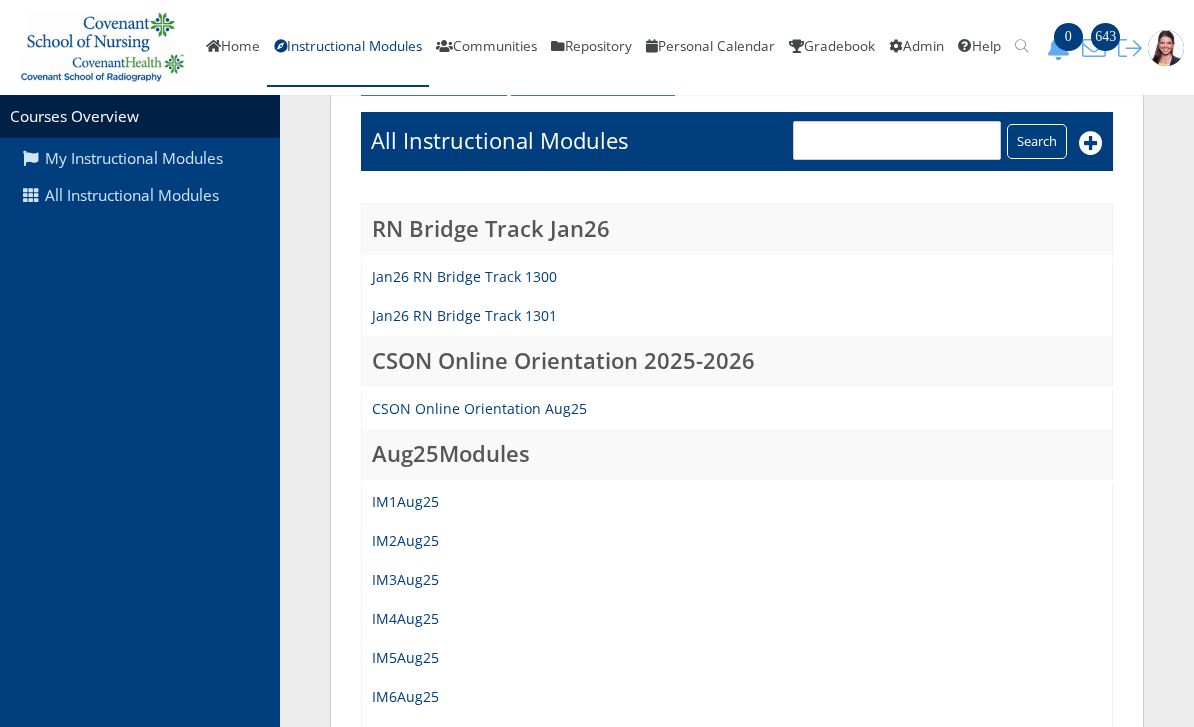 click on "IM4Aug25" at bounding box center [405, 618] 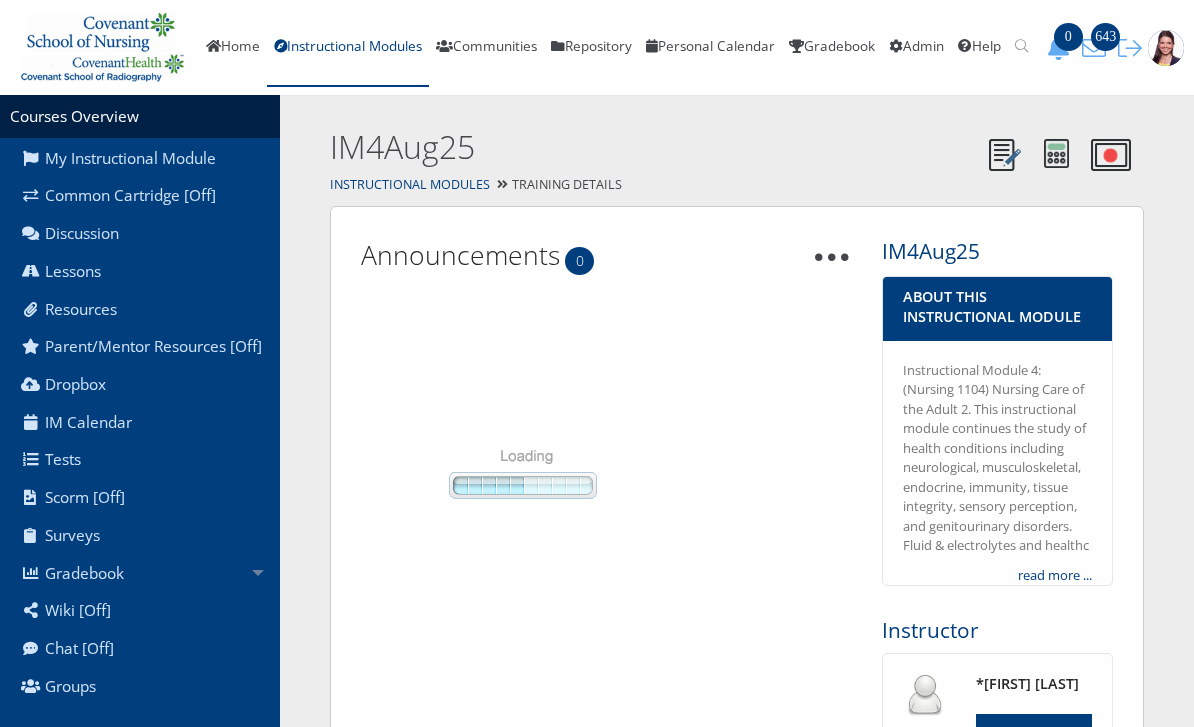 scroll, scrollTop: 0, scrollLeft: 0, axis: both 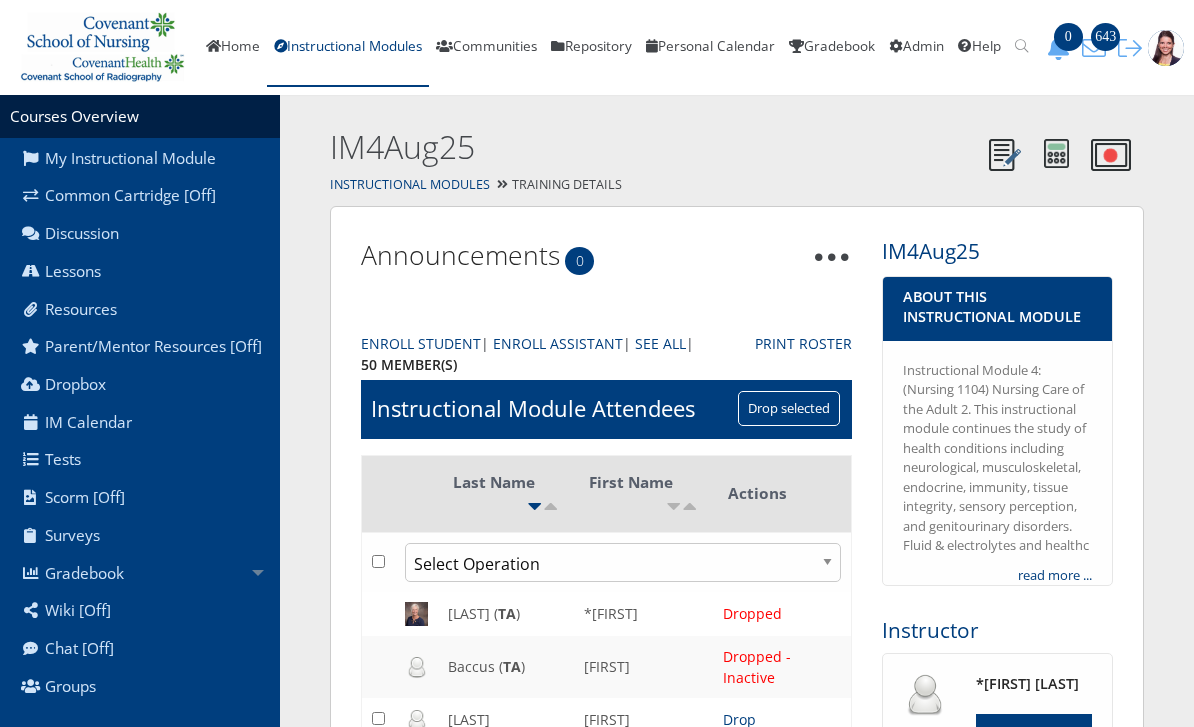 click on "Lessons" at bounding box center [140, 272] 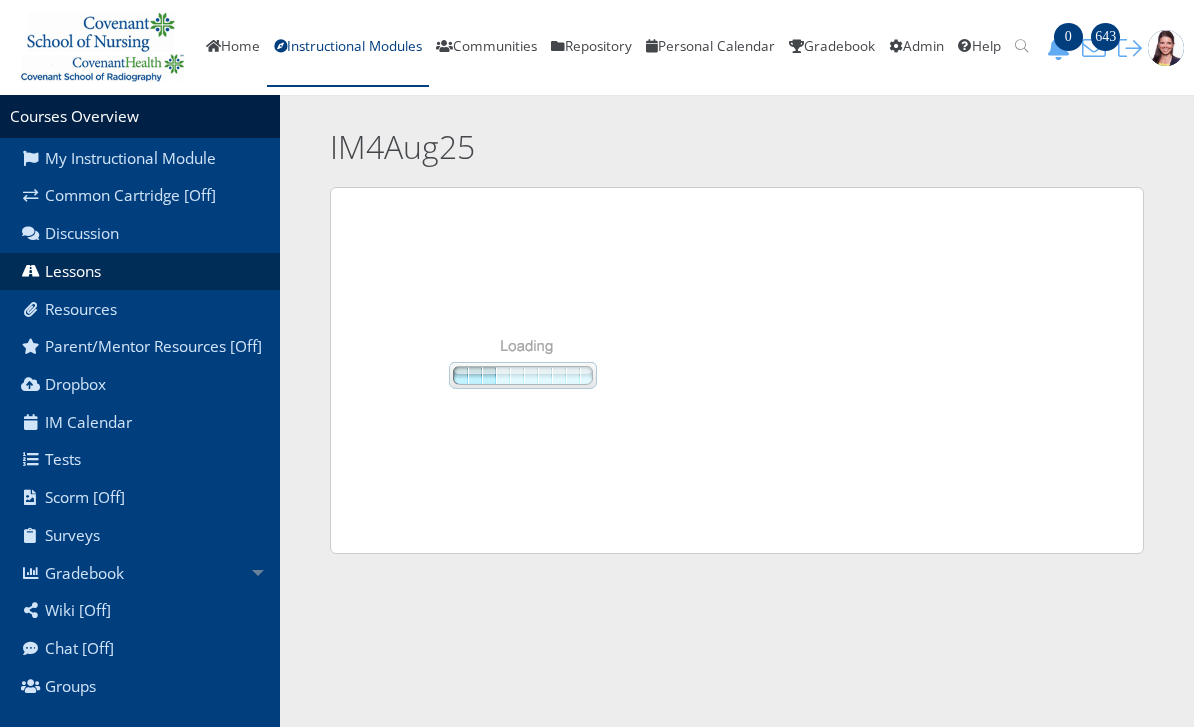 scroll, scrollTop: 0, scrollLeft: 0, axis: both 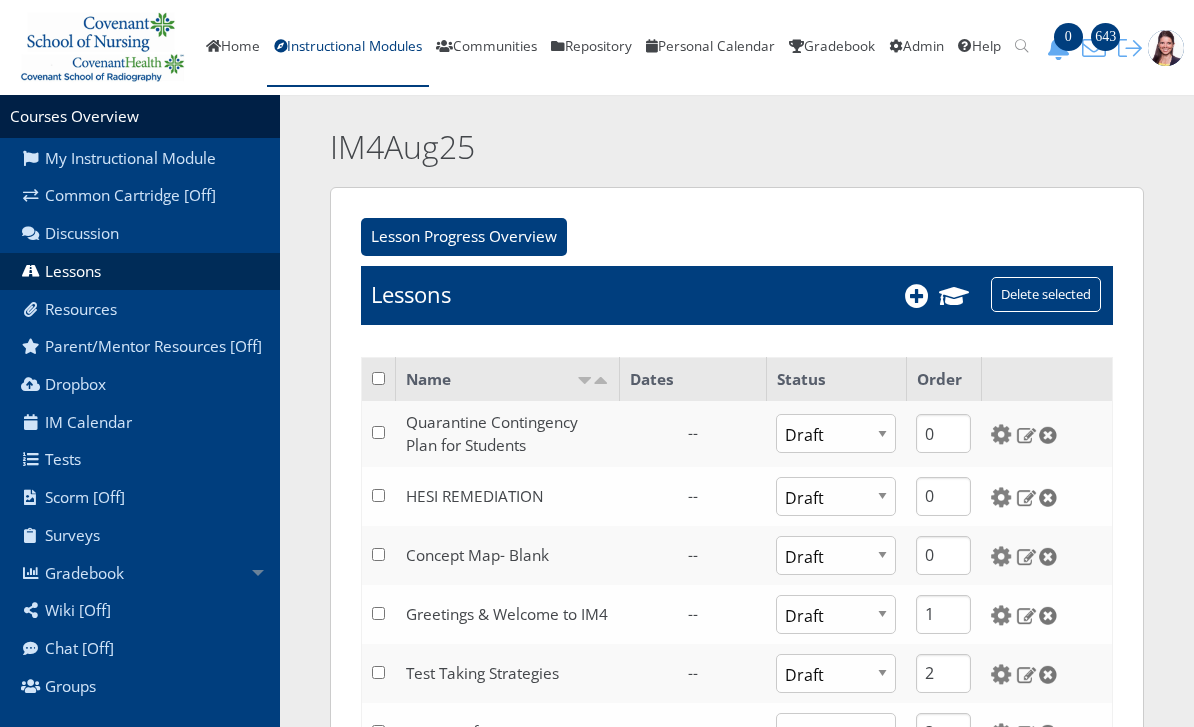 click at bounding box center (1001, 497) 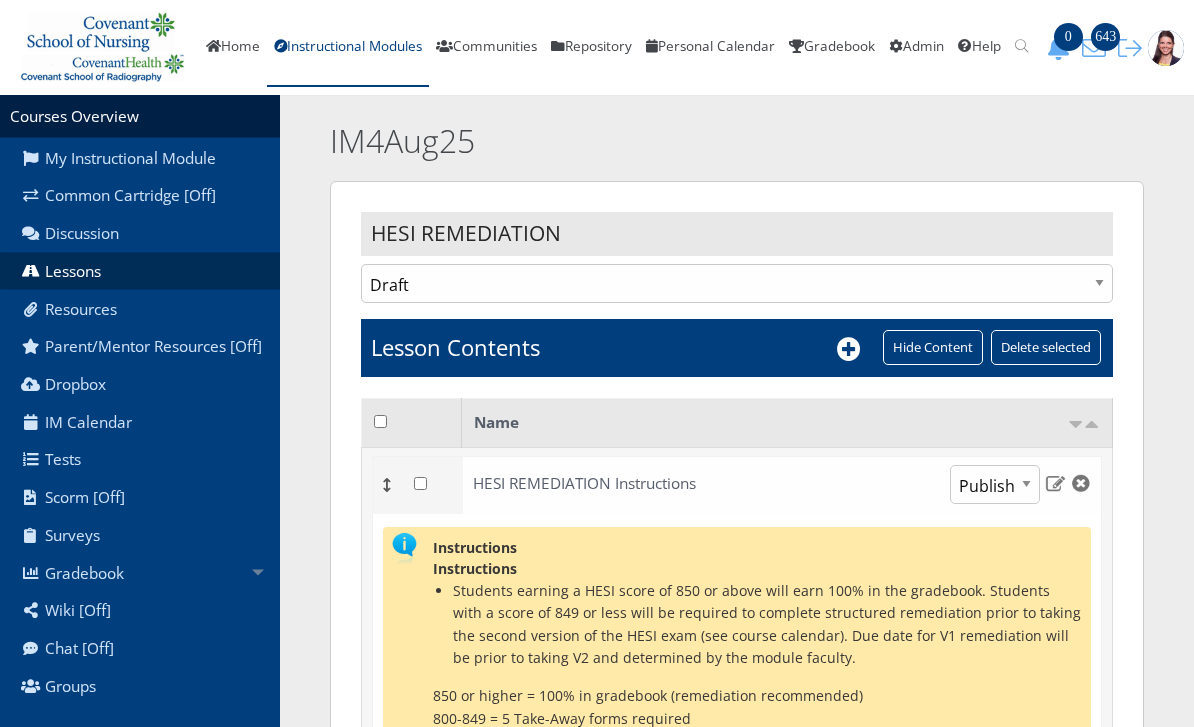 scroll, scrollTop: 6, scrollLeft: 0, axis: vertical 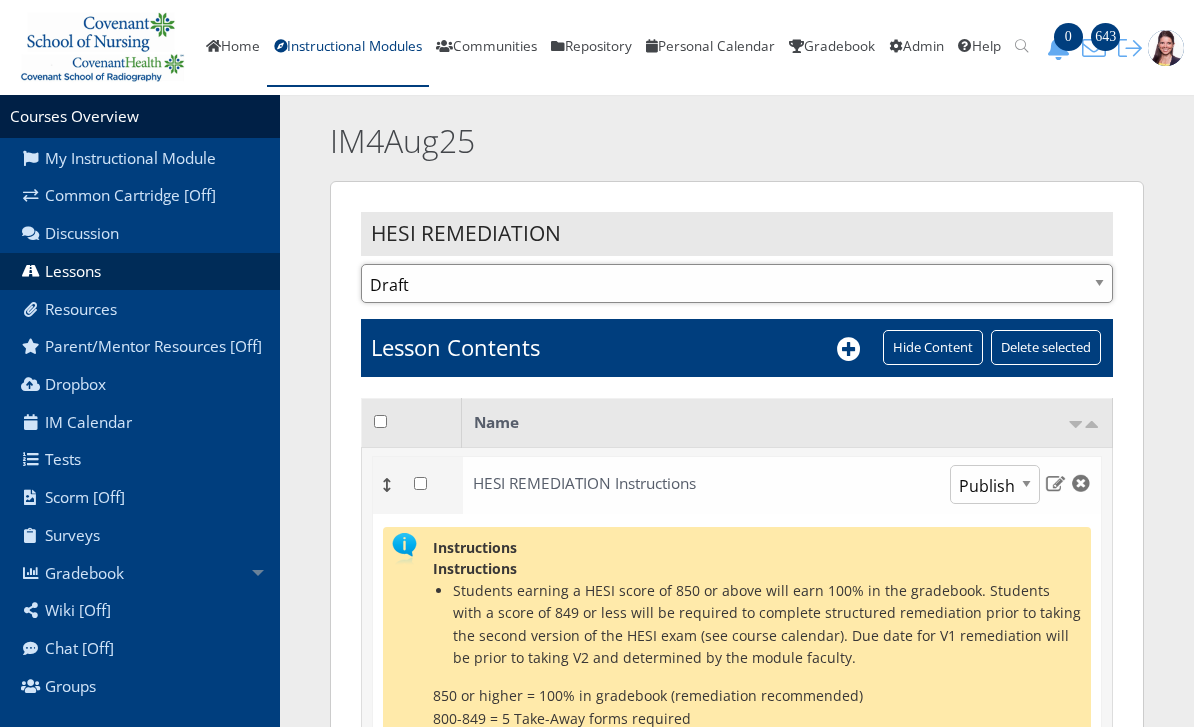 click on "Publish Draft" at bounding box center (737, 283) 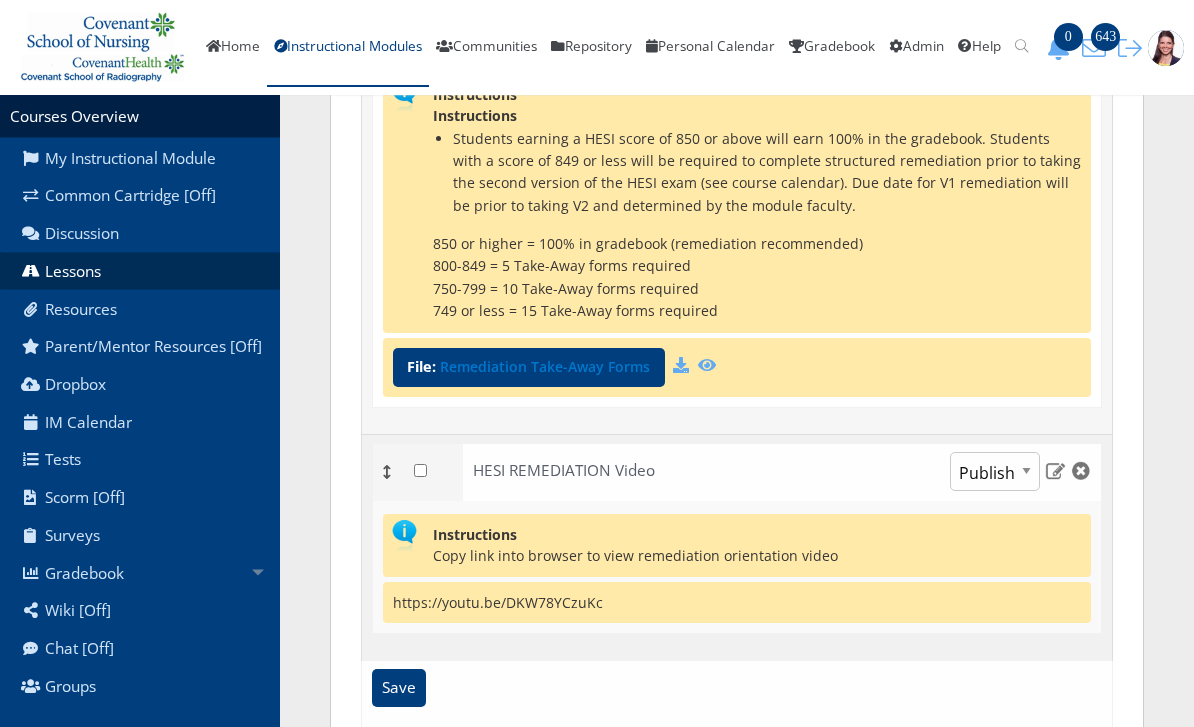 scroll, scrollTop: 546, scrollLeft: 0, axis: vertical 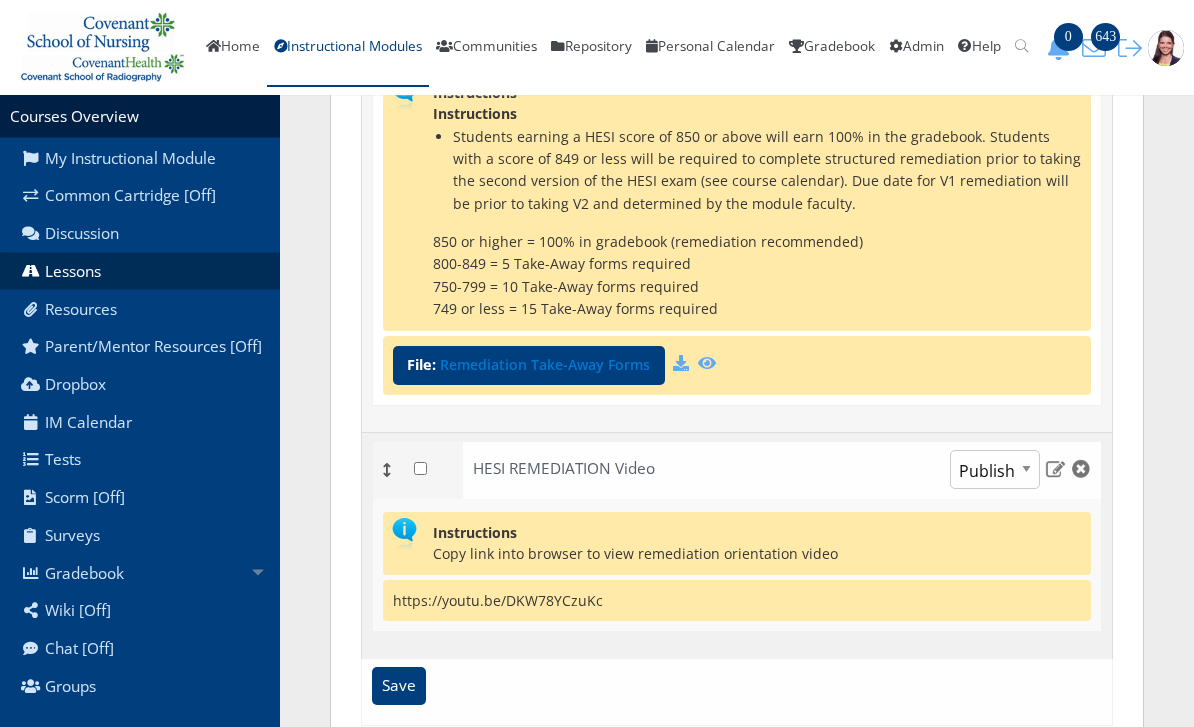 click on "Save" at bounding box center [399, 687] 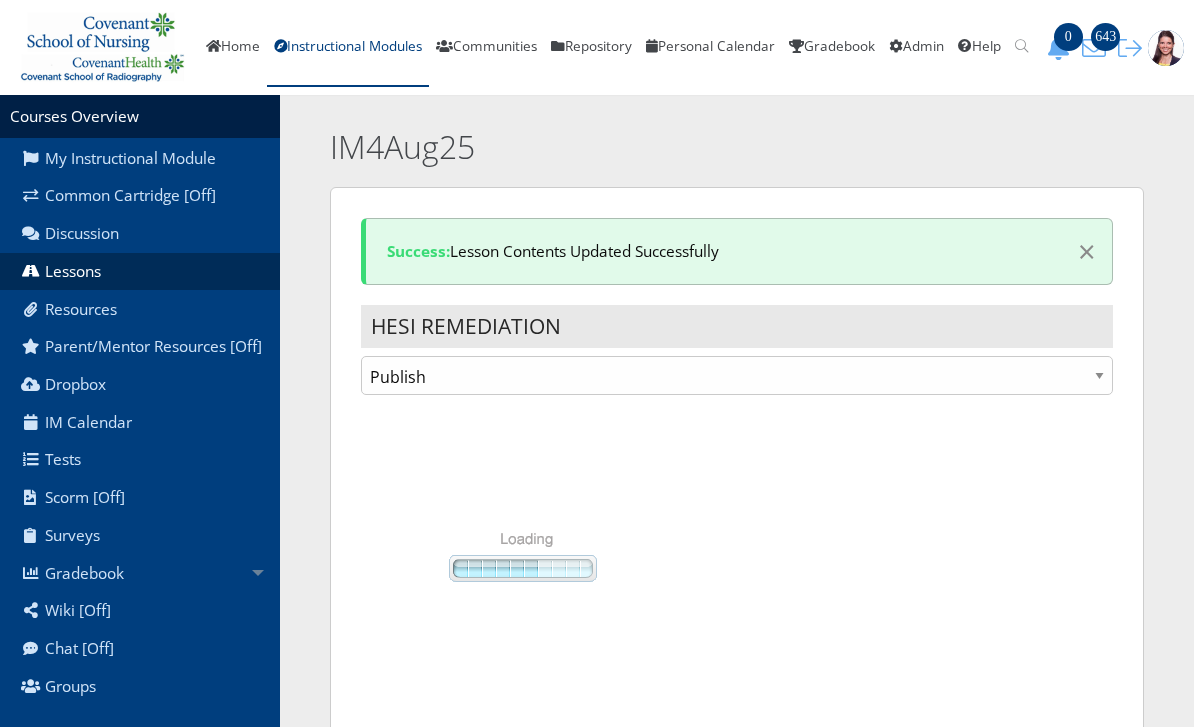 scroll, scrollTop: 0, scrollLeft: 0, axis: both 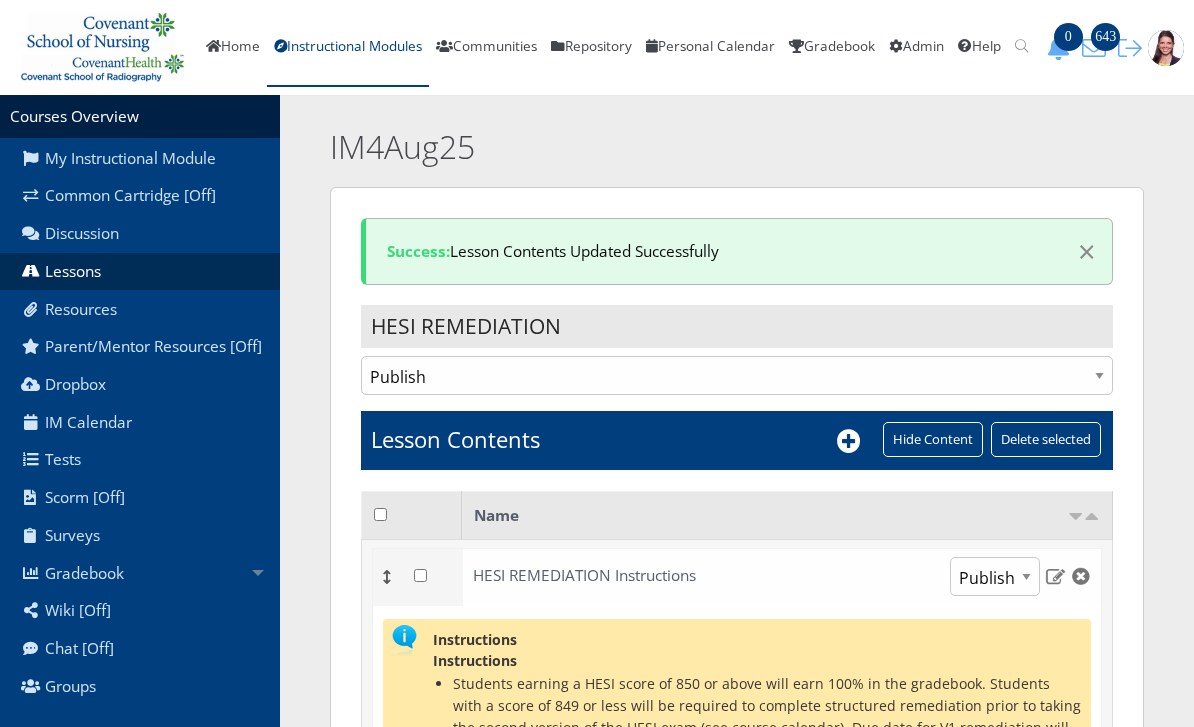click on "Instructional Modules" at bounding box center [348, 48] 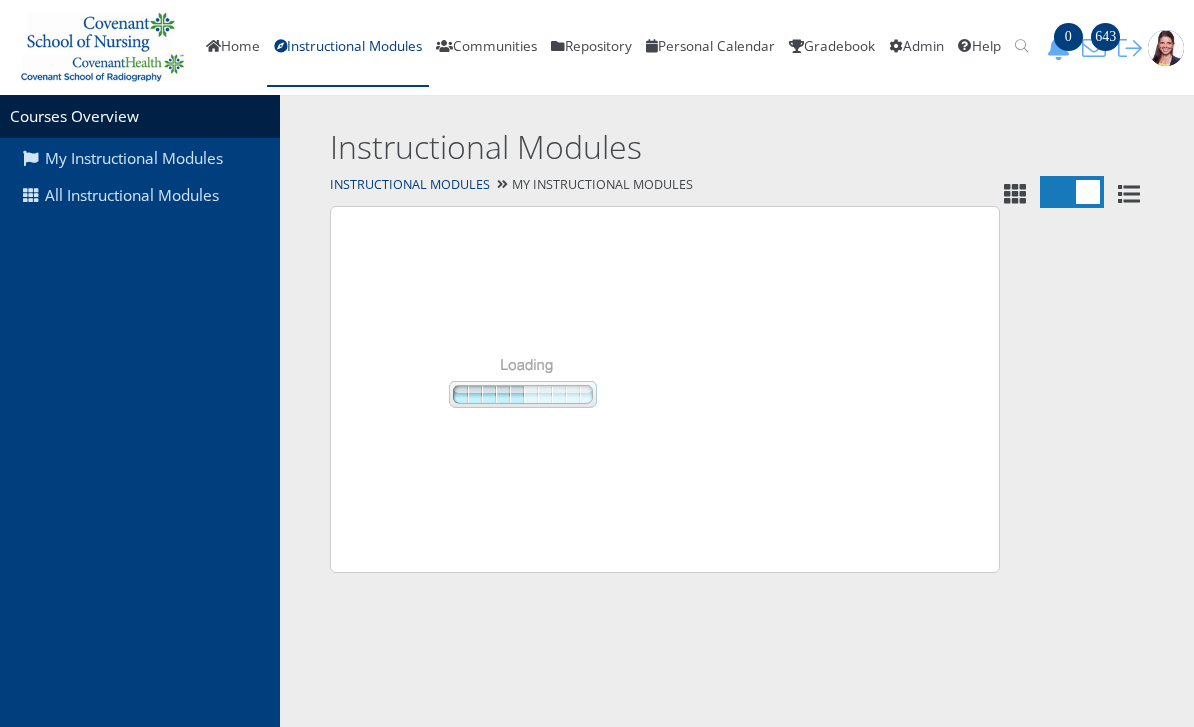 scroll, scrollTop: 0, scrollLeft: 0, axis: both 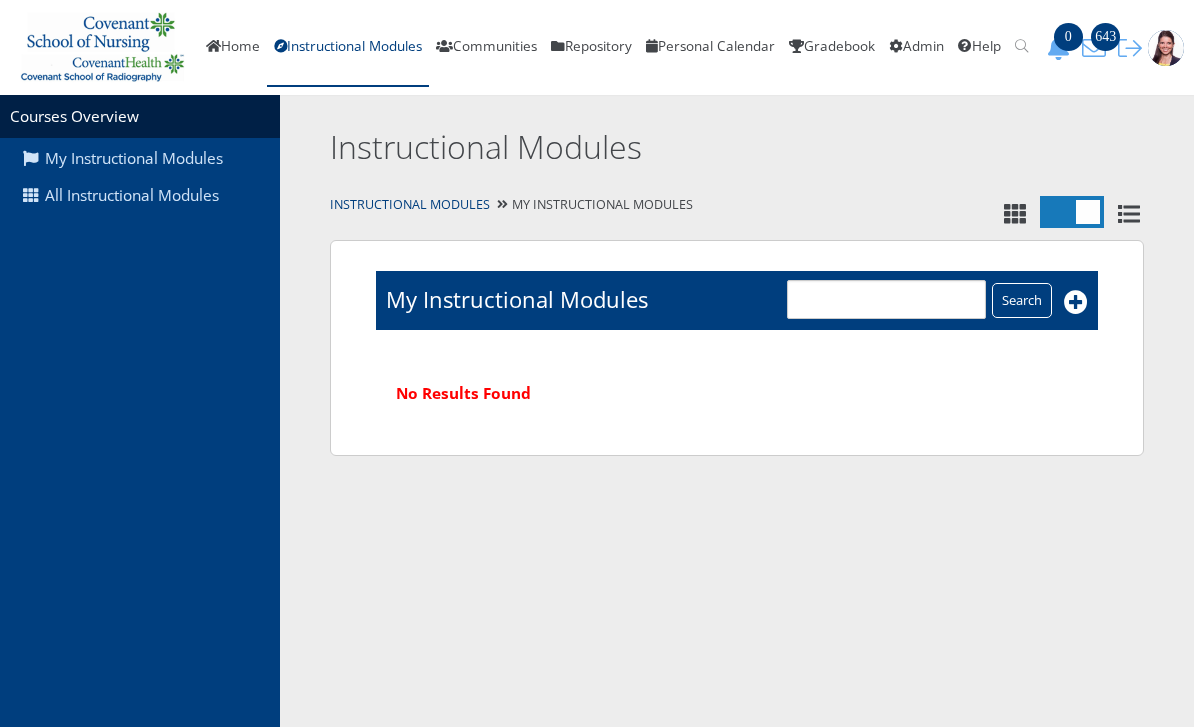 click on "All Instructional Modules" at bounding box center [140, 196] 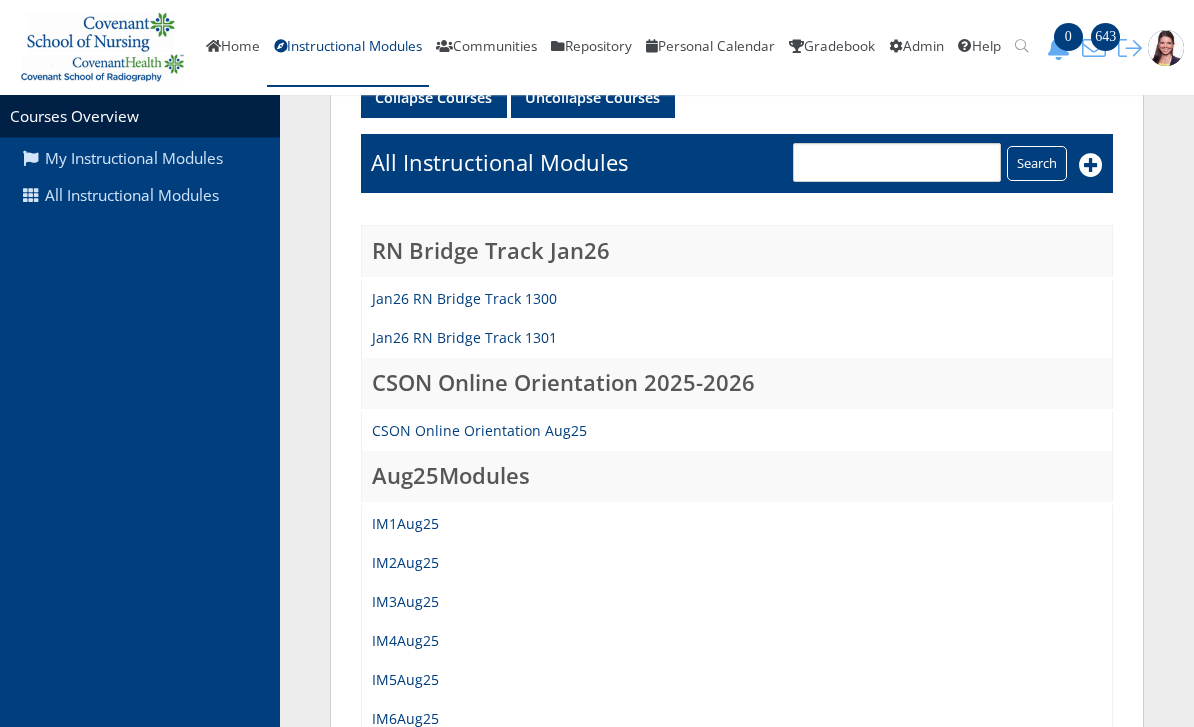 scroll, scrollTop: 158, scrollLeft: 0, axis: vertical 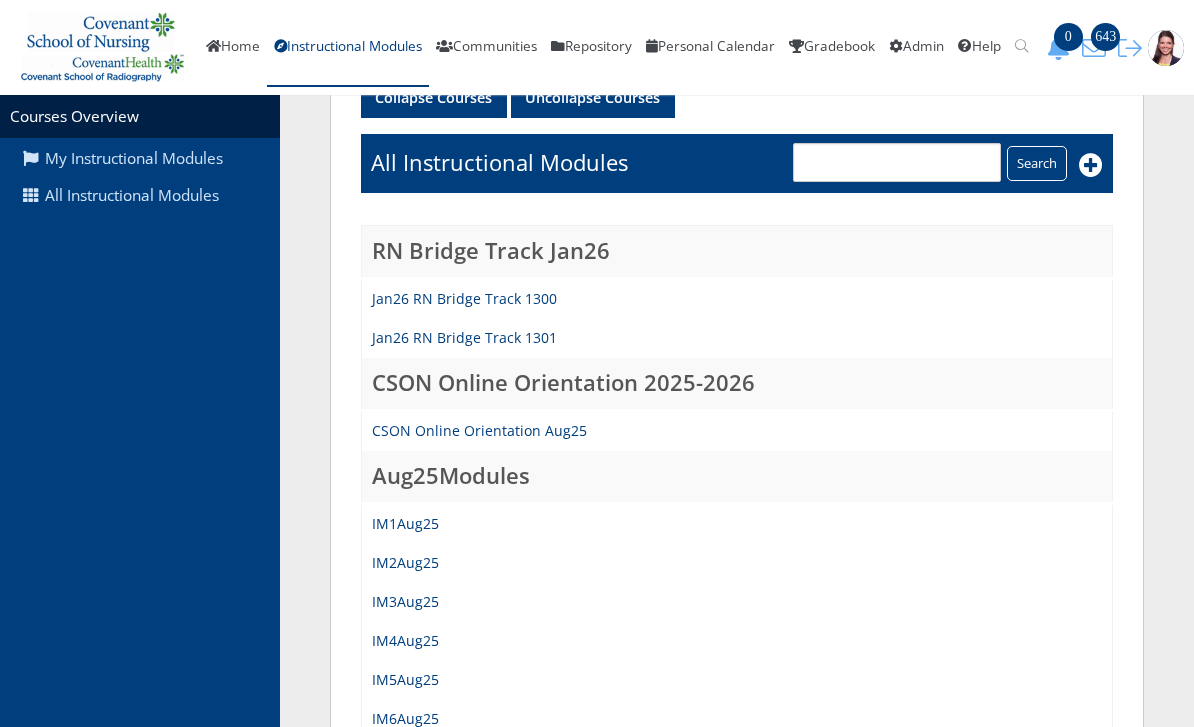 click on "IM3Aug25" at bounding box center [405, 601] 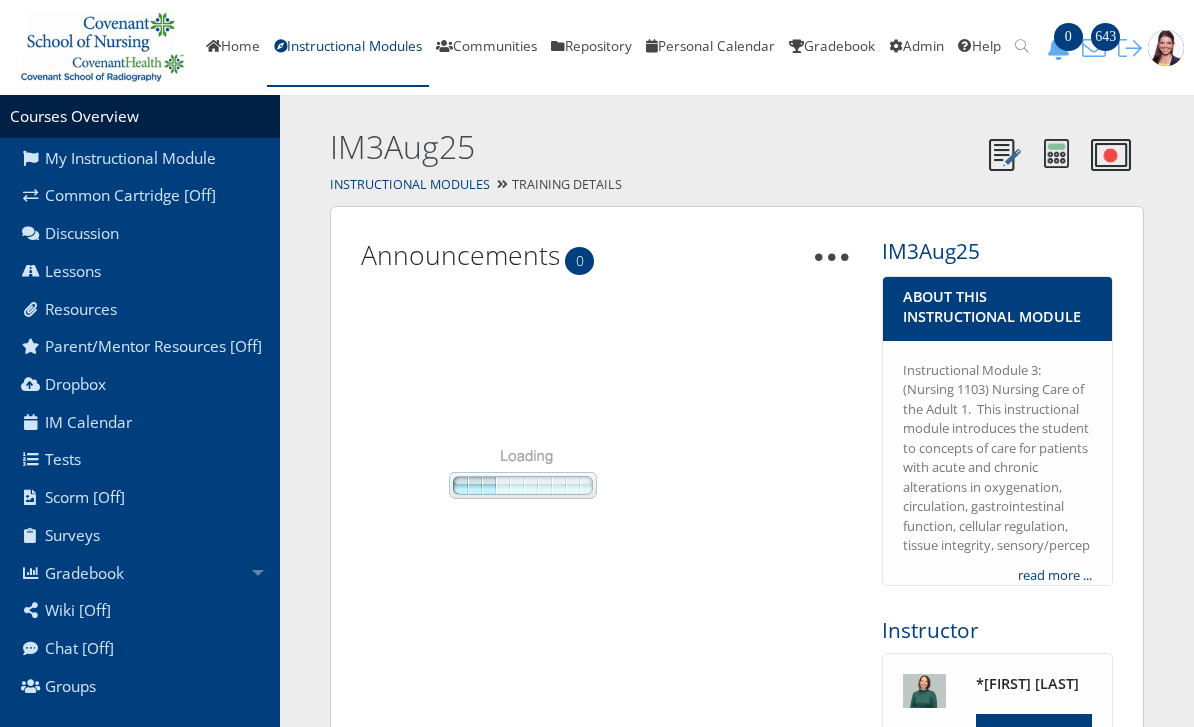 scroll, scrollTop: 0, scrollLeft: 0, axis: both 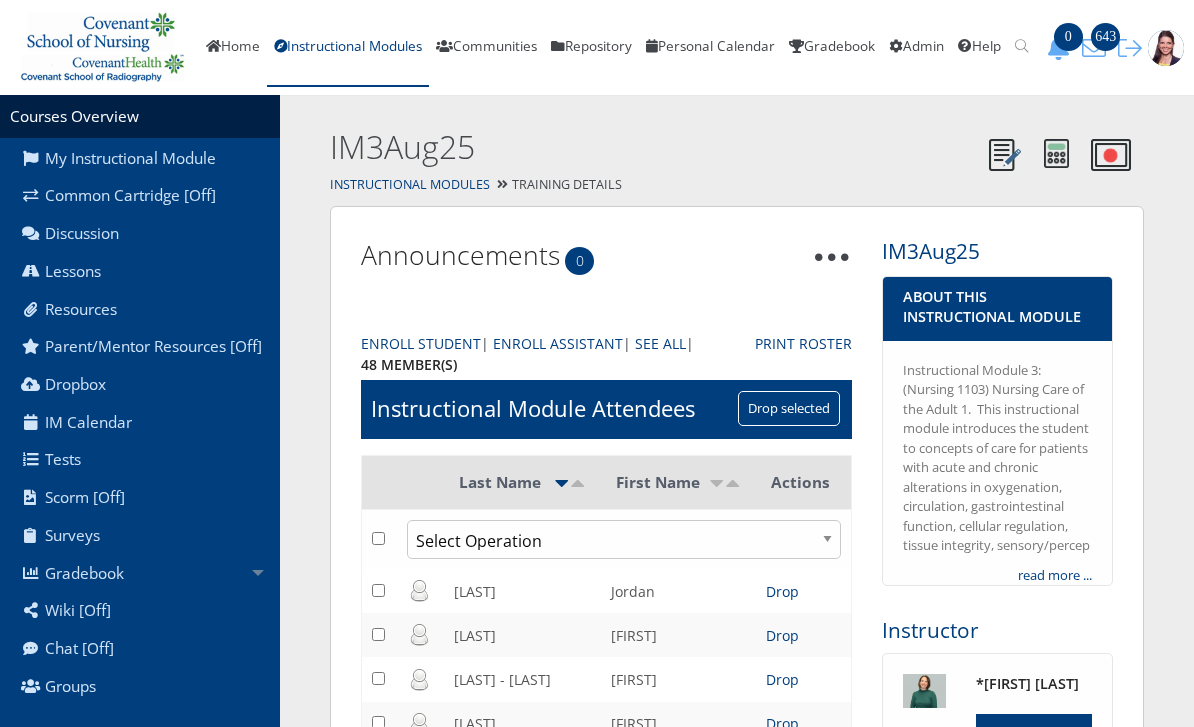 click on "Lessons" at bounding box center [140, 272] 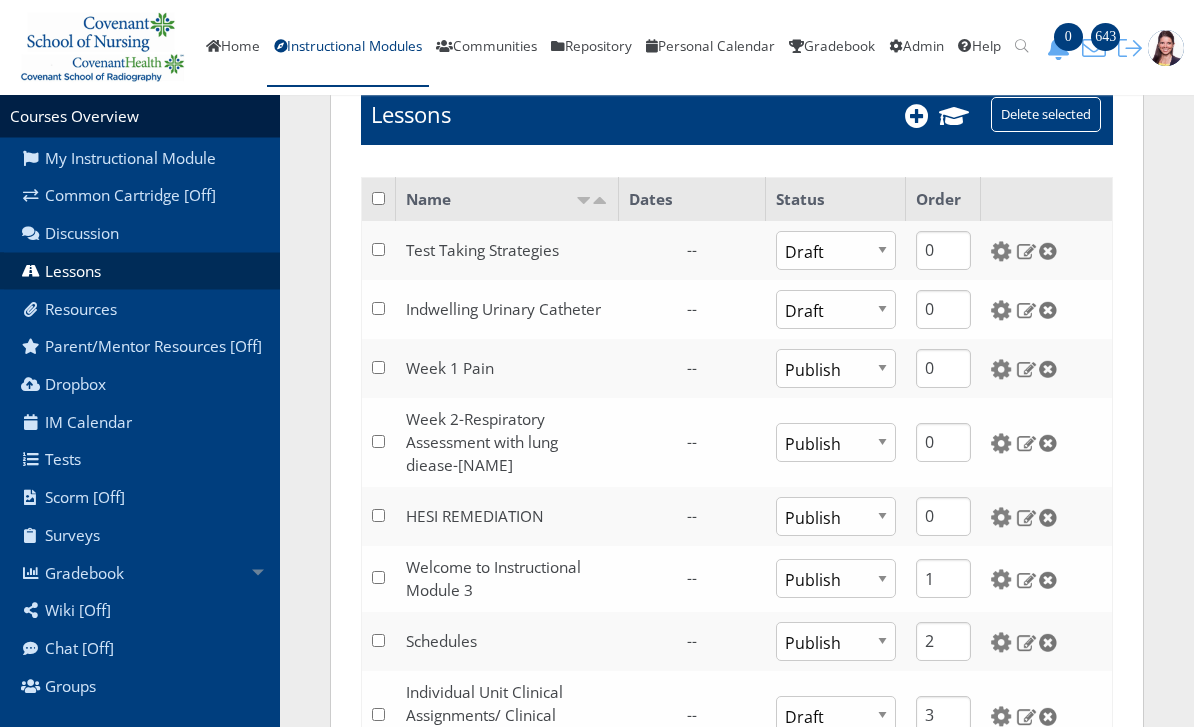 scroll, scrollTop: 180, scrollLeft: 0, axis: vertical 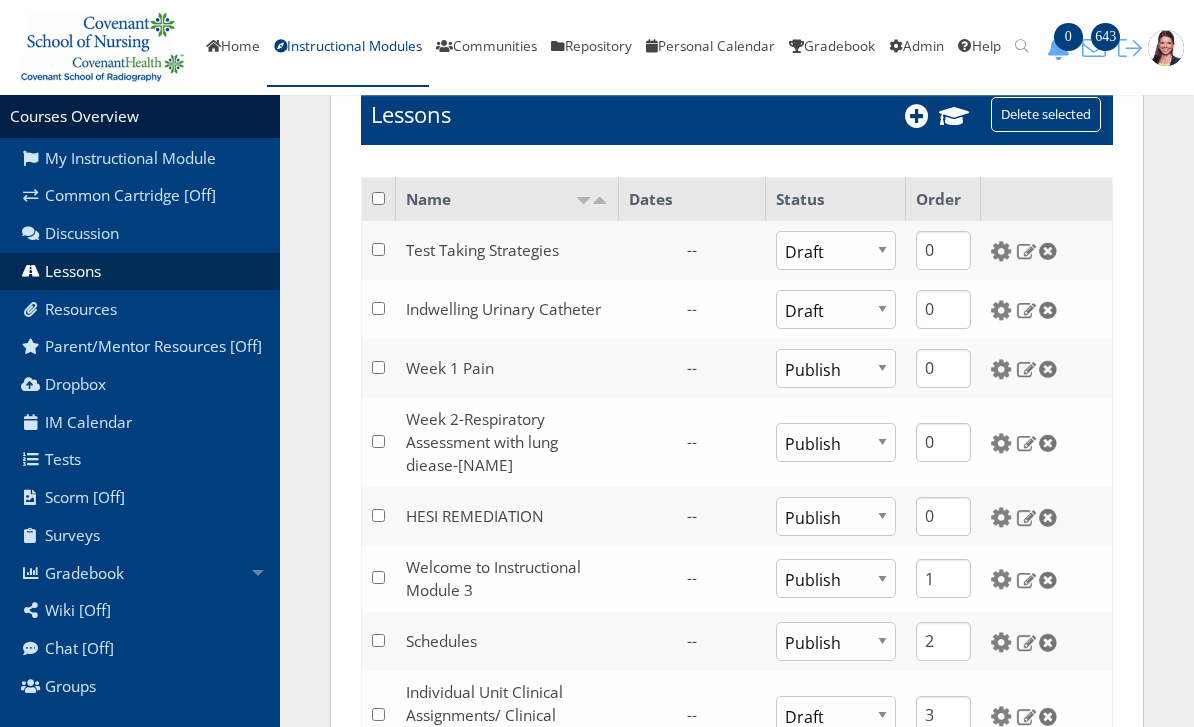 click at bounding box center [1001, 517] 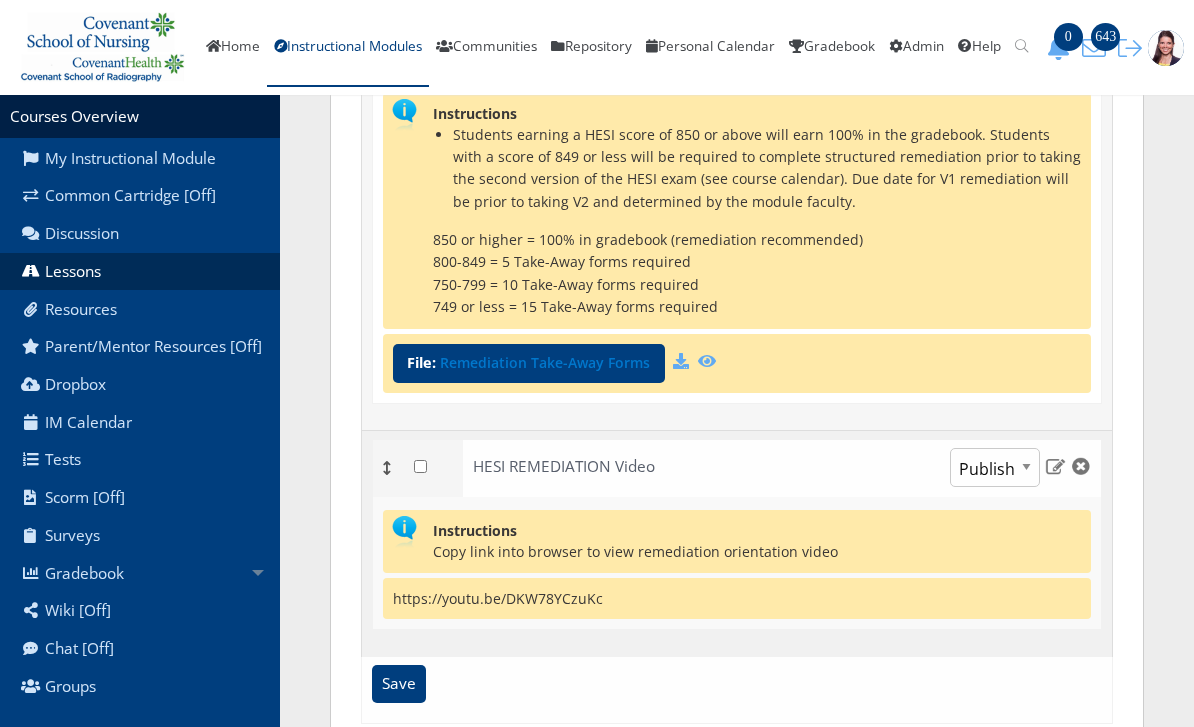 scroll, scrollTop: 460, scrollLeft: 0, axis: vertical 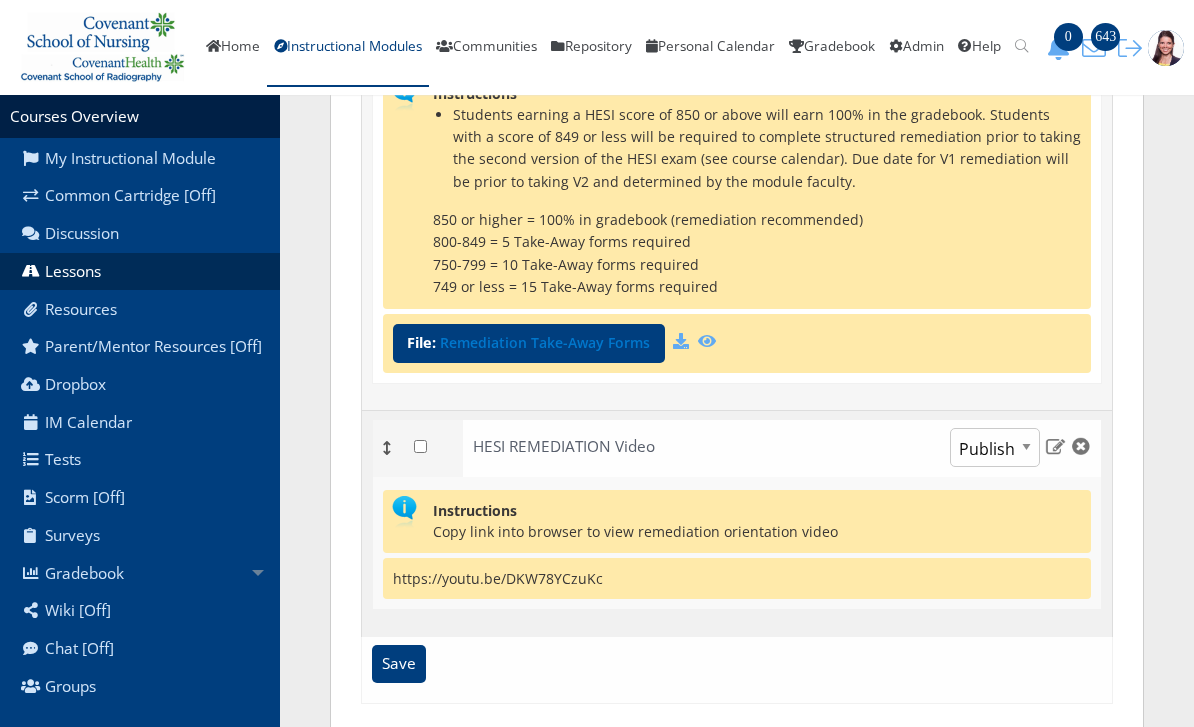 click on "Save" at bounding box center (399, 664) 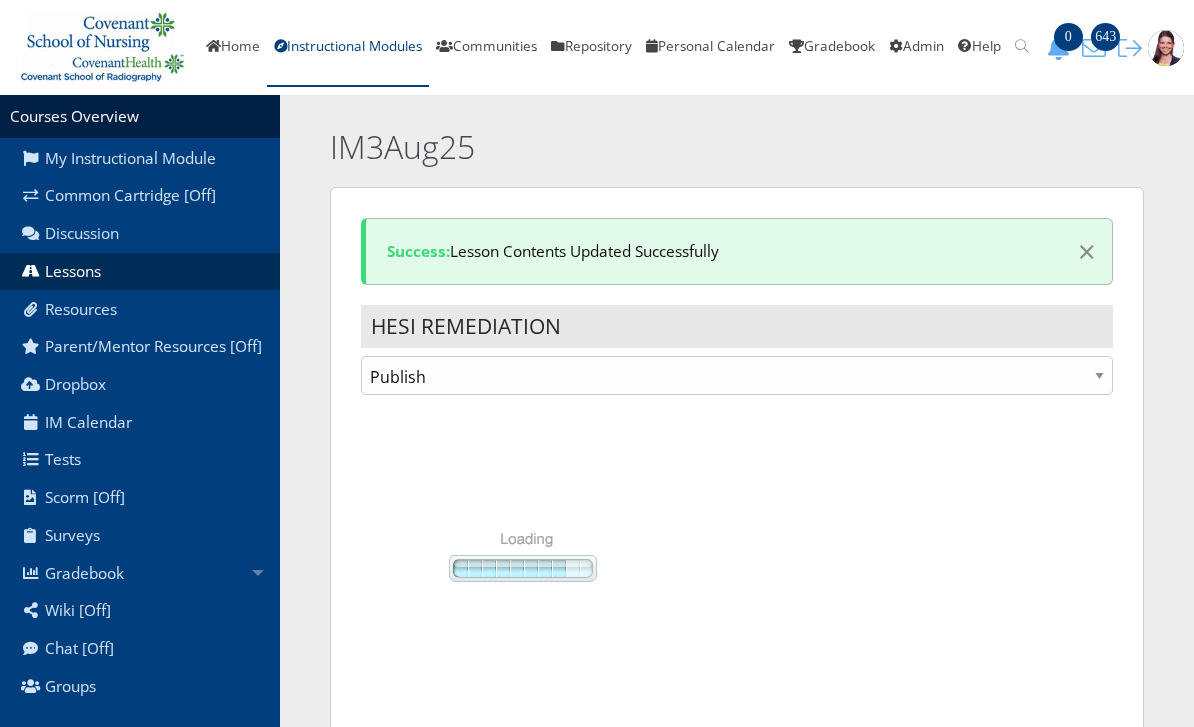 scroll, scrollTop: 0, scrollLeft: 0, axis: both 